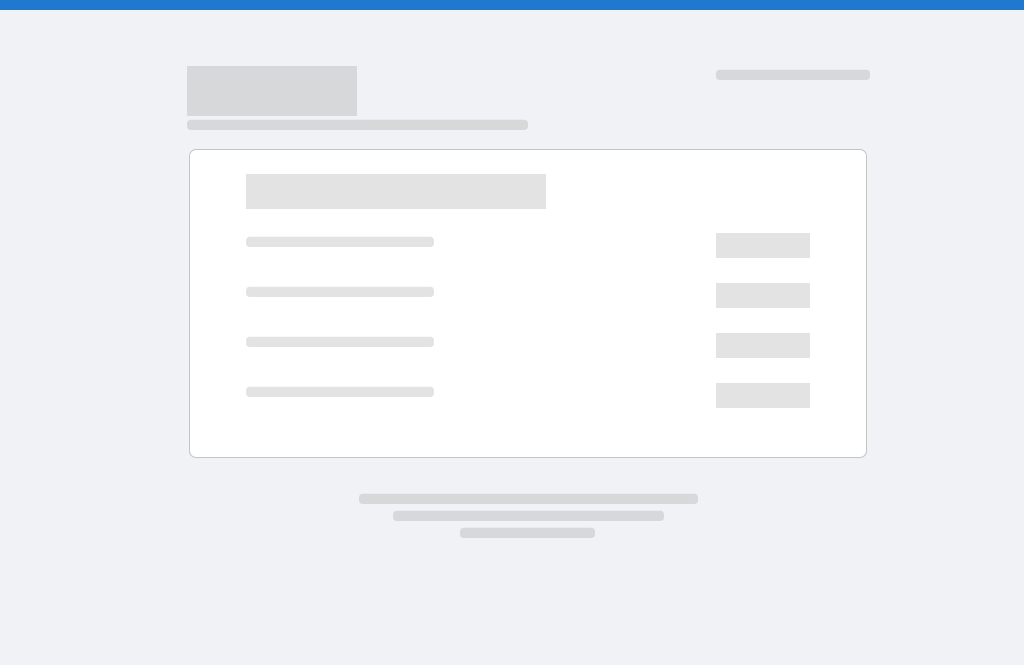scroll, scrollTop: 0, scrollLeft: 0, axis: both 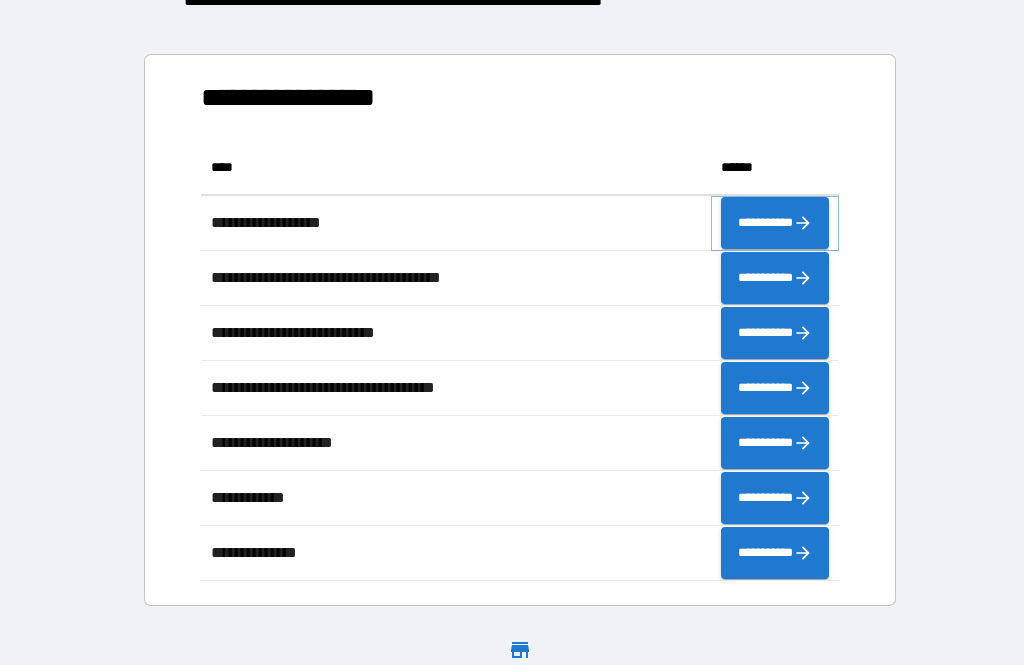 click on "**********" at bounding box center [775, 223] 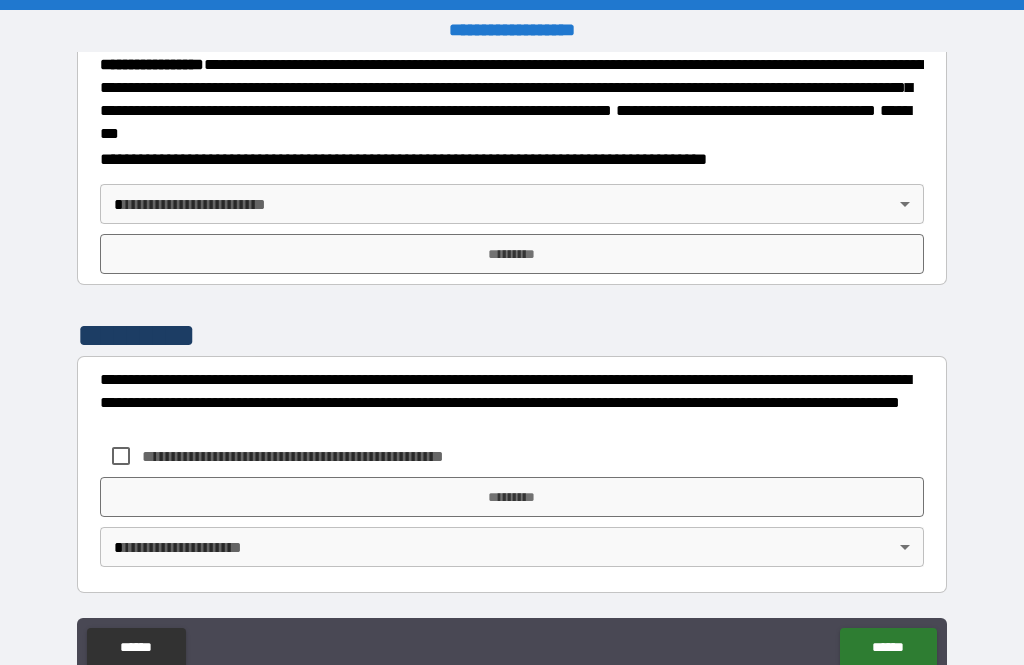 scroll, scrollTop: 2210, scrollLeft: 0, axis: vertical 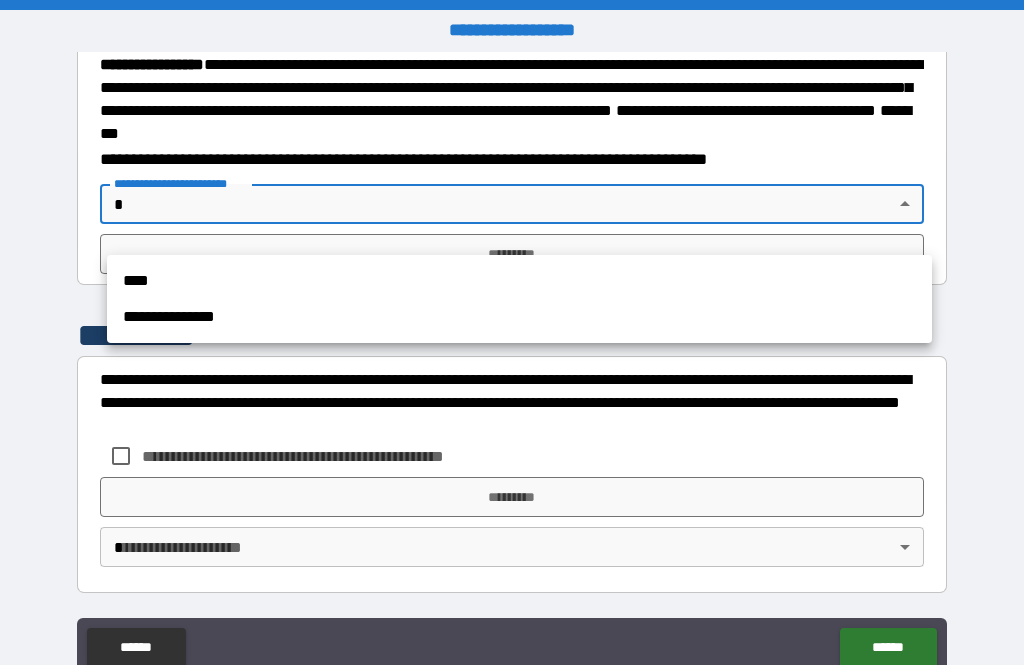 click at bounding box center (512, 332) 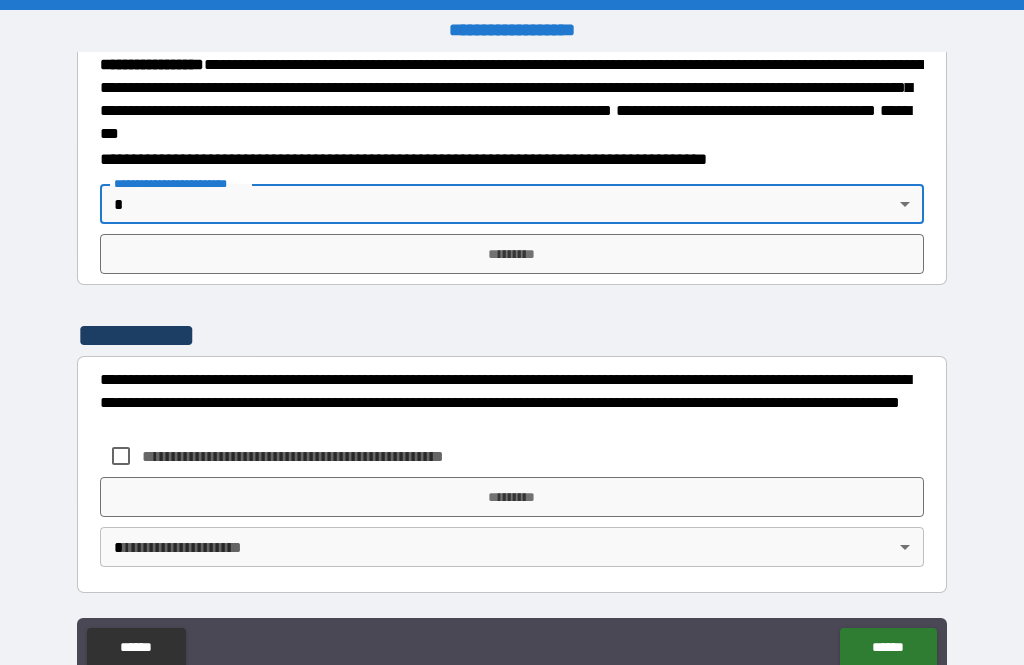 scroll, scrollTop: 2211, scrollLeft: 0, axis: vertical 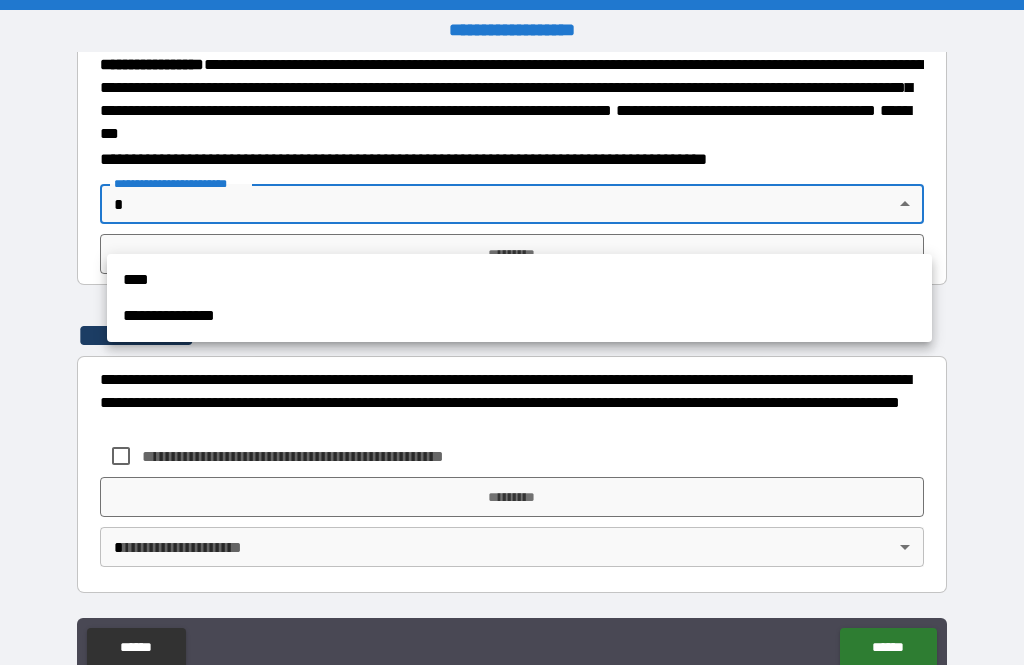 click at bounding box center (512, 332) 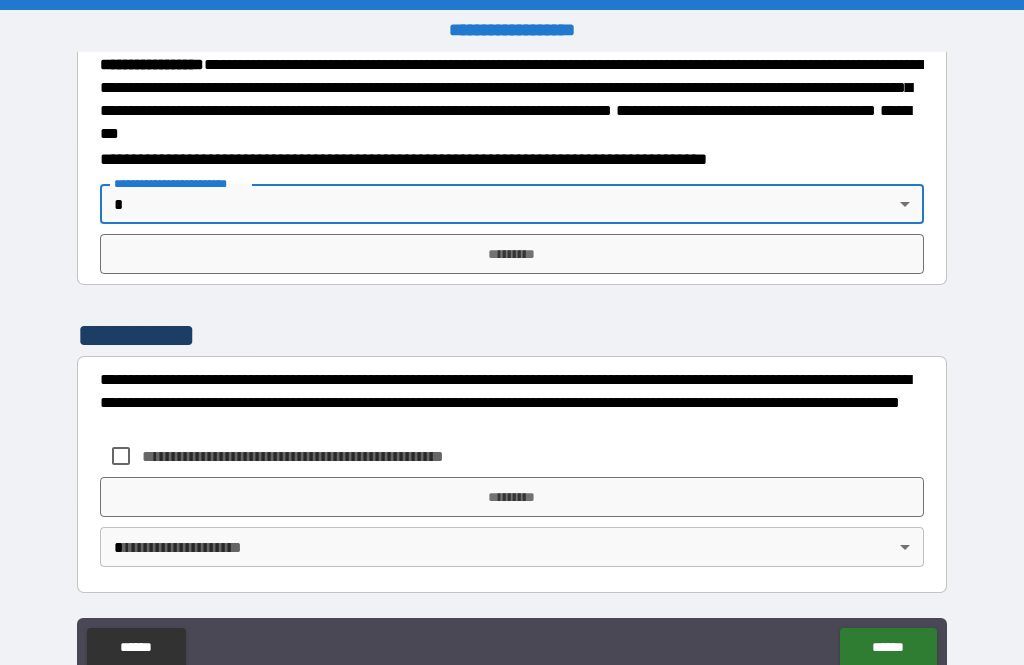 scroll, scrollTop: 2233, scrollLeft: 0, axis: vertical 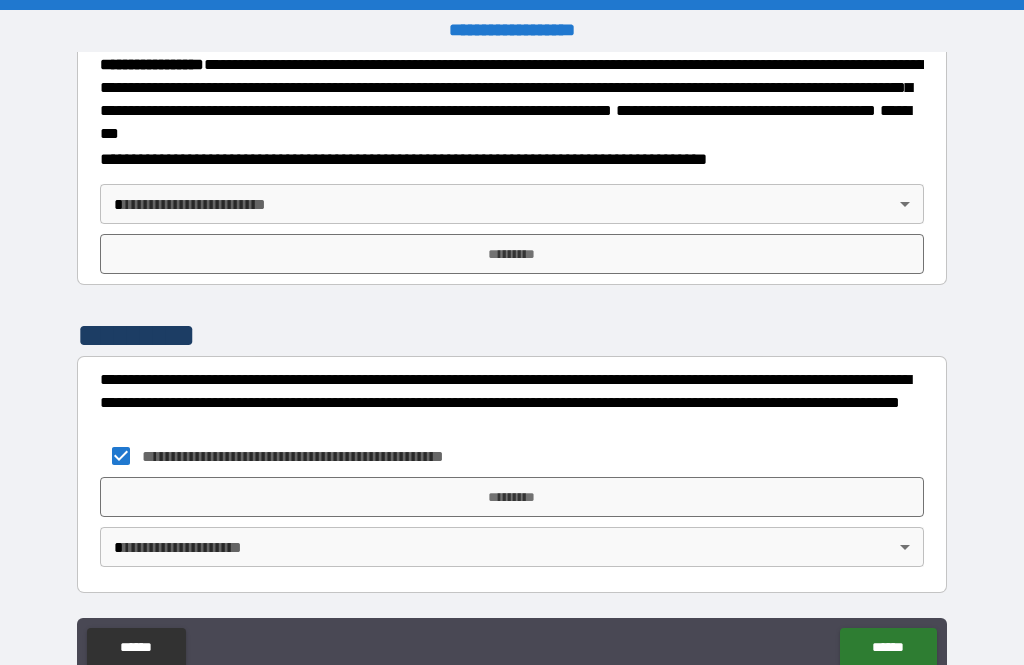 click on "**********" at bounding box center (512, 364) 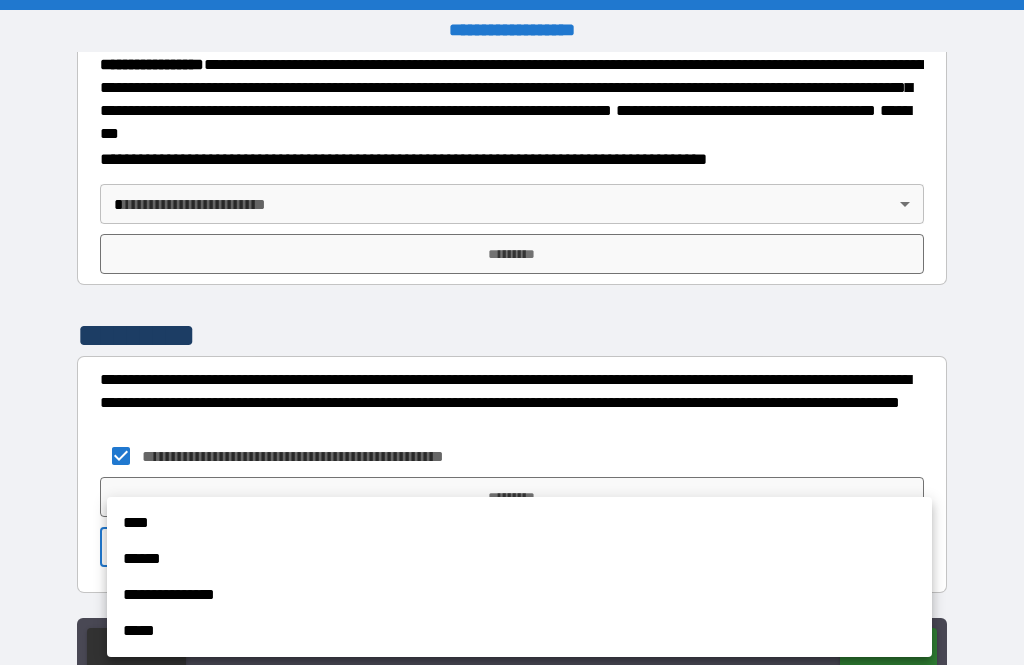 click on "*****" at bounding box center (519, 631) 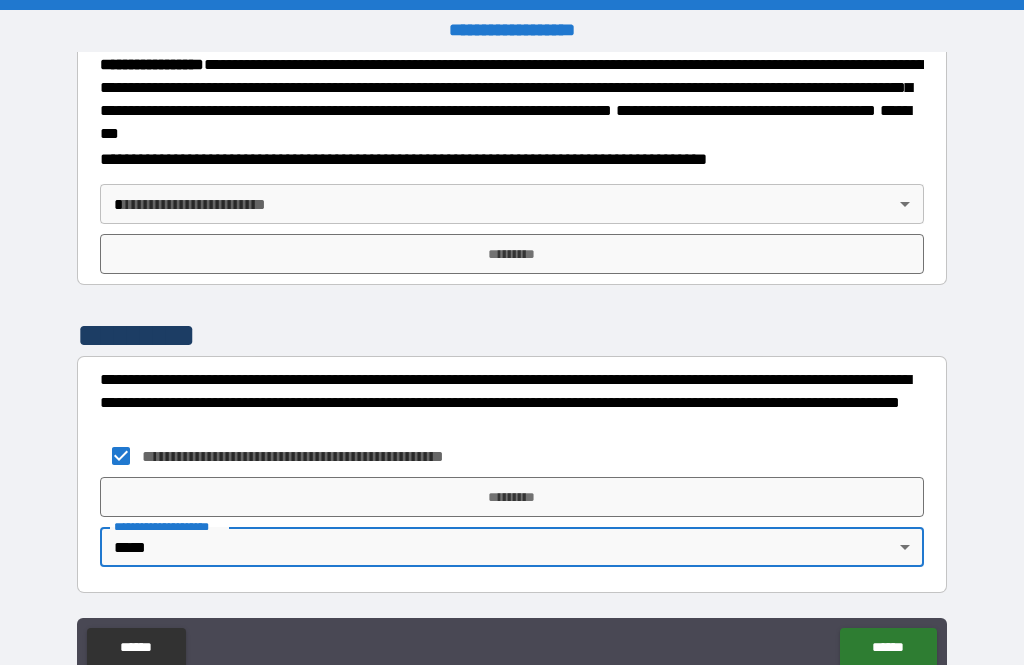 scroll, scrollTop: 2217, scrollLeft: 0, axis: vertical 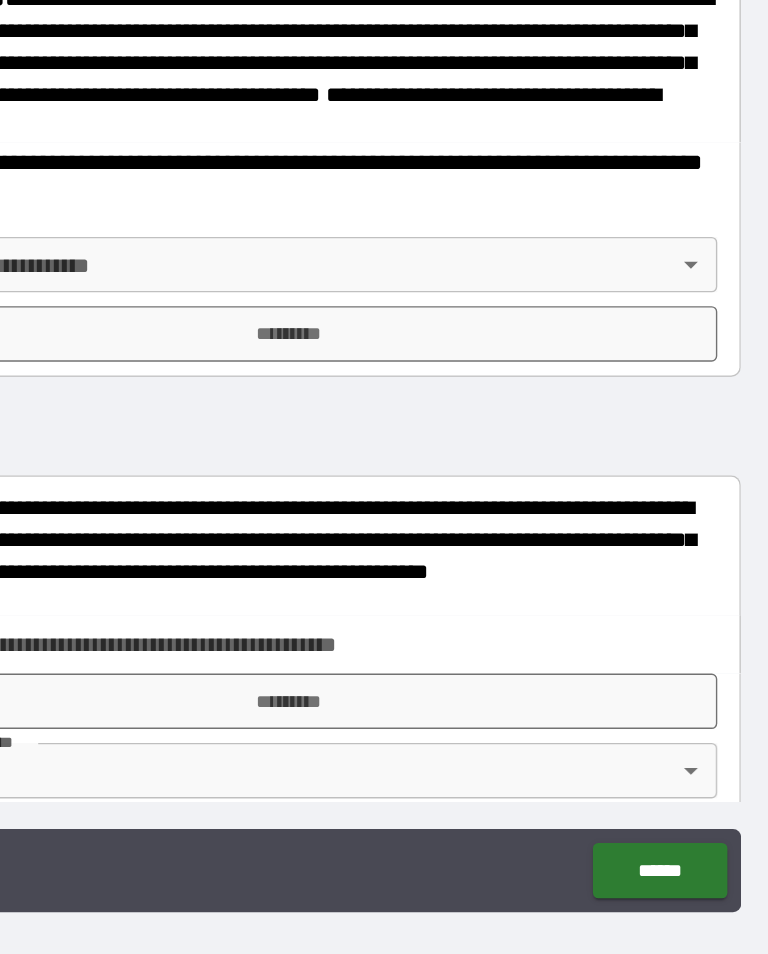 click on "**********" at bounding box center [127, 214] 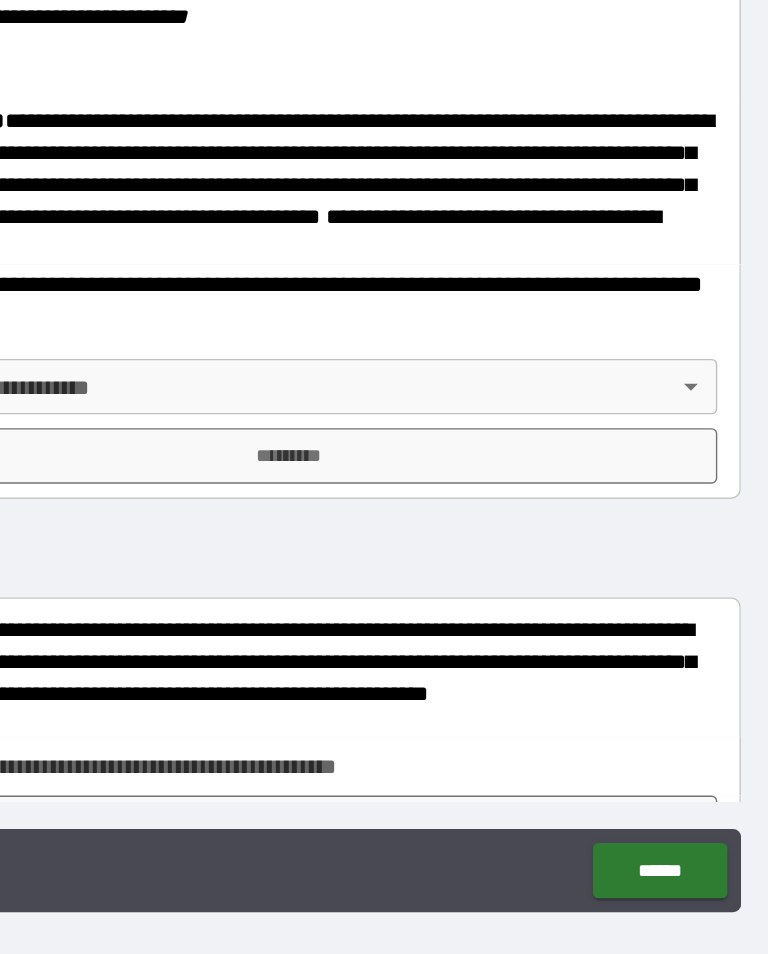scroll, scrollTop: 2153, scrollLeft: 0, axis: vertical 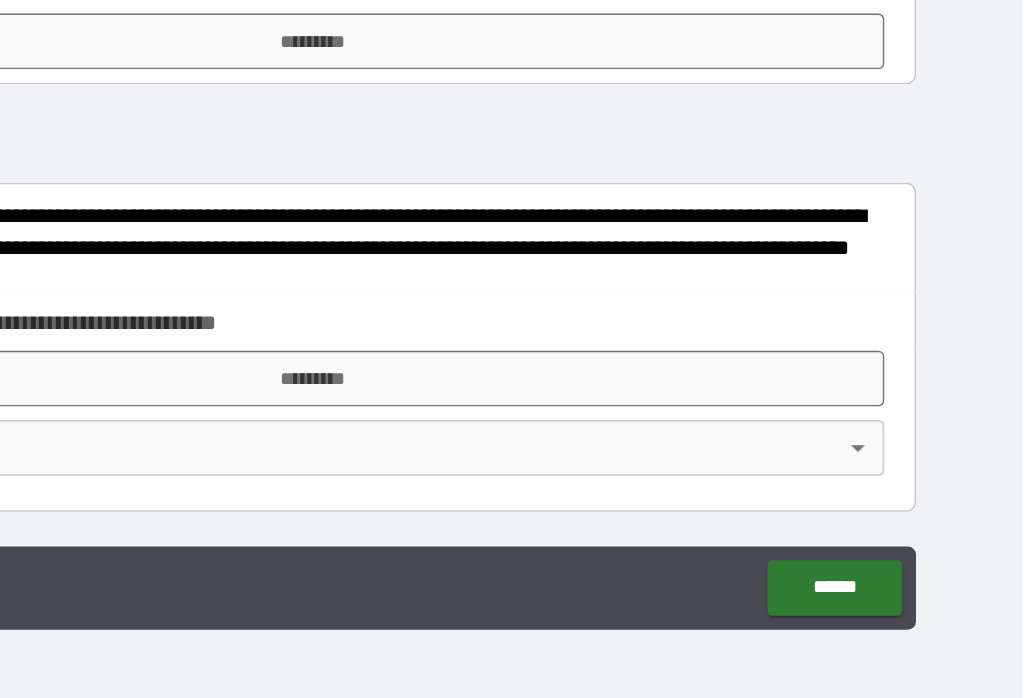 click on "******" at bounding box center (888, 617) 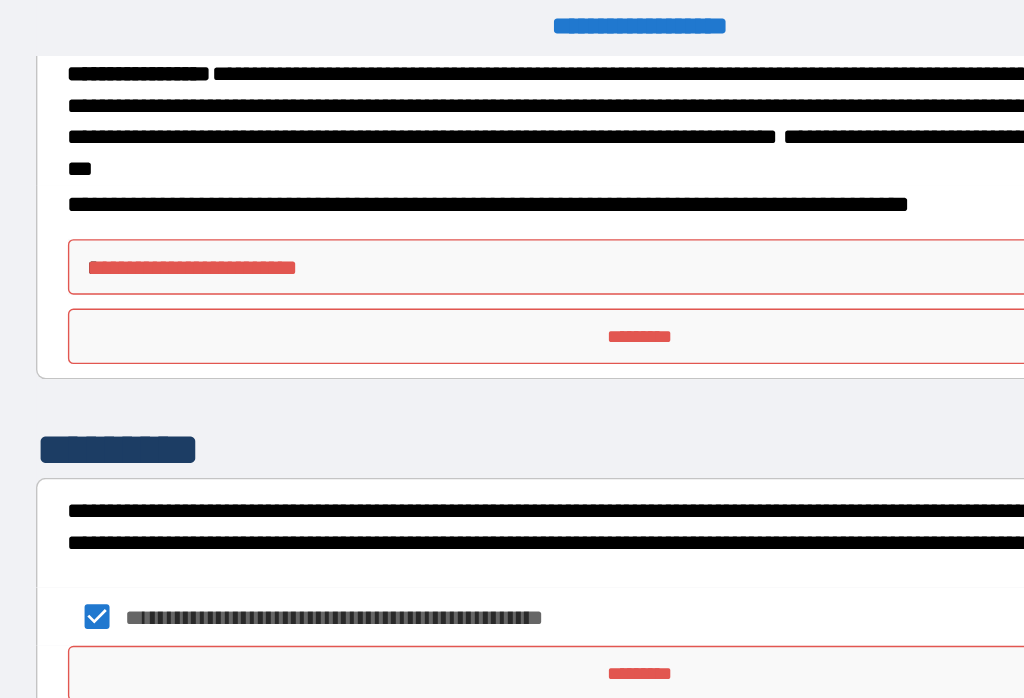 scroll, scrollTop: 0, scrollLeft: 0, axis: both 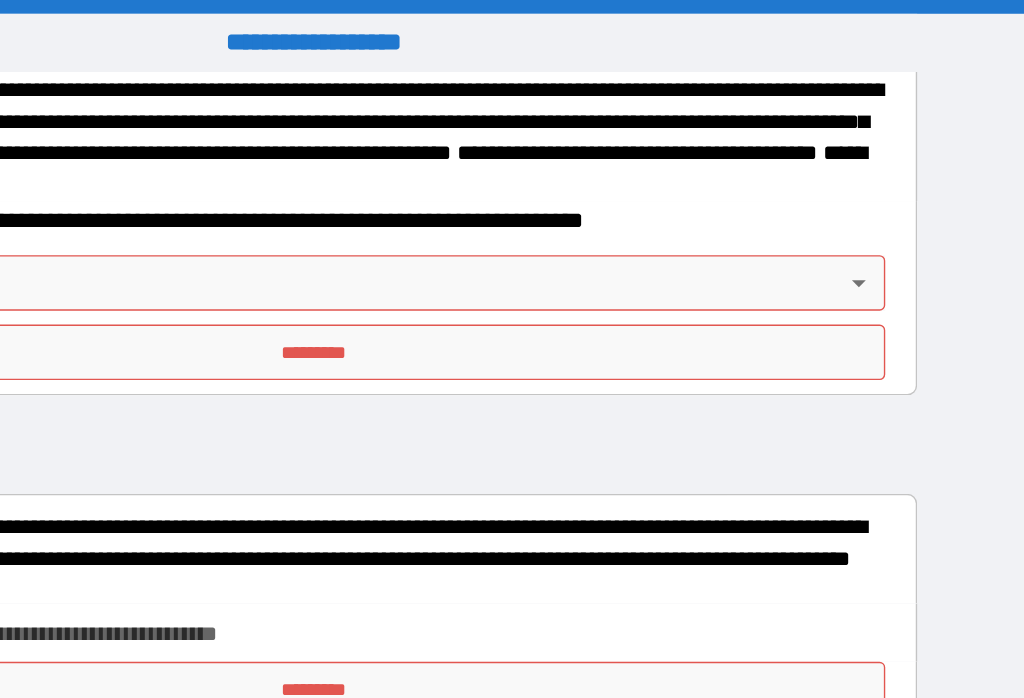 click on "**********" at bounding box center (512, 364) 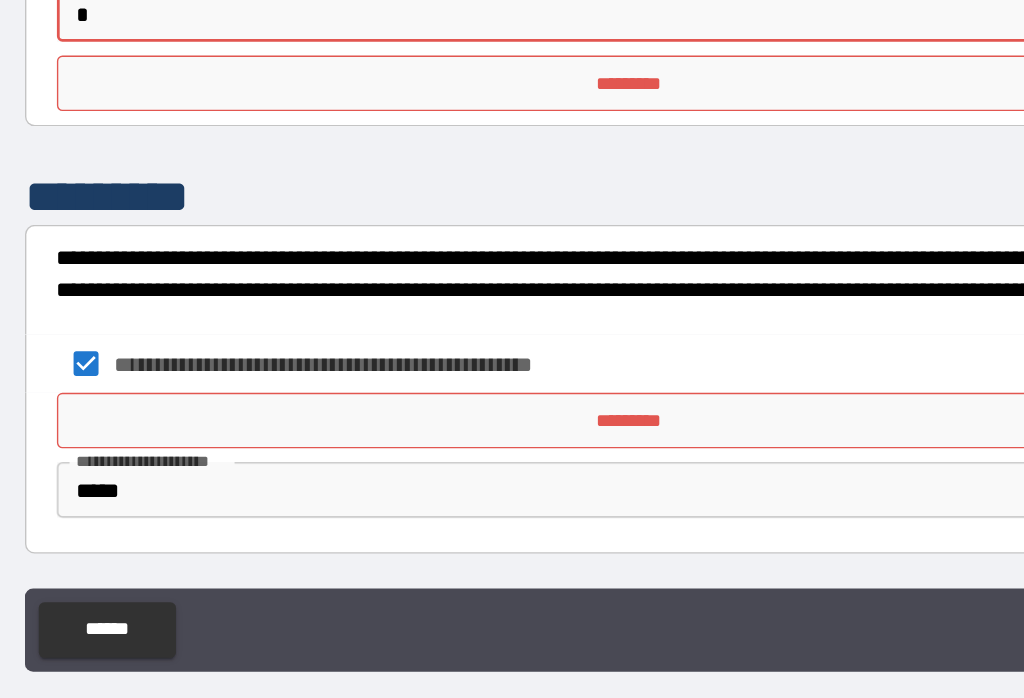 scroll, scrollTop: 31, scrollLeft: 0, axis: vertical 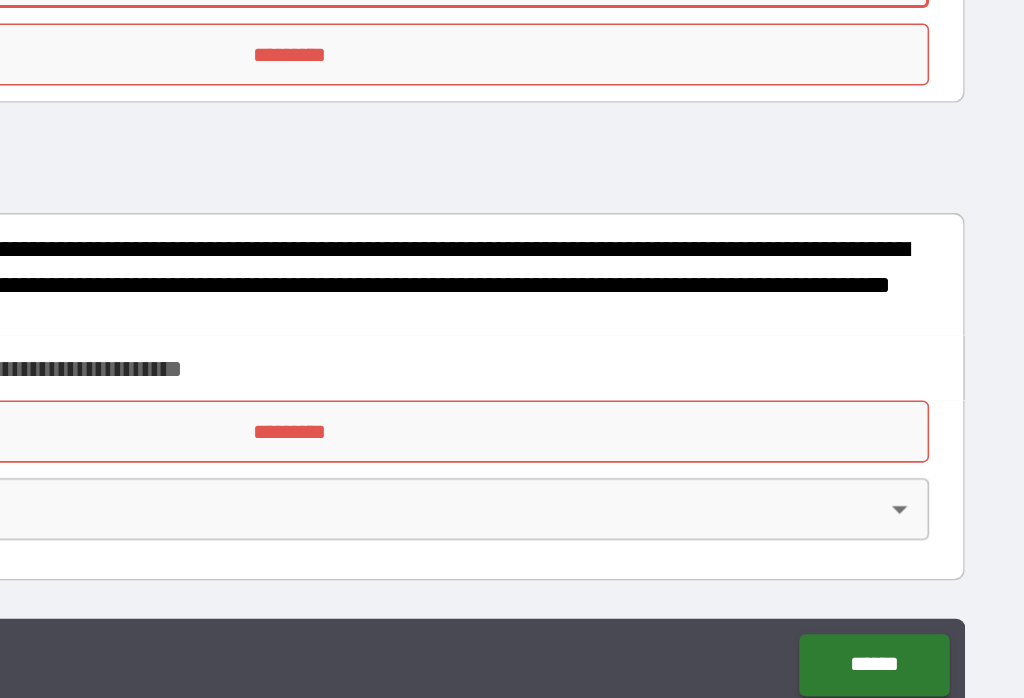 click at bounding box center (512, 349) 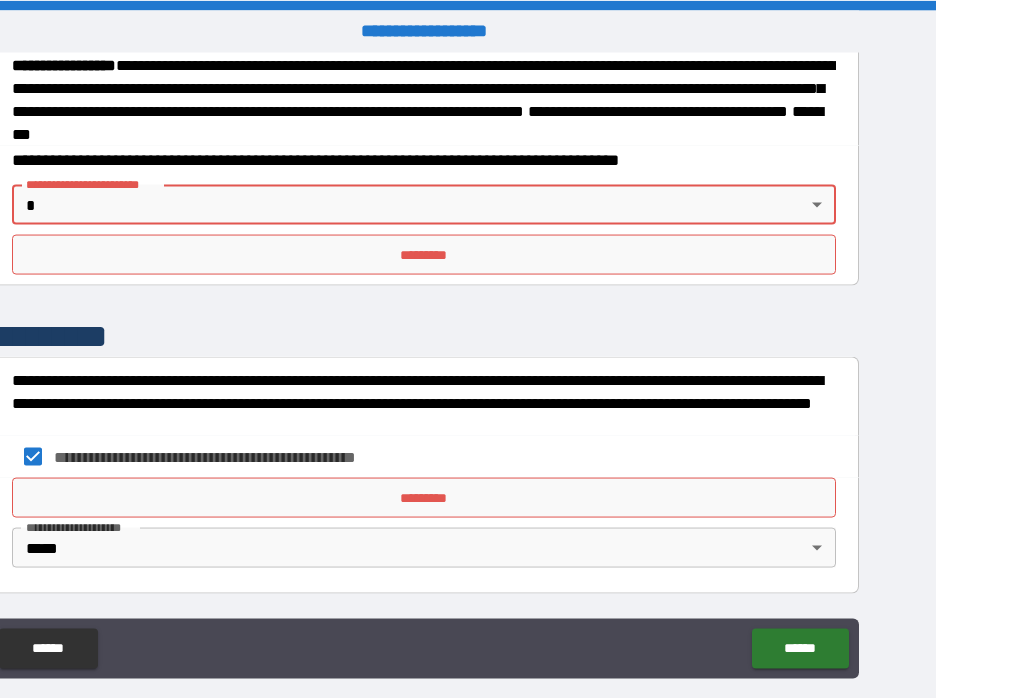 scroll, scrollTop: 0, scrollLeft: 0, axis: both 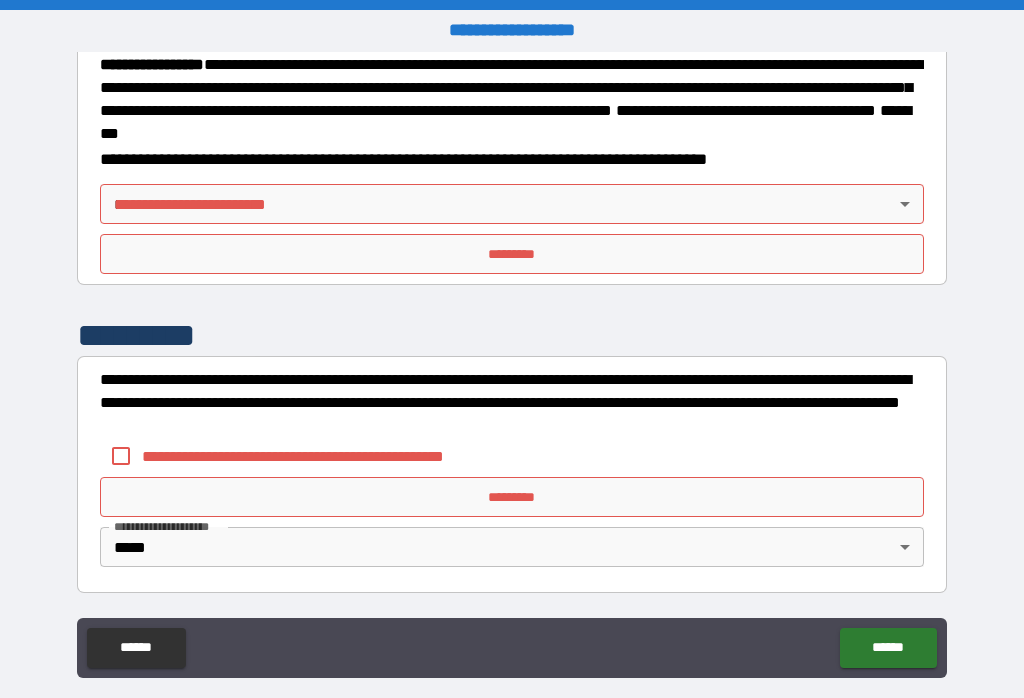 click on "******" at bounding box center (888, 648) 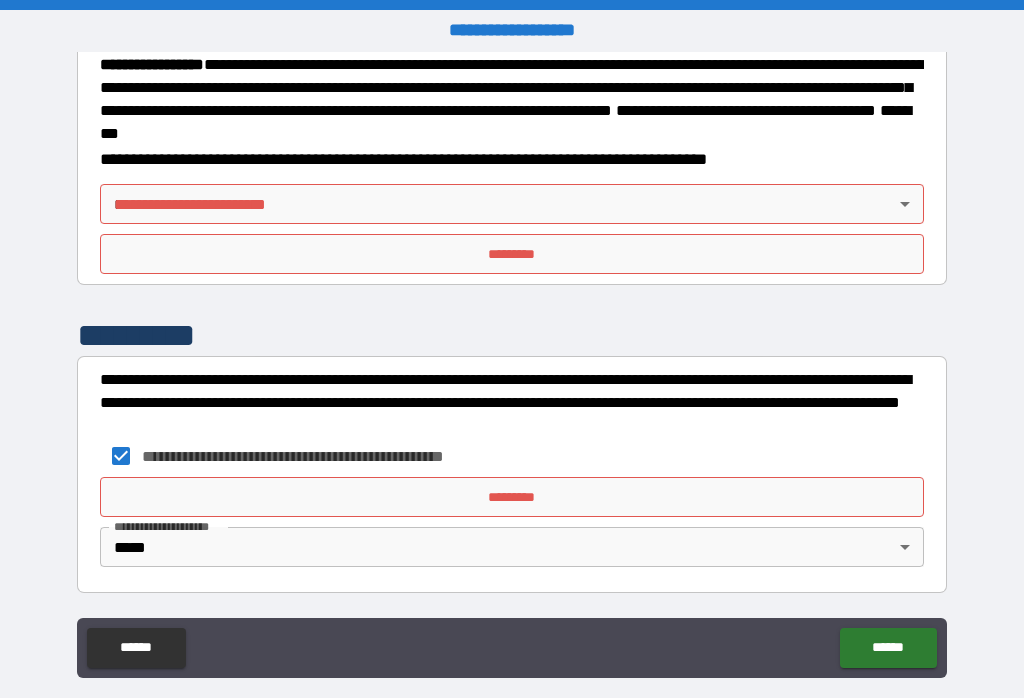 click on "**********" at bounding box center [168, 526] 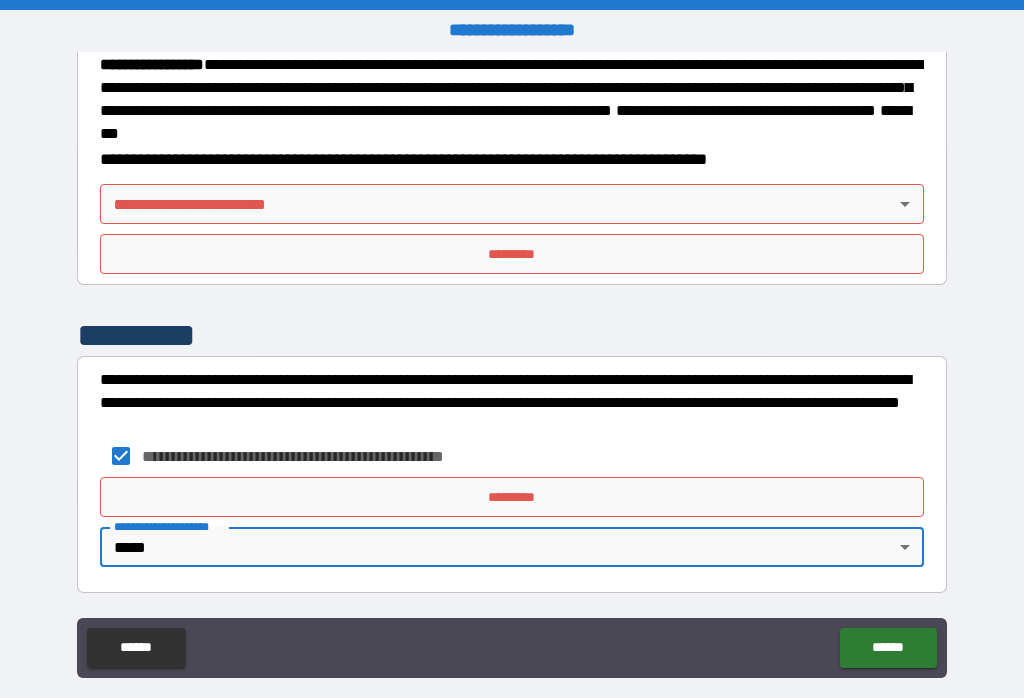 scroll, scrollTop: 2199, scrollLeft: 0, axis: vertical 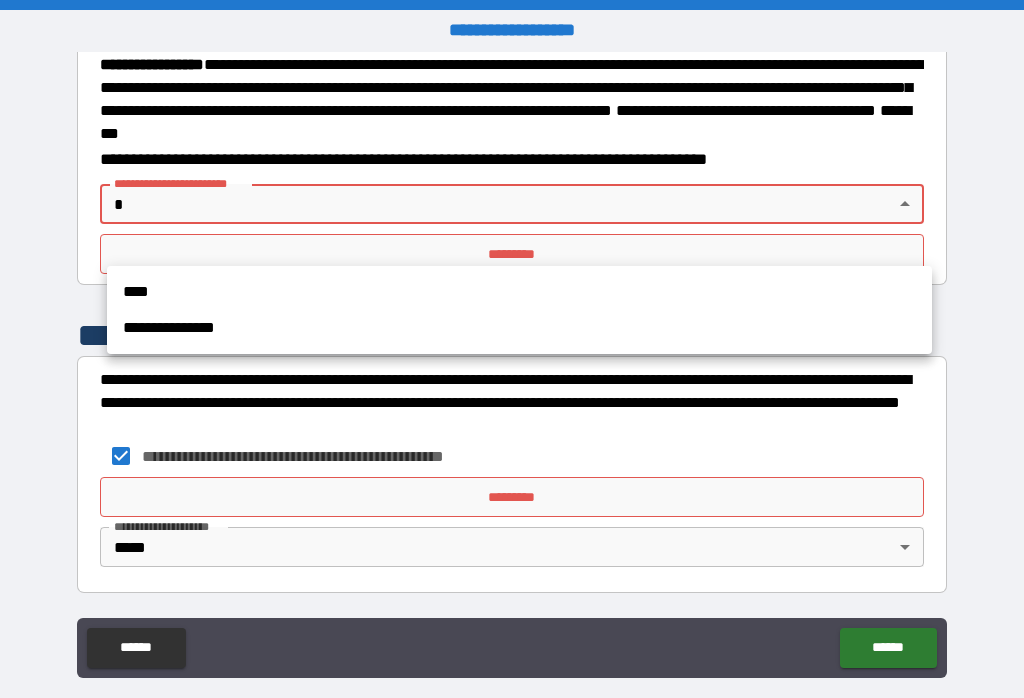 click on "****" at bounding box center [519, 292] 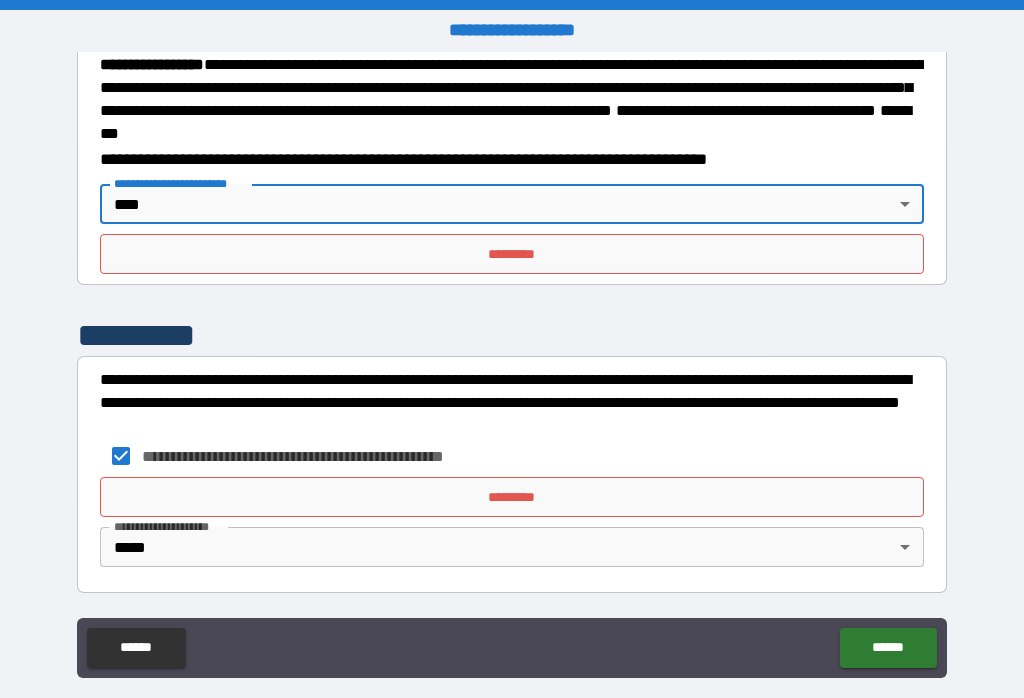 click on "******" at bounding box center (888, 648) 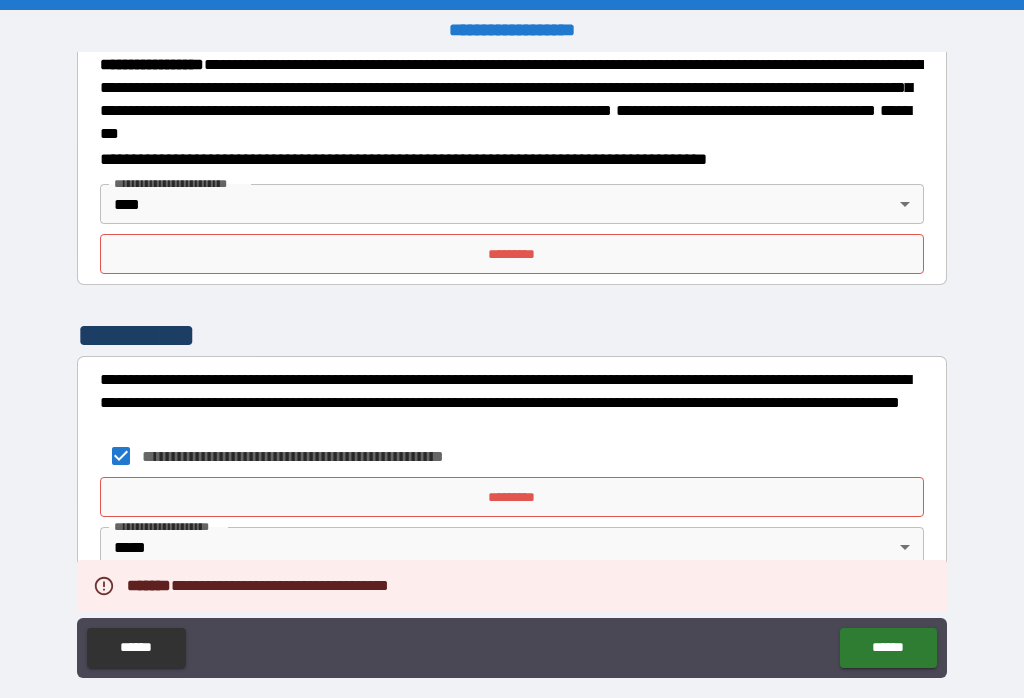 click on "**********" at bounding box center [512, 367] 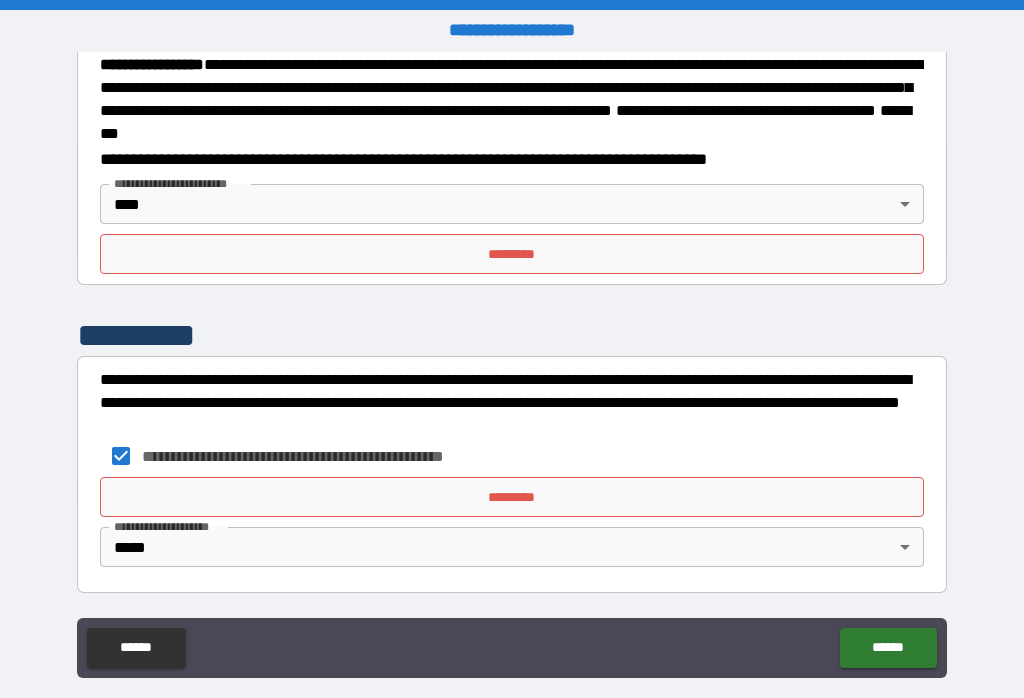 scroll, scrollTop: 2192, scrollLeft: 0, axis: vertical 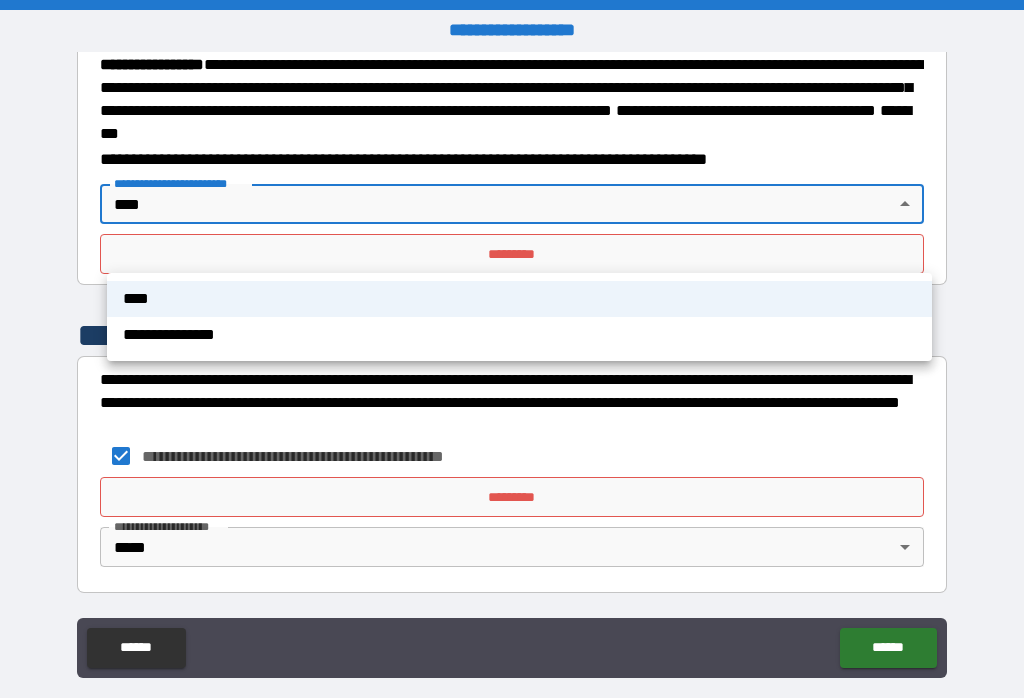 click on "**********" at bounding box center [519, 335] 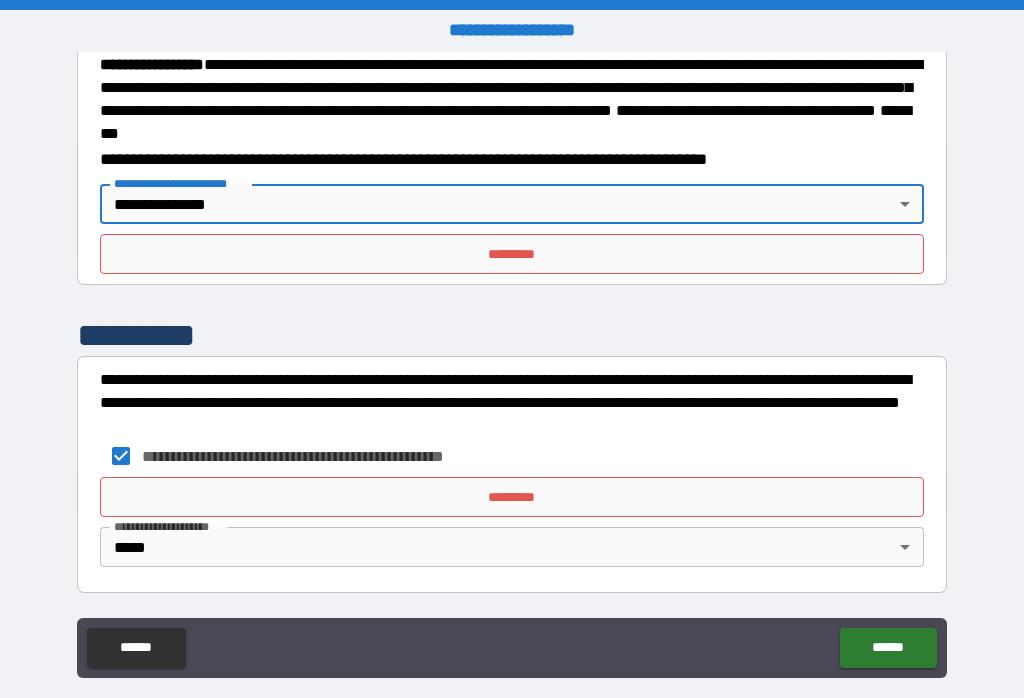 scroll, scrollTop: 2233, scrollLeft: 0, axis: vertical 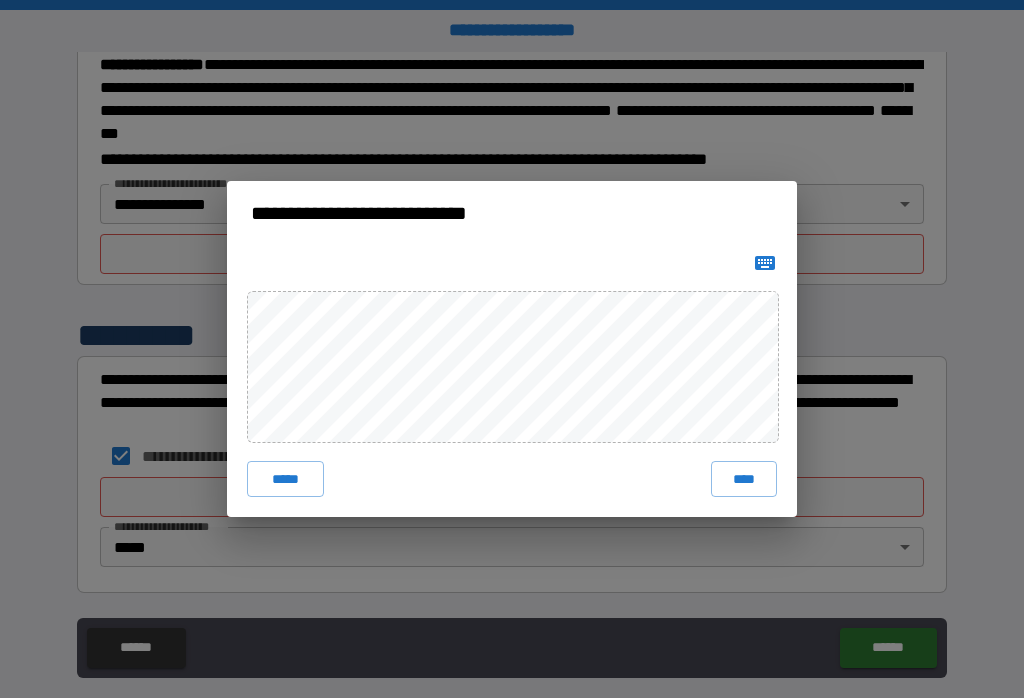 click on "*****" at bounding box center (285, 479) 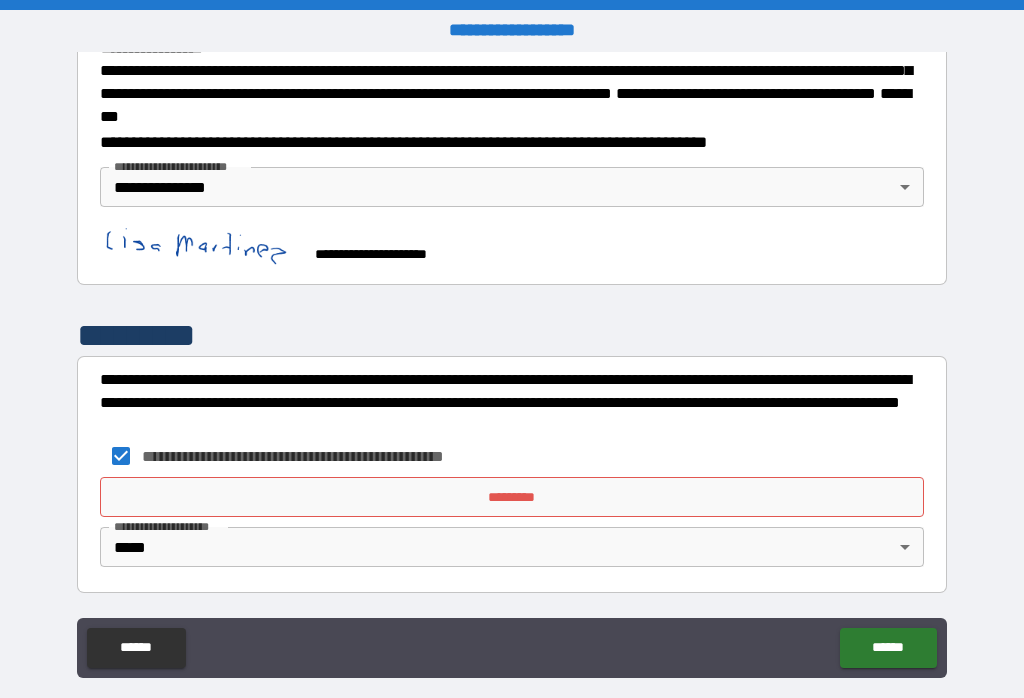 scroll, scrollTop: 2250, scrollLeft: 0, axis: vertical 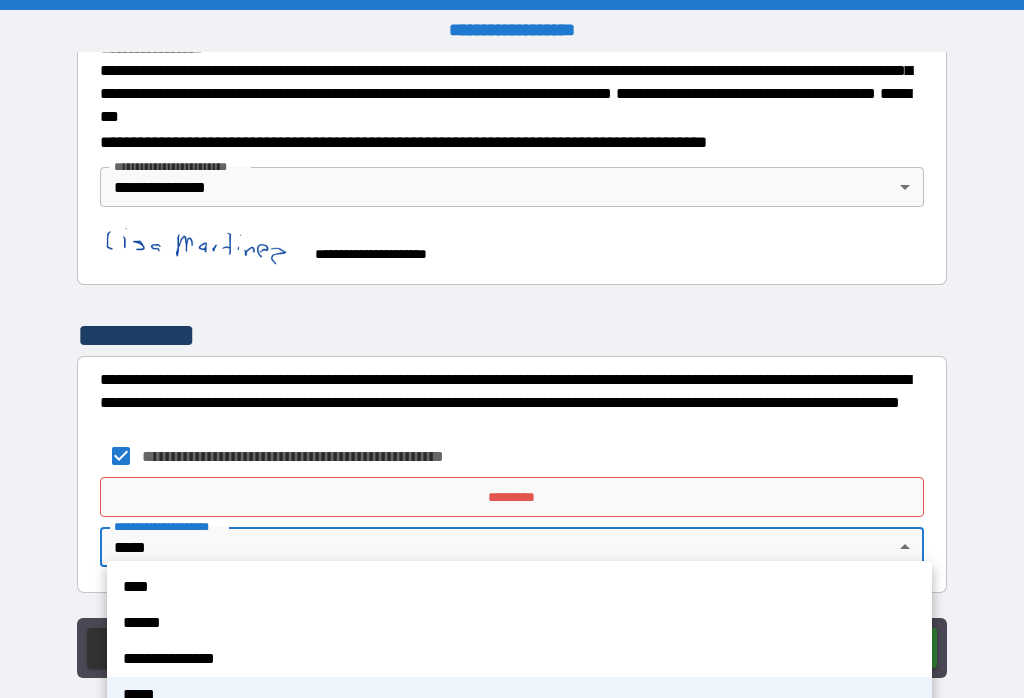 click on "*****" at bounding box center [519, 695] 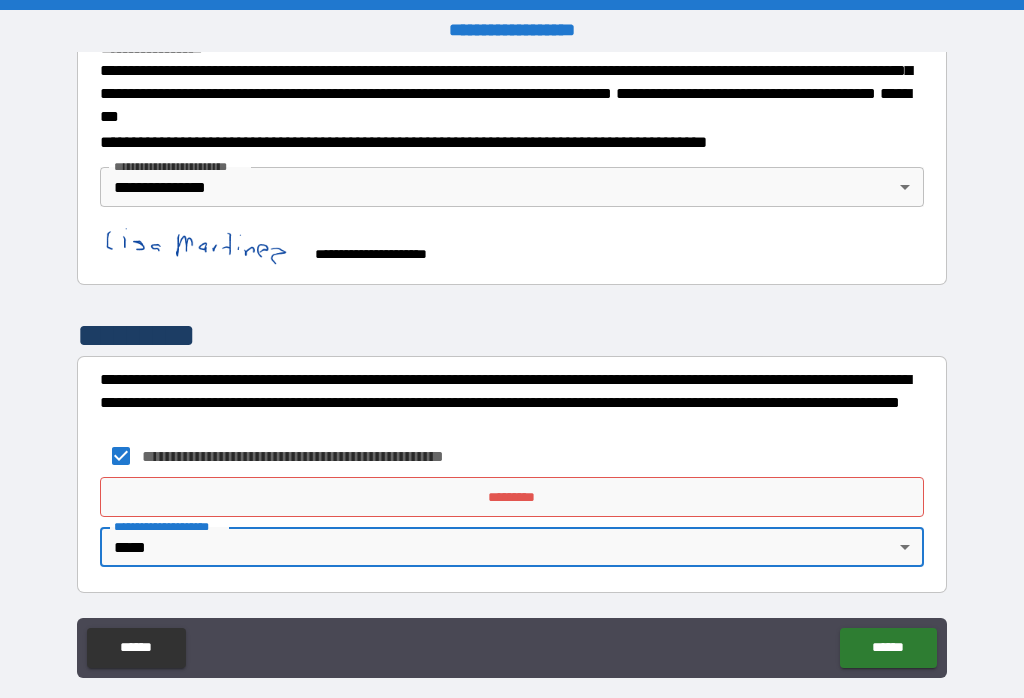 click on "*********" at bounding box center [512, 497] 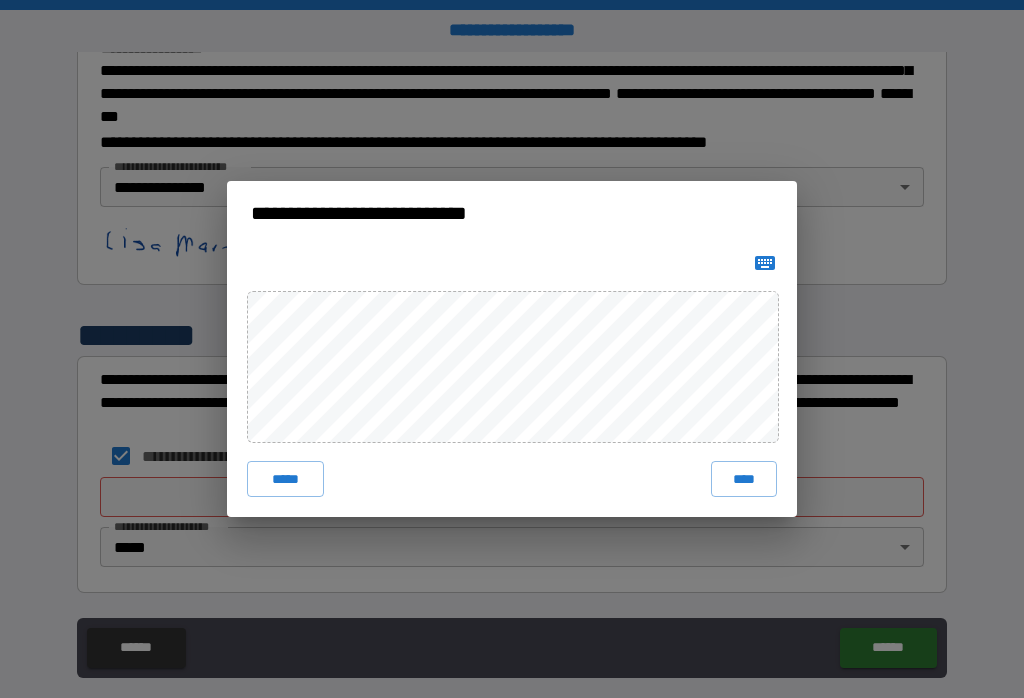 click on "****" at bounding box center [744, 479] 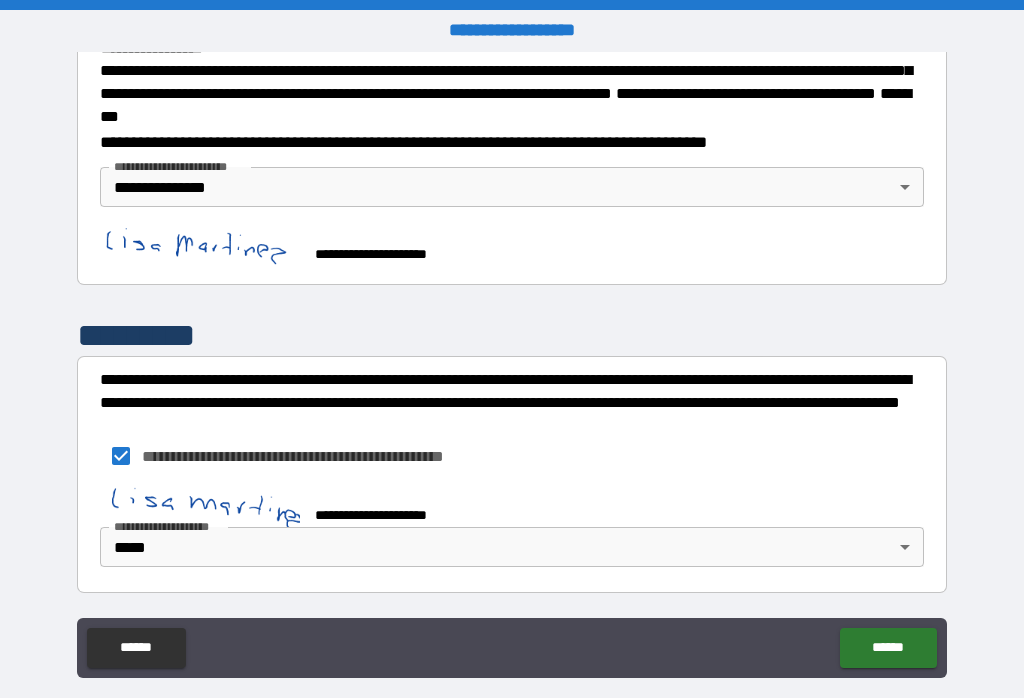 scroll, scrollTop: 2240, scrollLeft: 0, axis: vertical 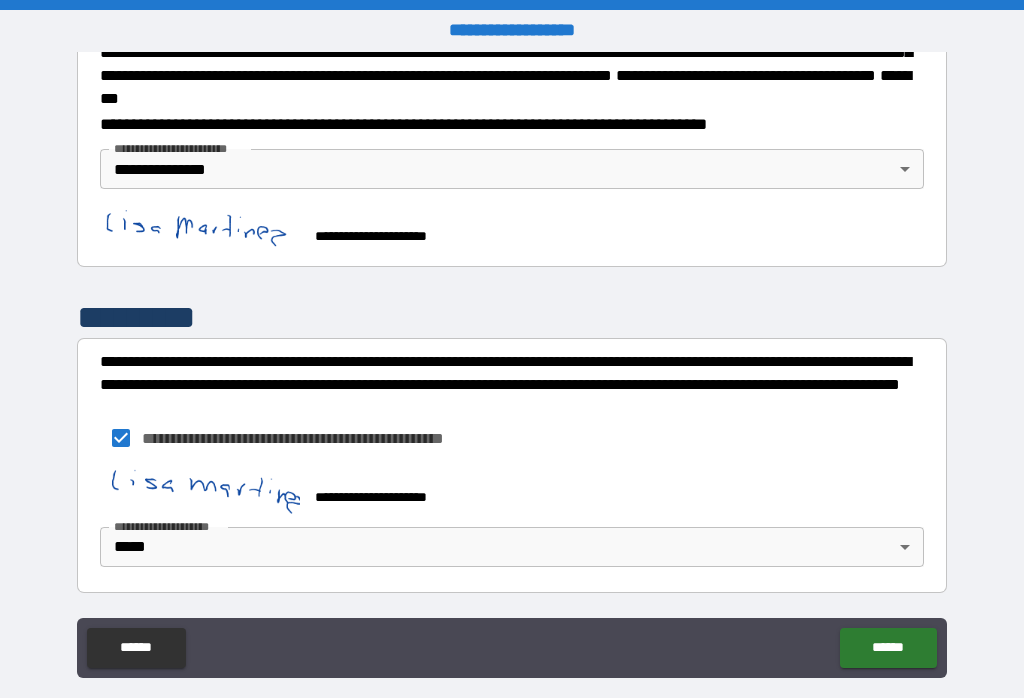 click on "**********" at bounding box center [512, 364] 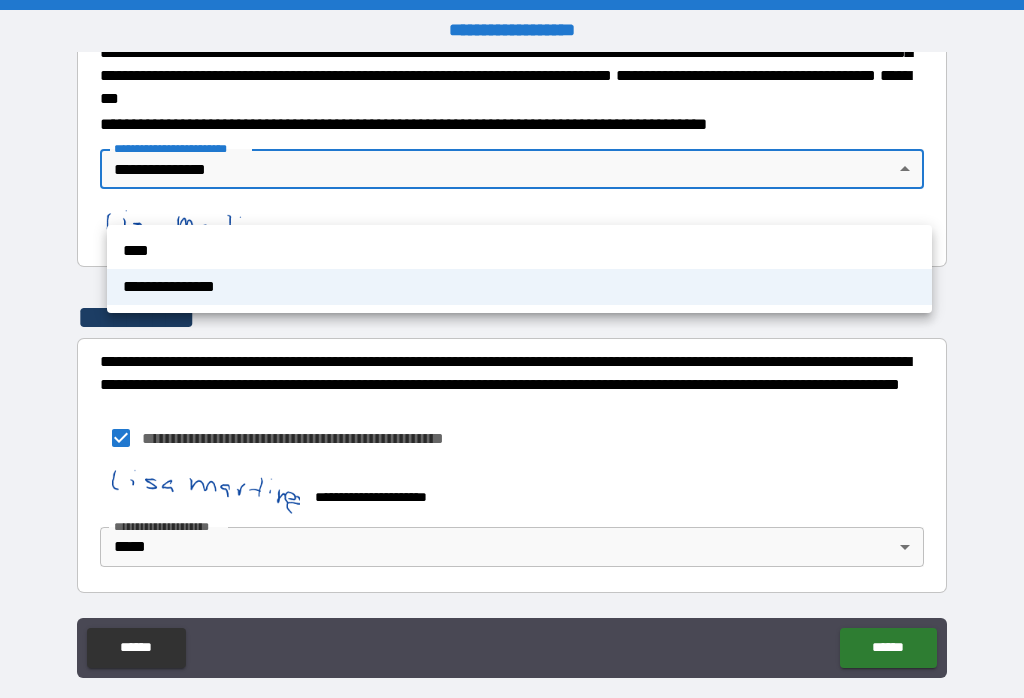 click on "****" at bounding box center [519, 251] 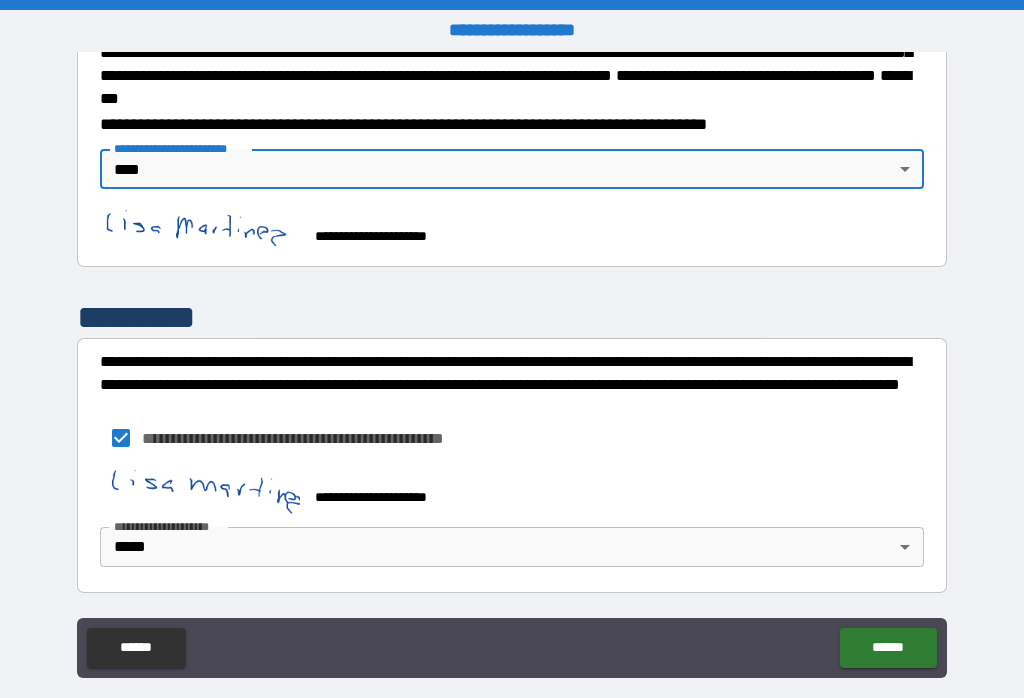 type on "****" 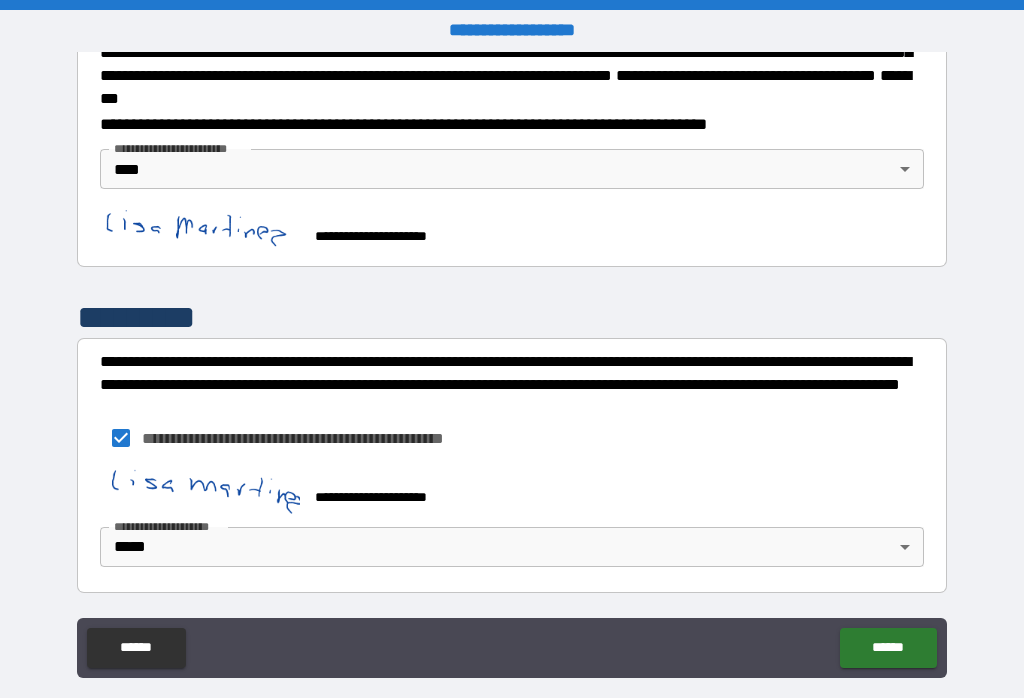 click on "**********" at bounding box center (512, 364) 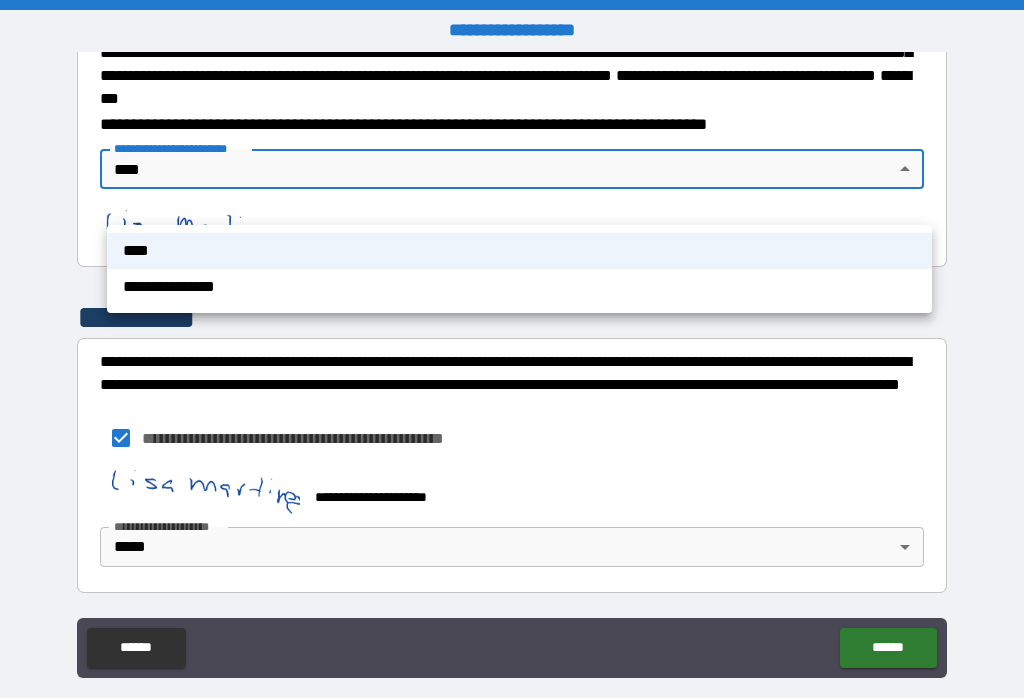 click at bounding box center [512, 349] 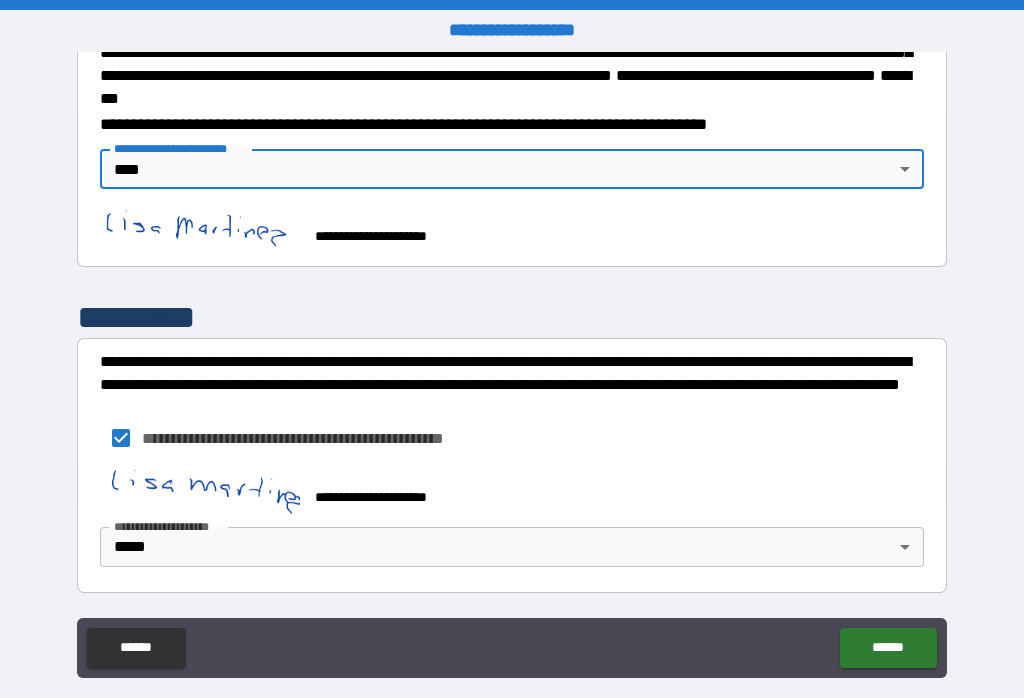 click on "******" at bounding box center (888, 648) 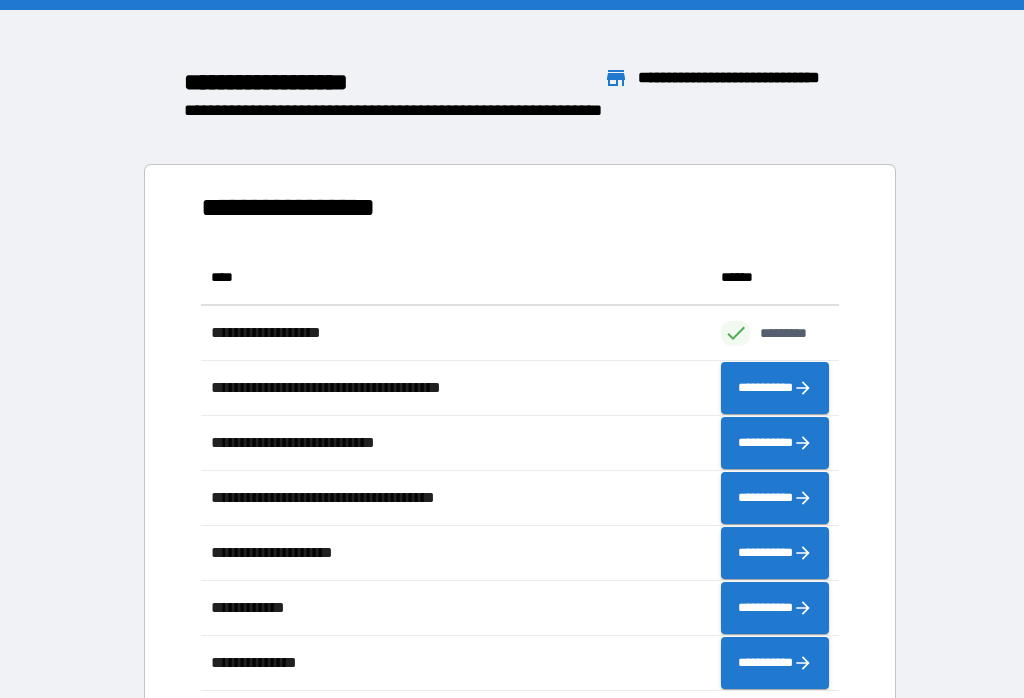 scroll, scrollTop: 441, scrollLeft: 638, axis: both 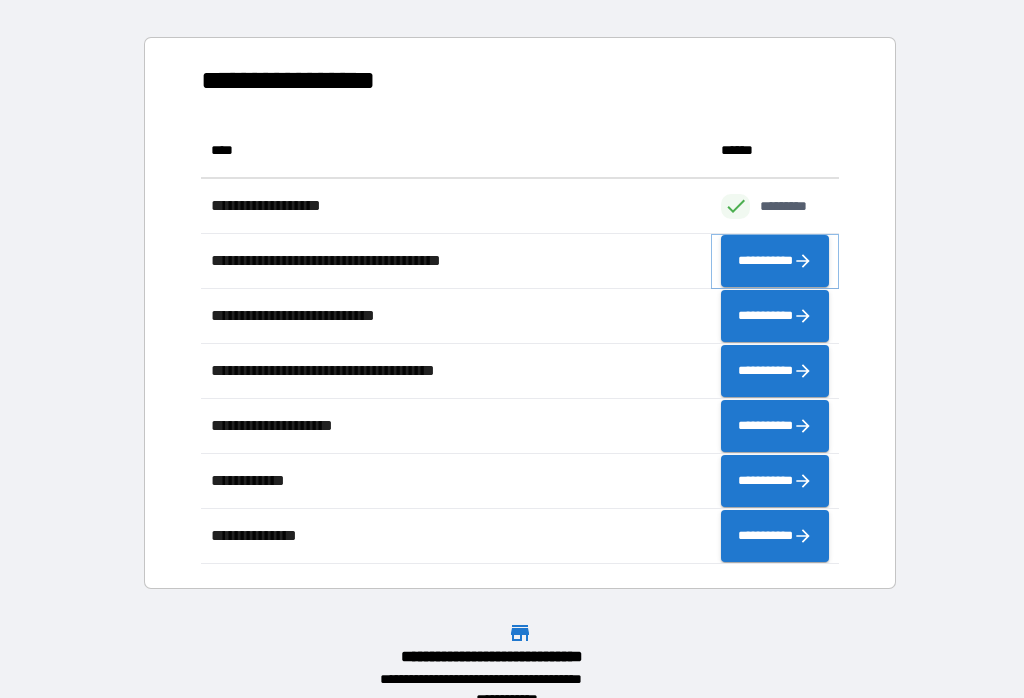 click on "**********" at bounding box center [775, 261] 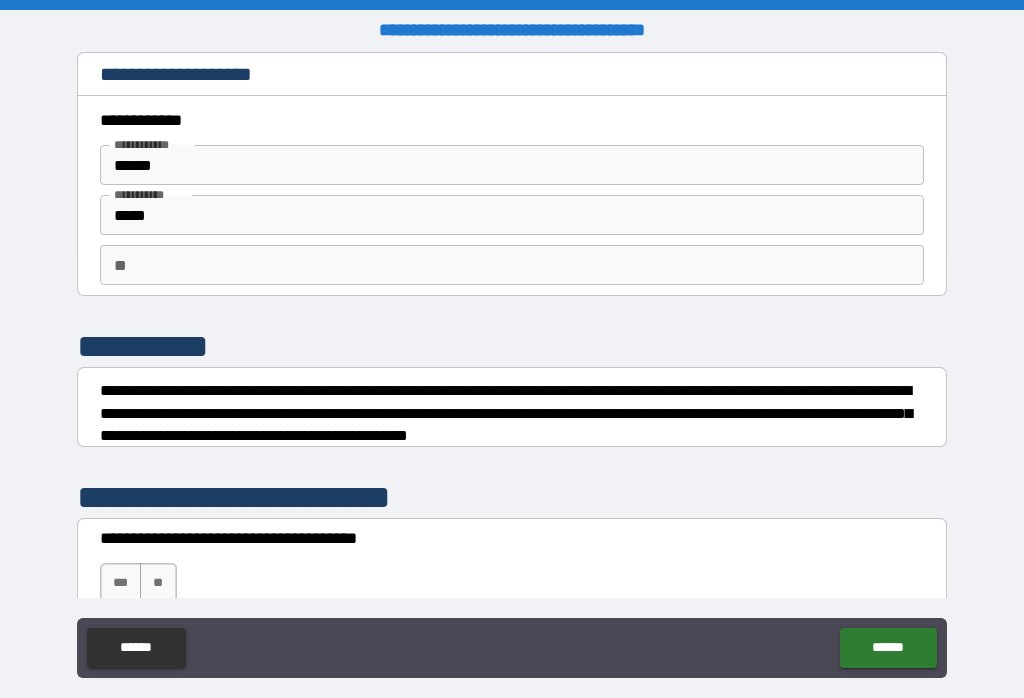 click on "***" at bounding box center [121, 583] 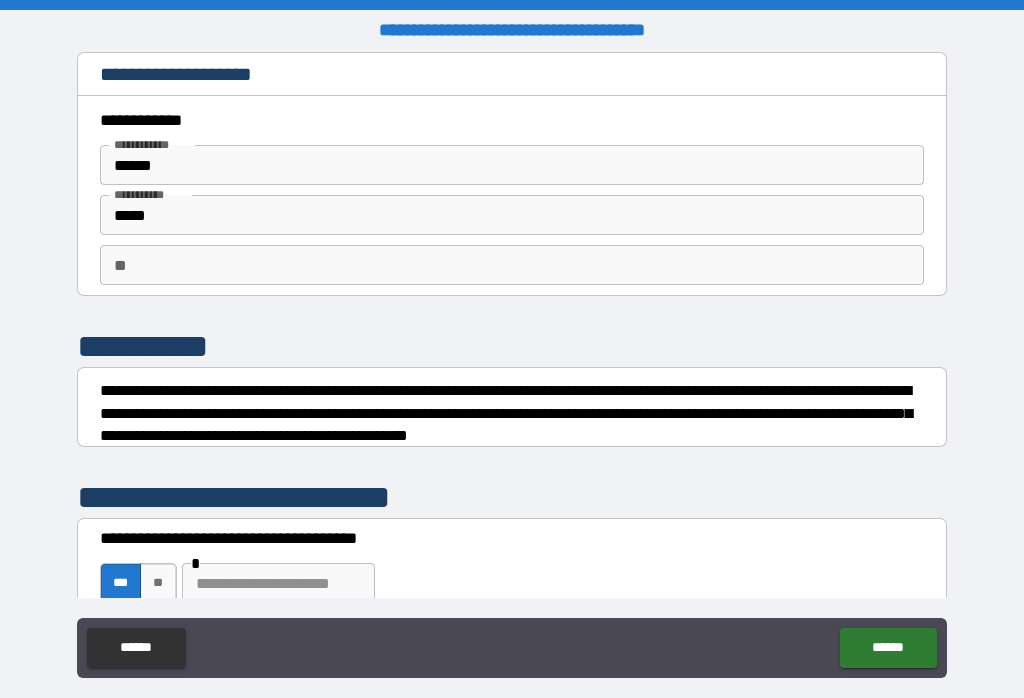 click at bounding box center (278, 583) 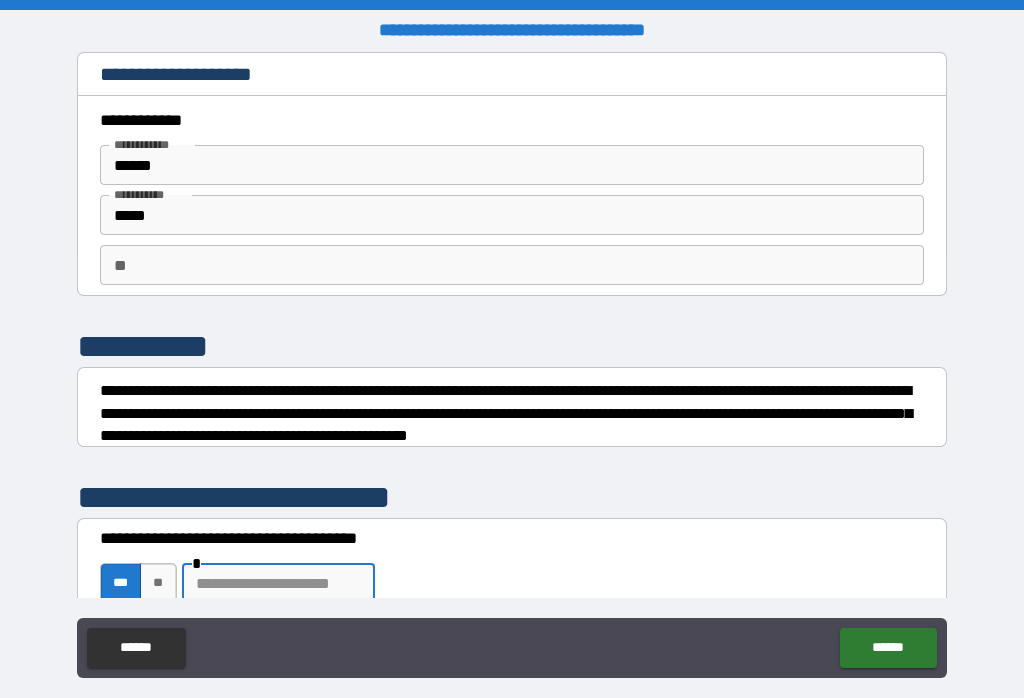 scroll, scrollTop: 31, scrollLeft: 0, axis: vertical 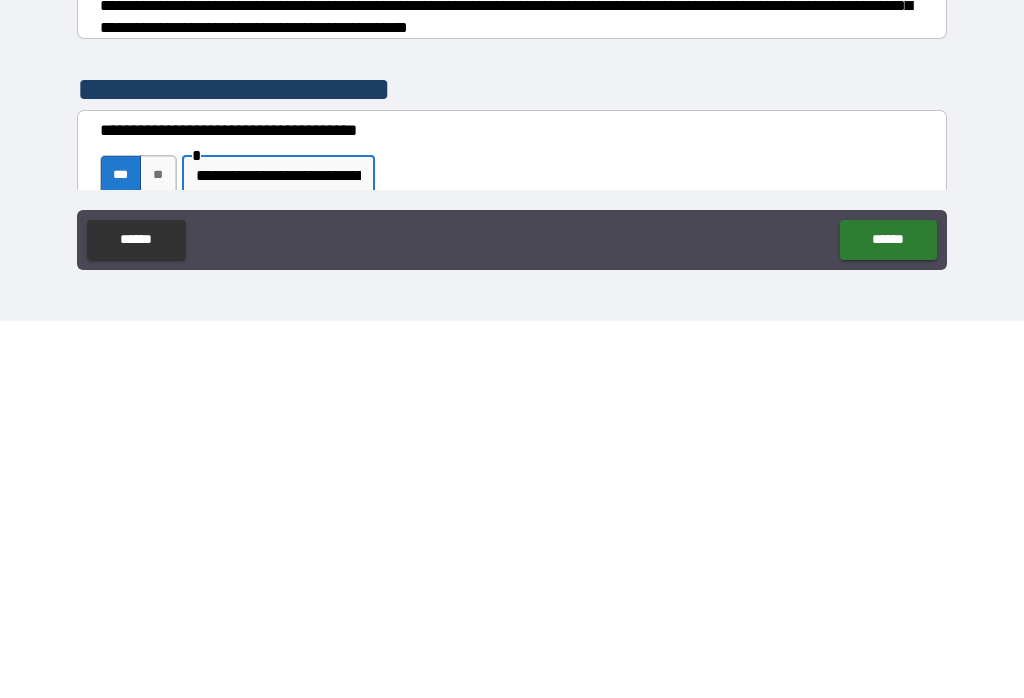 type on "**********" 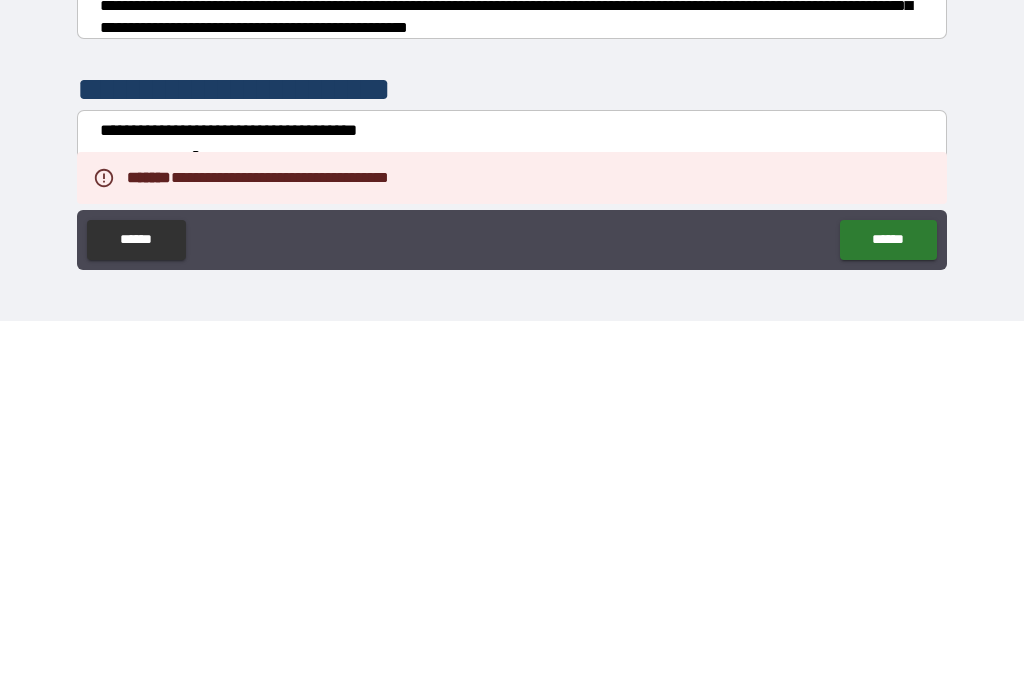 scroll, scrollTop: 0, scrollLeft: 0, axis: both 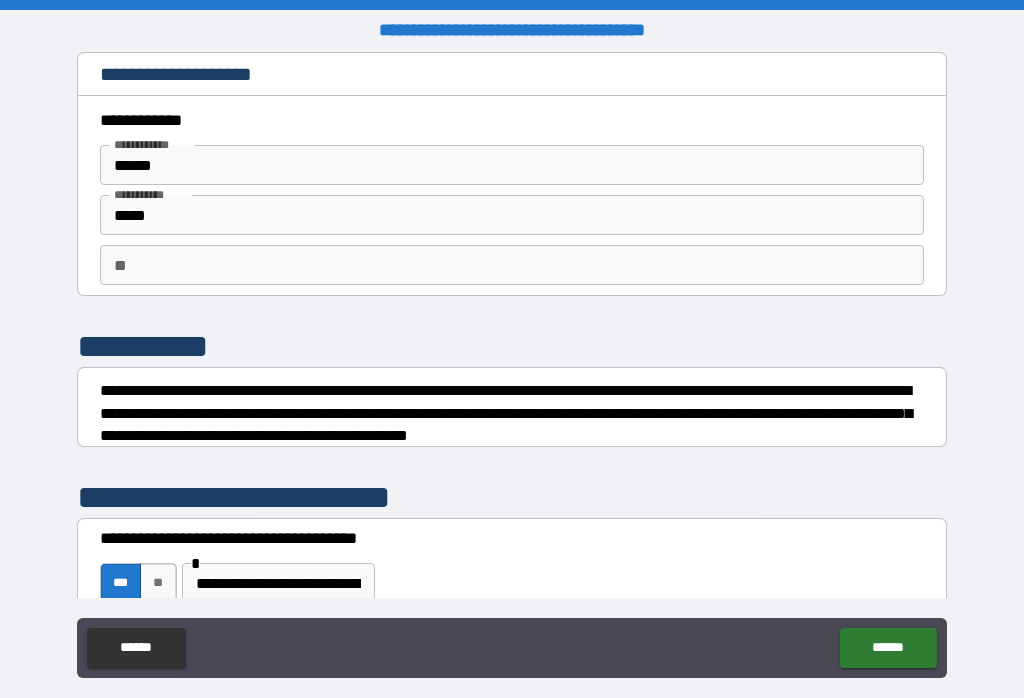 click on "***" at bounding box center [121, 583] 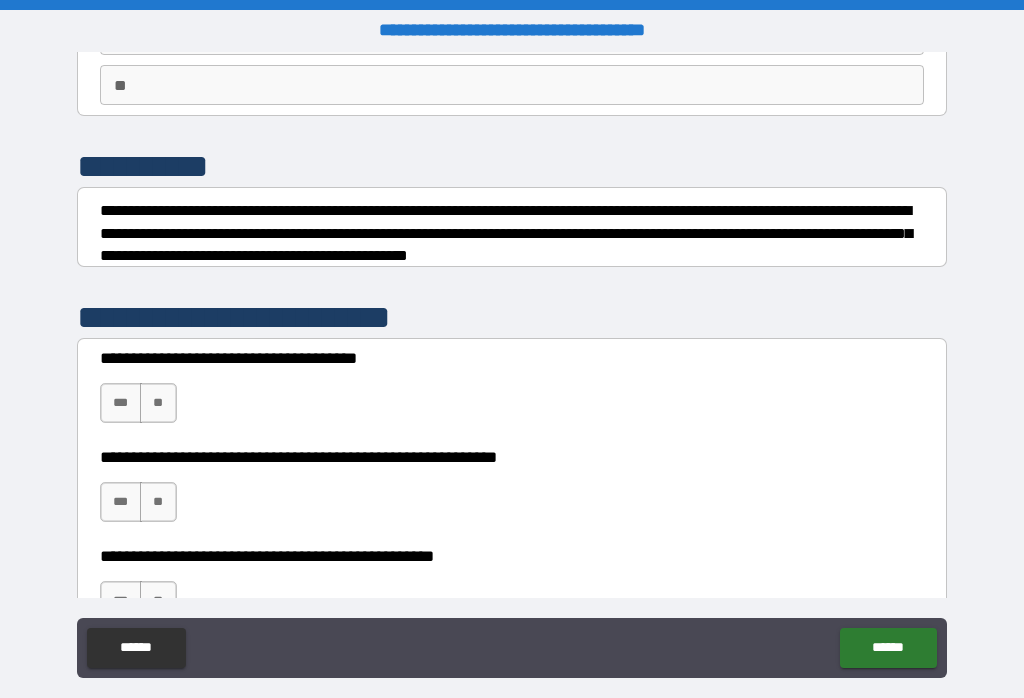 scroll, scrollTop: 184, scrollLeft: 0, axis: vertical 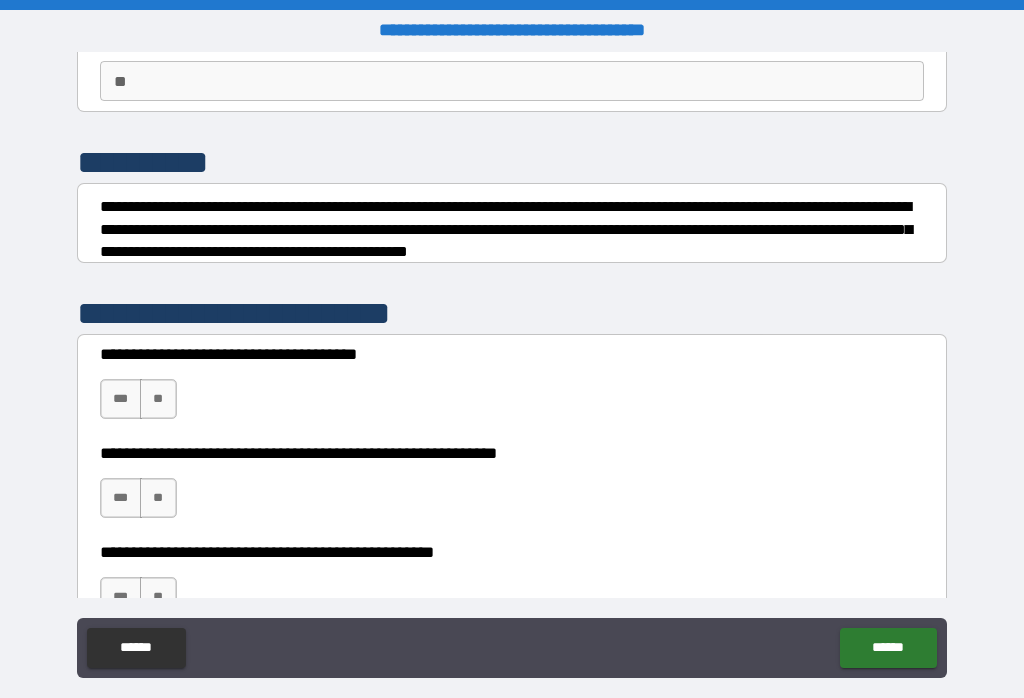 click on "***" at bounding box center (121, 399) 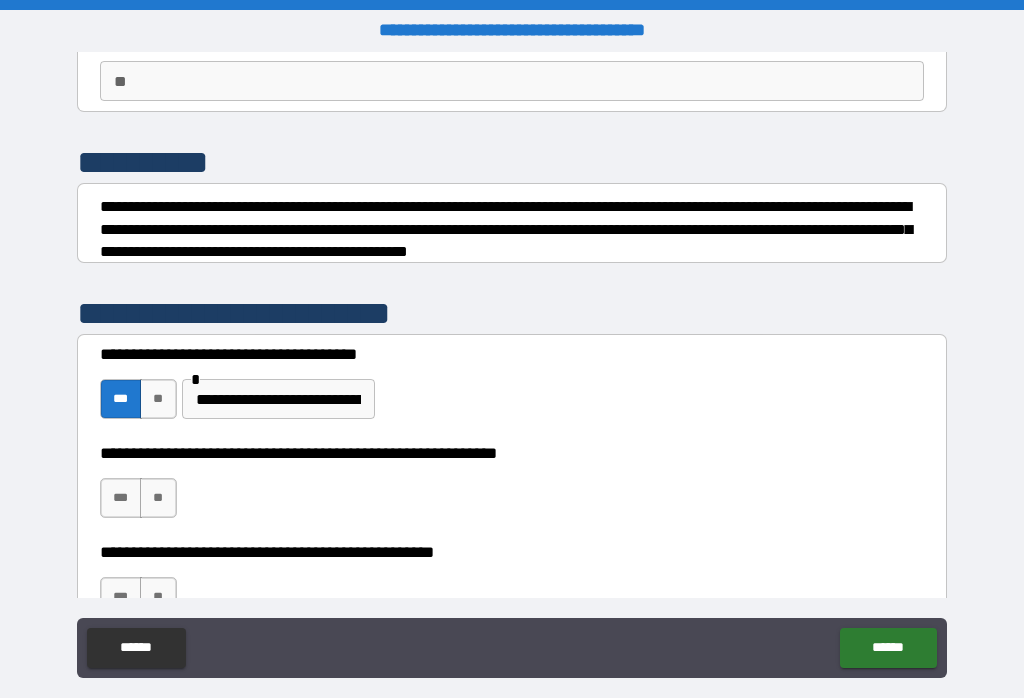click on "***" at bounding box center [121, 498] 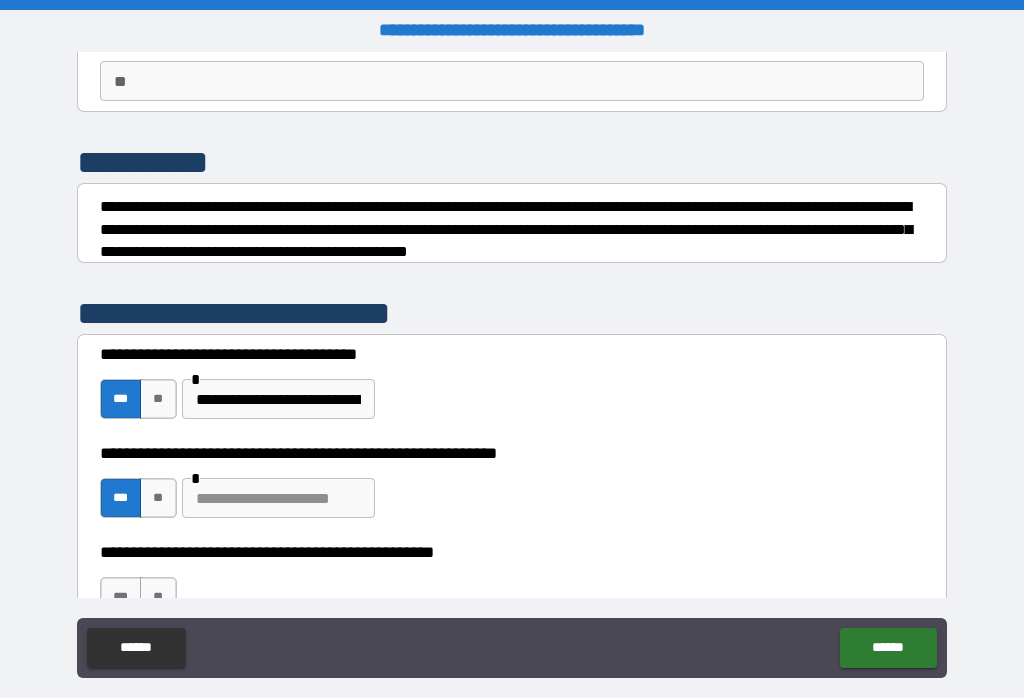 click at bounding box center [278, 498] 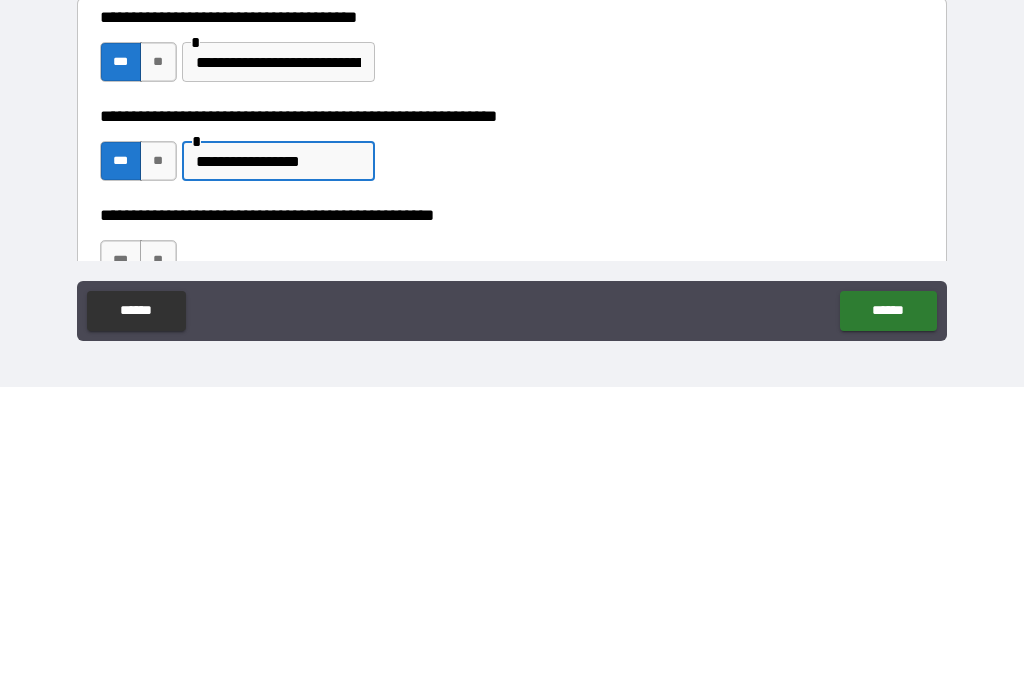 scroll, scrollTop: 31, scrollLeft: 0, axis: vertical 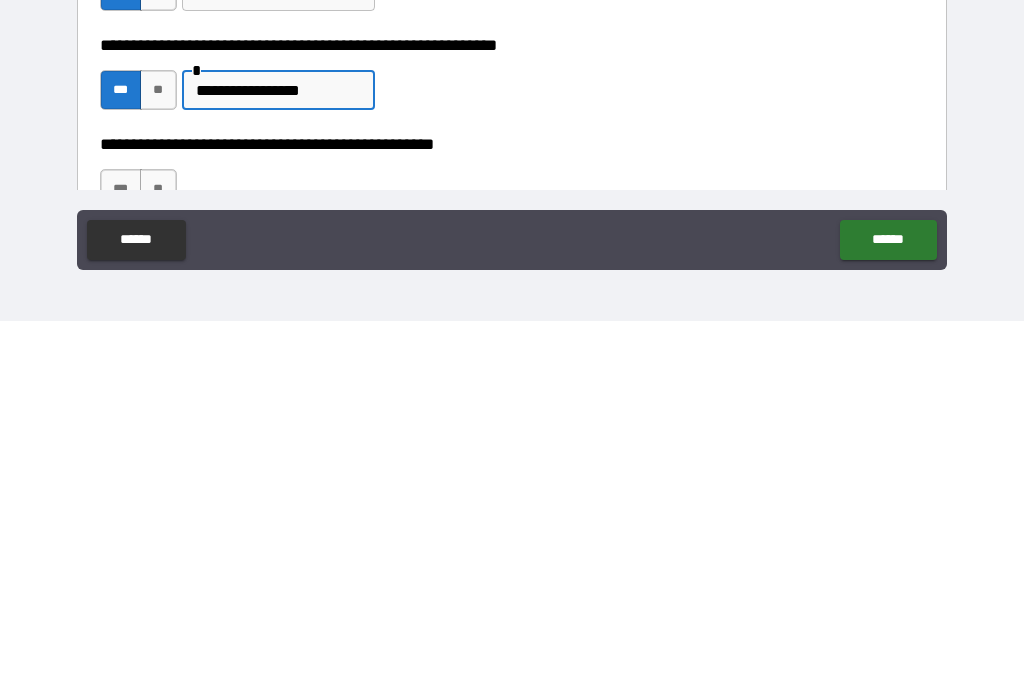 type on "**********" 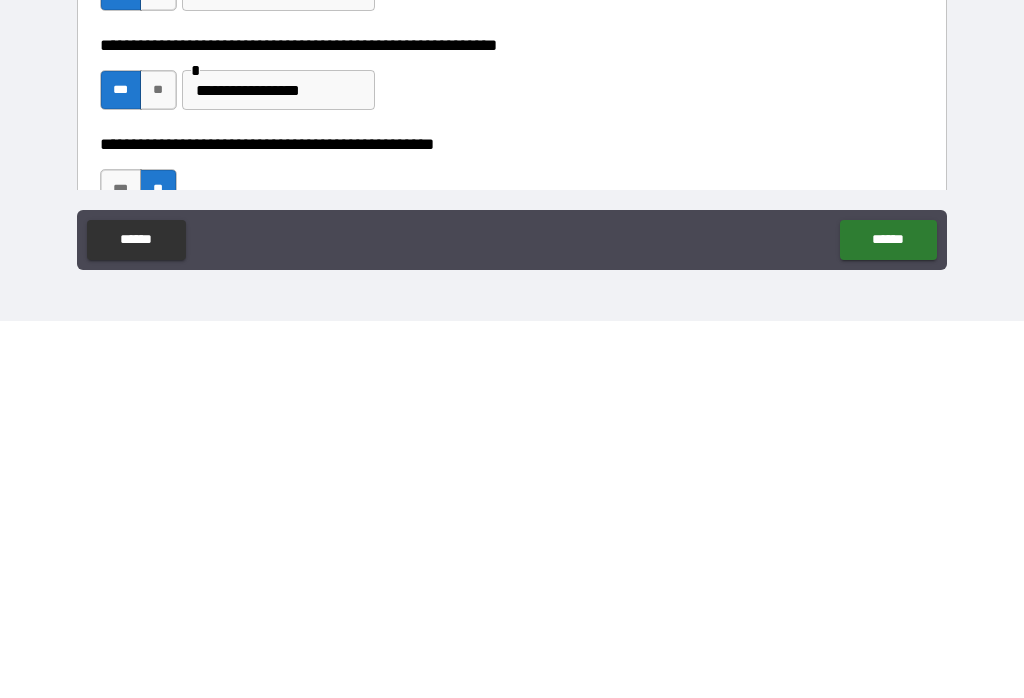 scroll, scrollTop: 0, scrollLeft: 0, axis: both 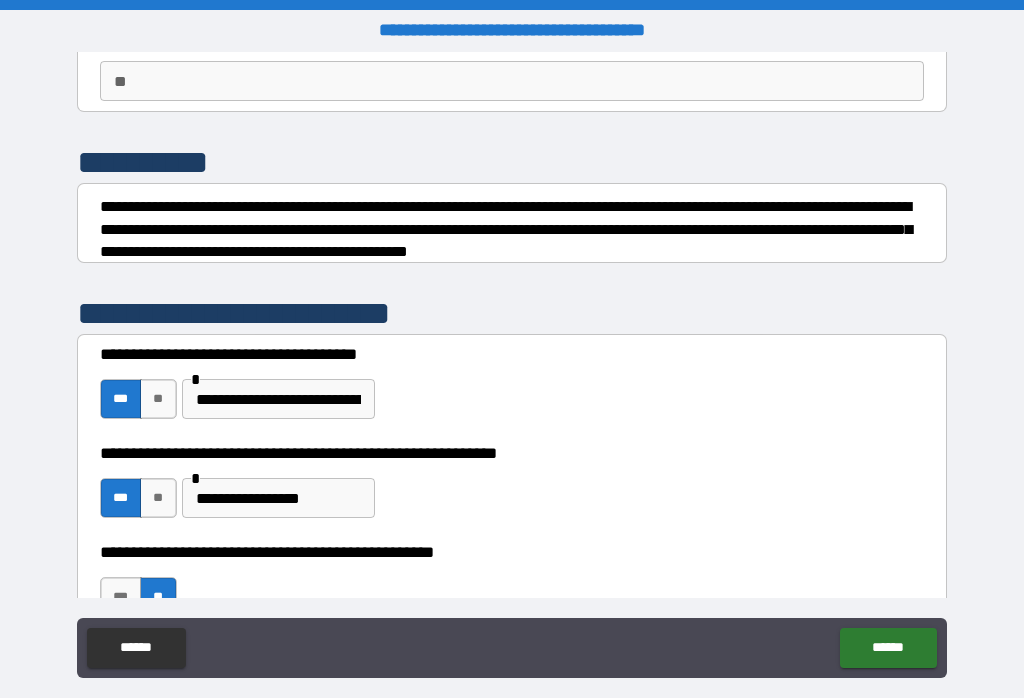 click on "******" at bounding box center (888, 648) 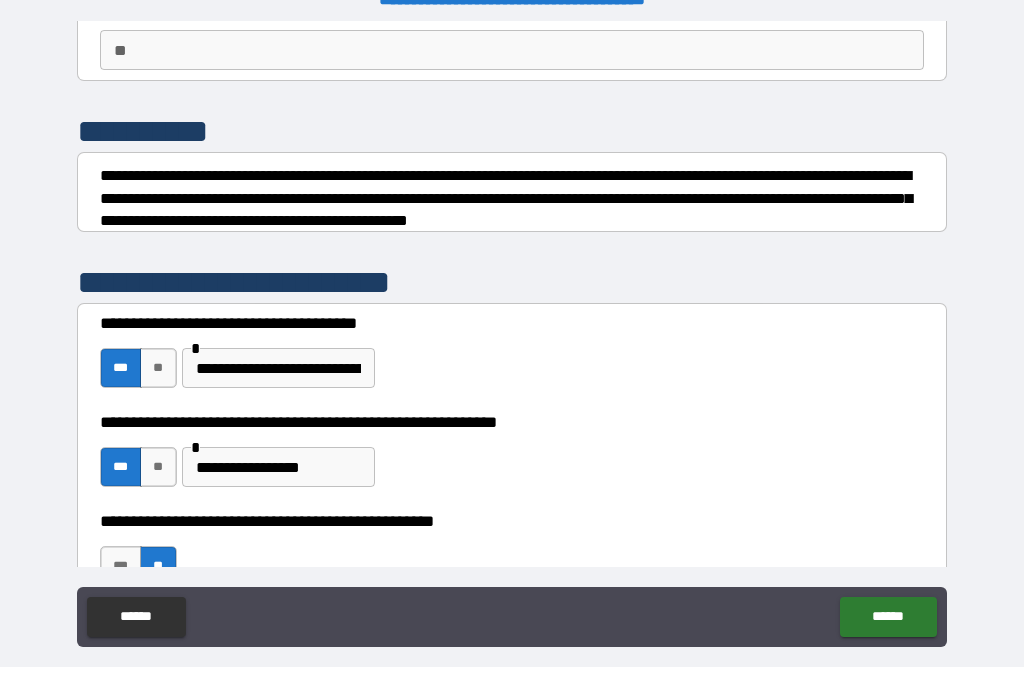 scroll, scrollTop: 31, scrollLeft: 0, axis: vertical 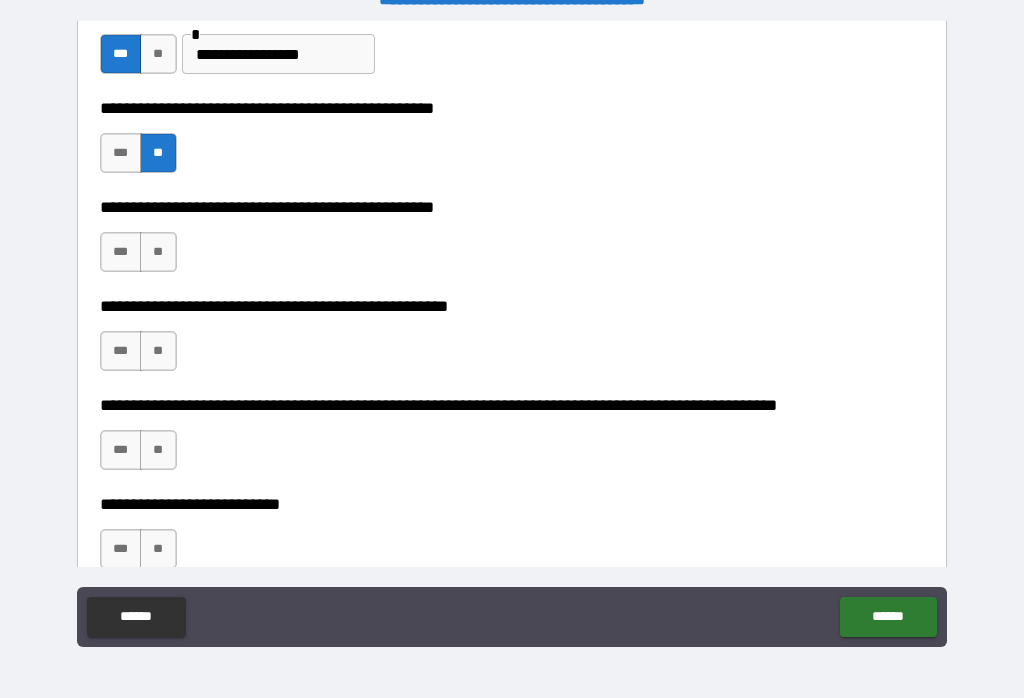 click on "***" at bounding box center (121, 252) 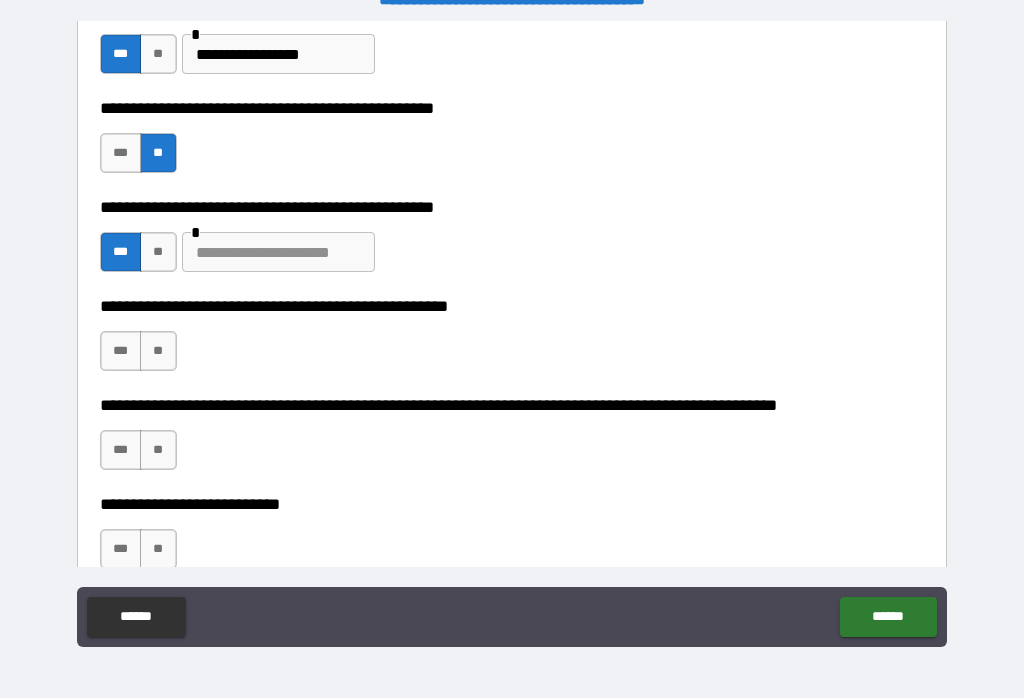 click at bounding box center [278, 252] 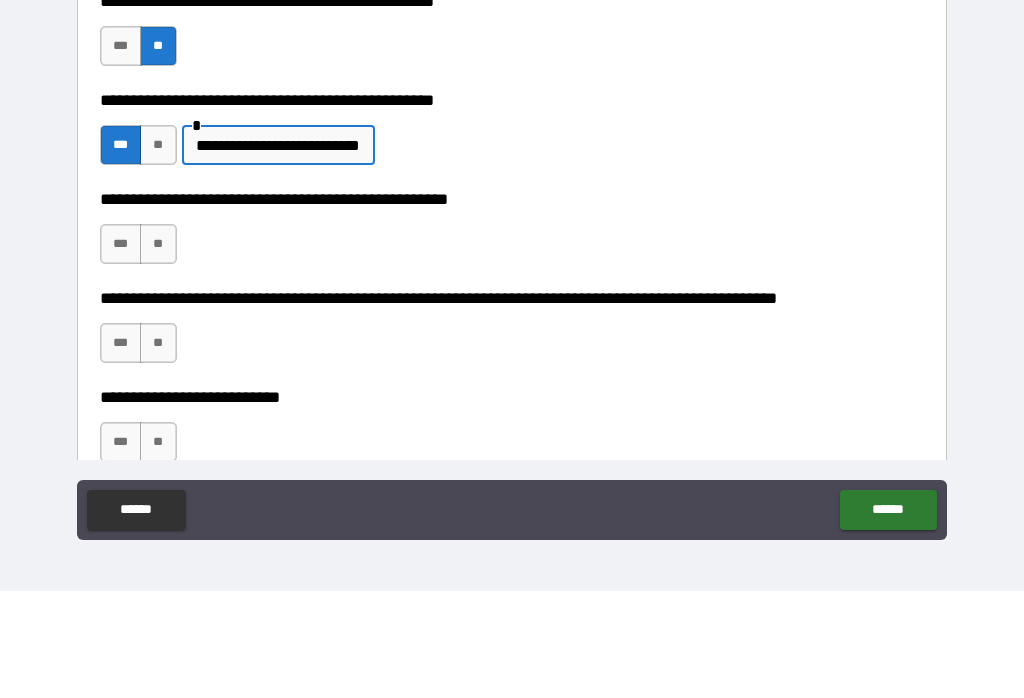 click on "**" at bounding box center (158, 351) 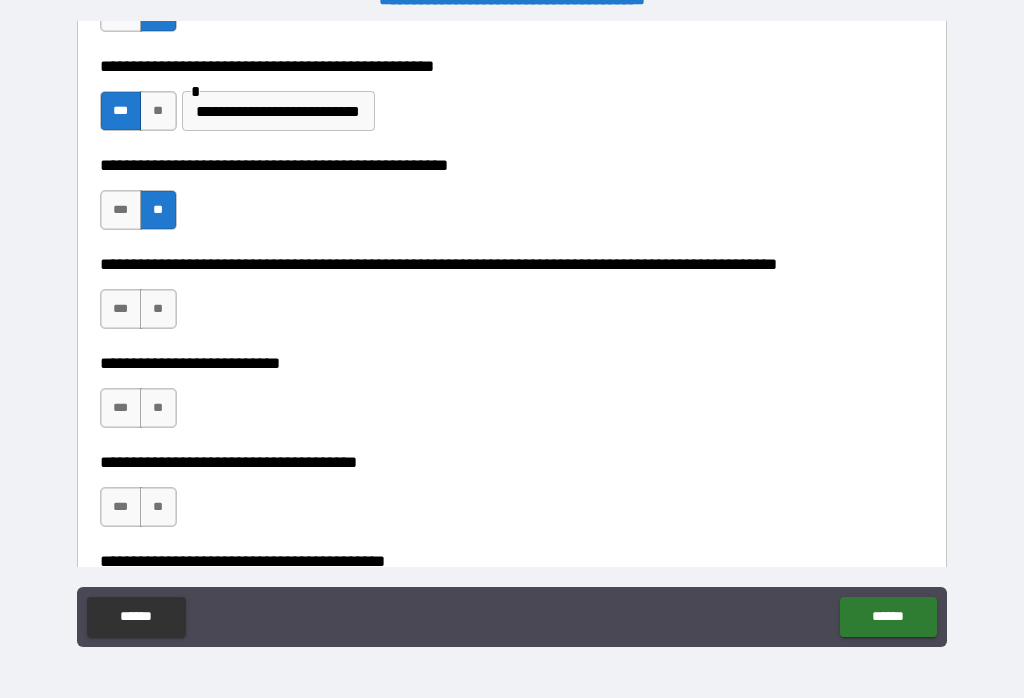 scroll, scrollTop: 738, scrollLeft: 0, axis: vertical 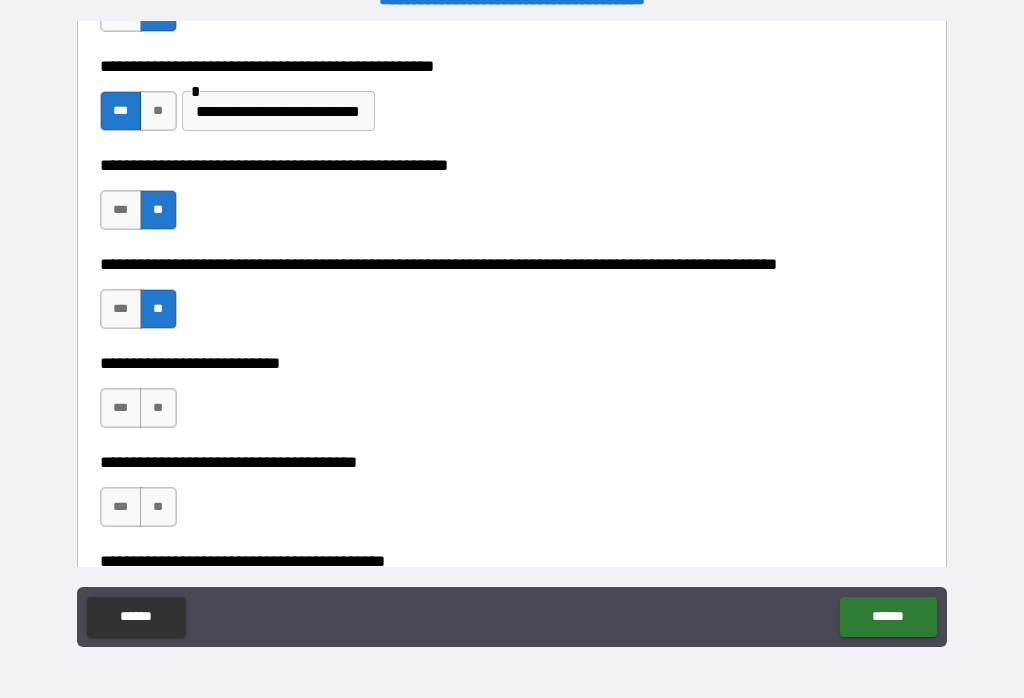 click on "**" at bounding box center [158, 408] 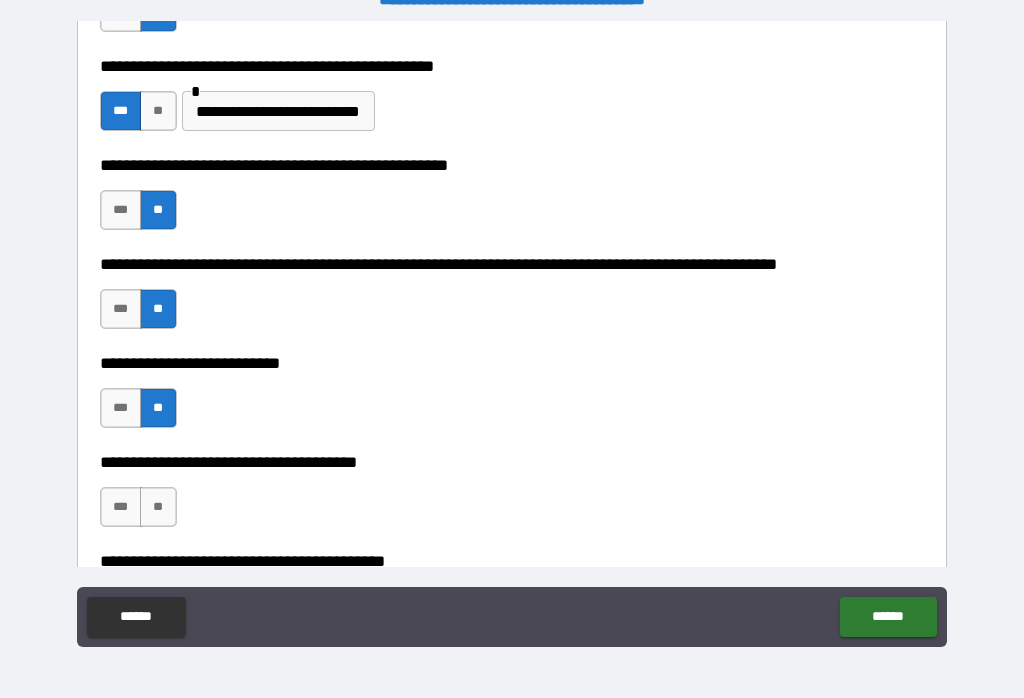 click on "**" at bounding box center (158, 507) 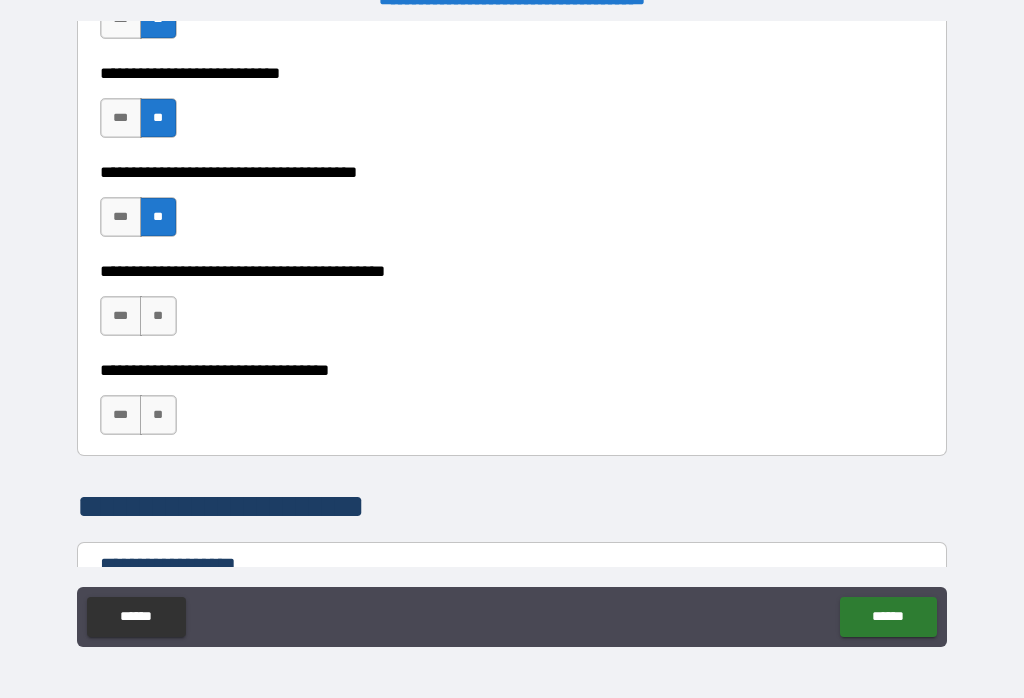 scroll, scrollTop: 1031, scrollLeft: 0, axis: vertical 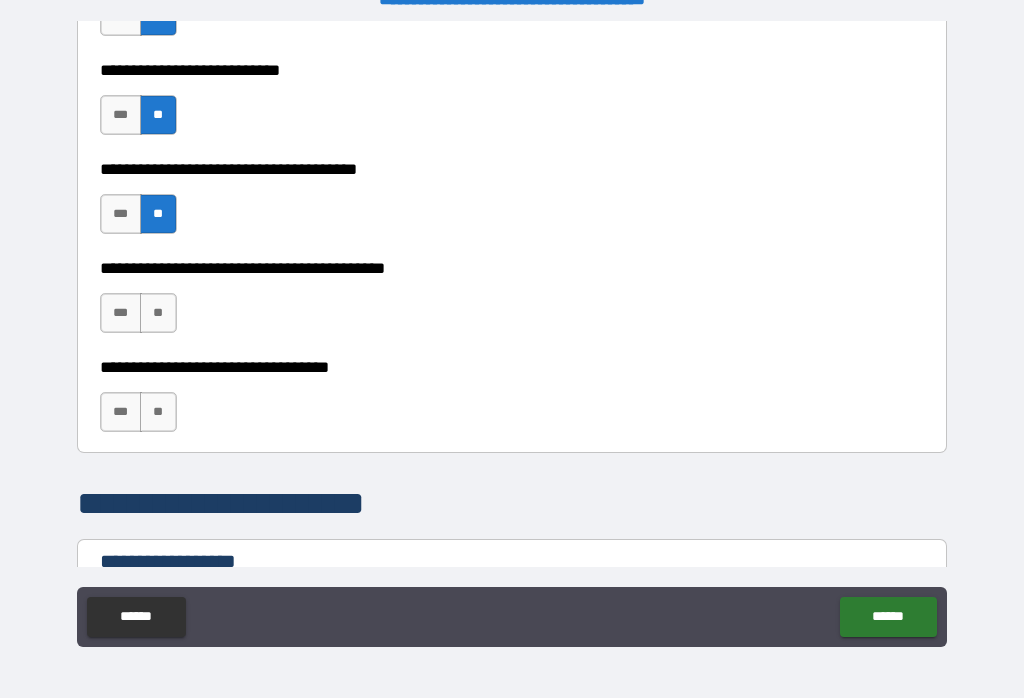 click on "**" at bounding box center (158, 313) 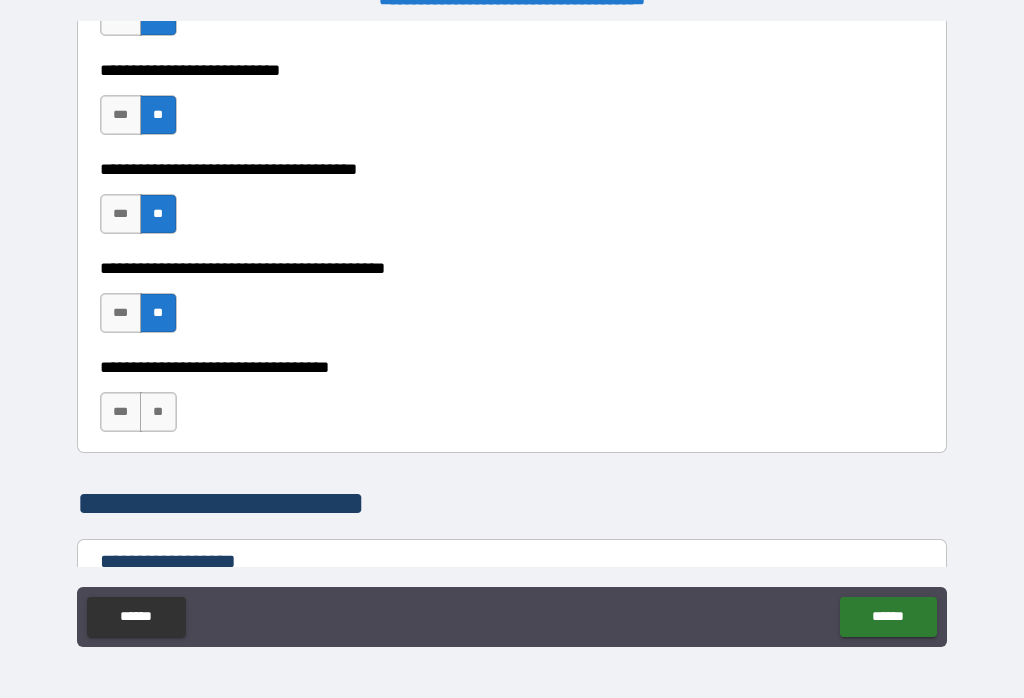 click on "**" at bounding box center (158, 412) 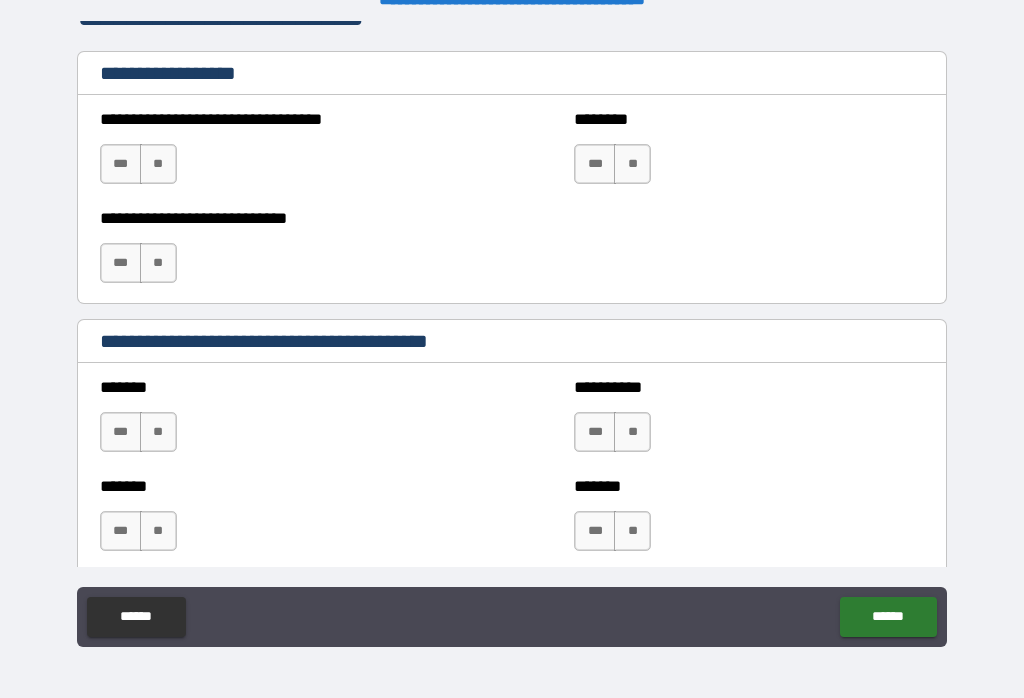 scroll, scrollTop: 1521, scrollLeft: 0, axis: vertical 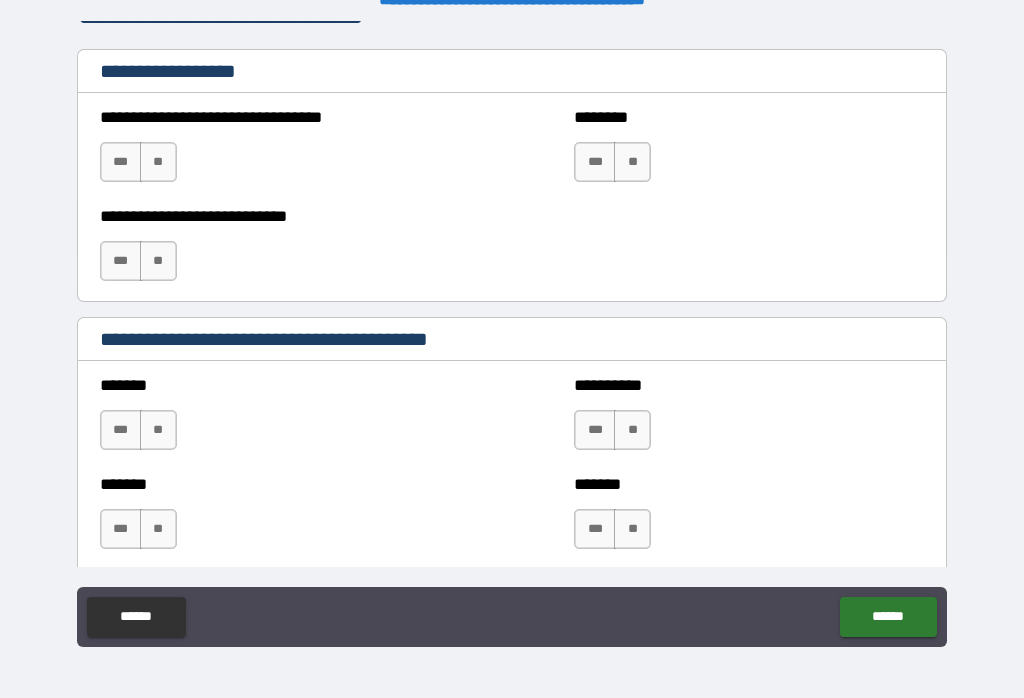 click on "**" at bounding box center (158, 162) 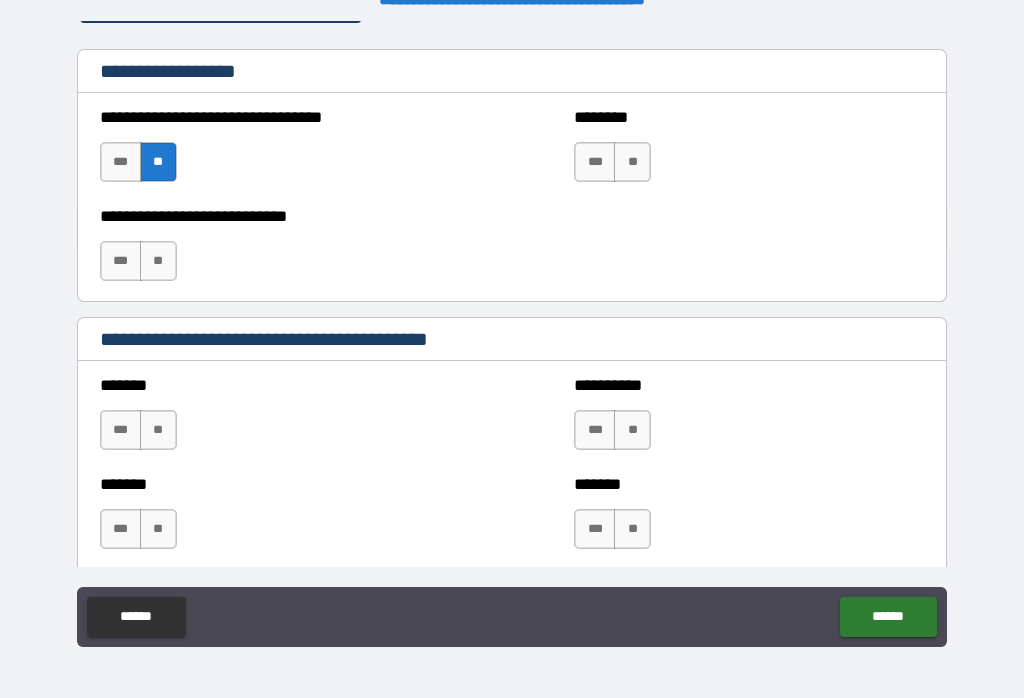 click on "**" at bounding box center (158, 261) 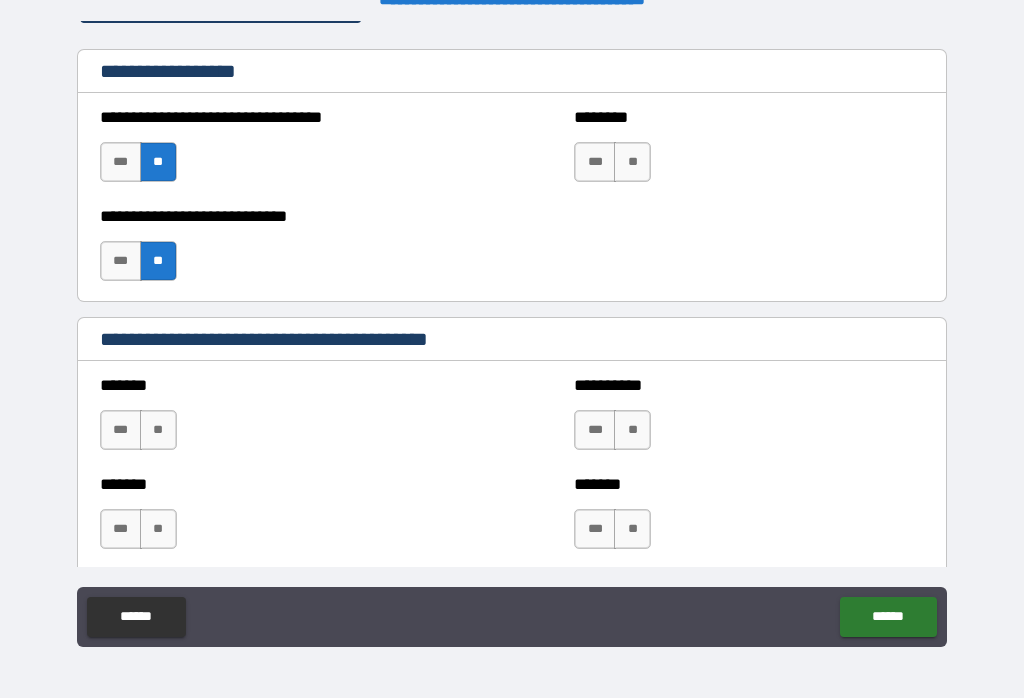 click on "**" at bounding box center (158, 430) 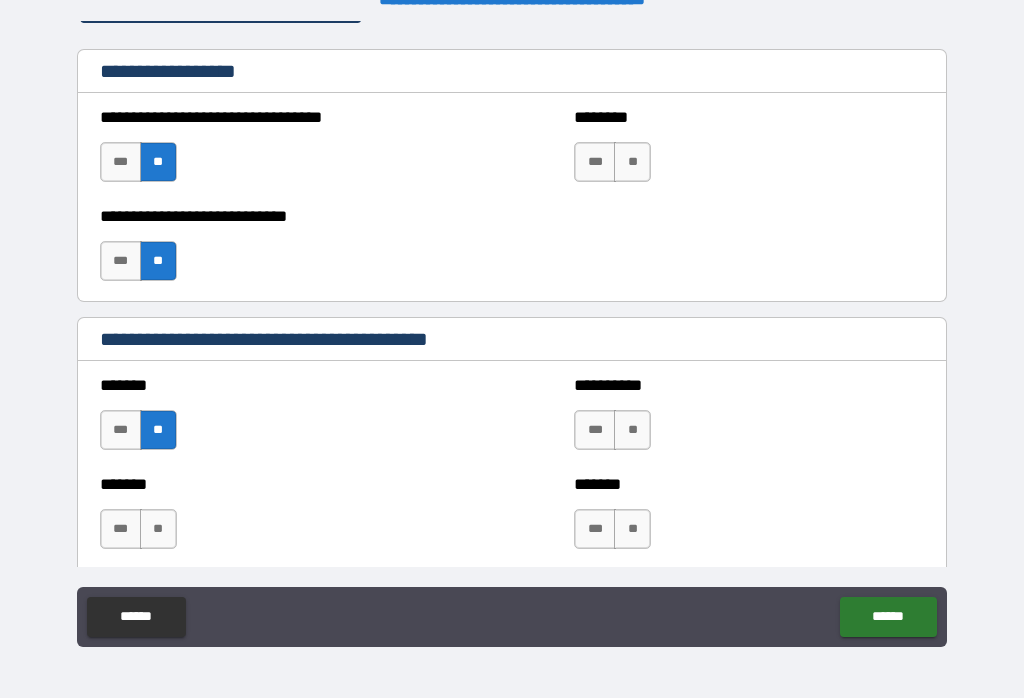 click on "**" at bounding box center [158, 529] 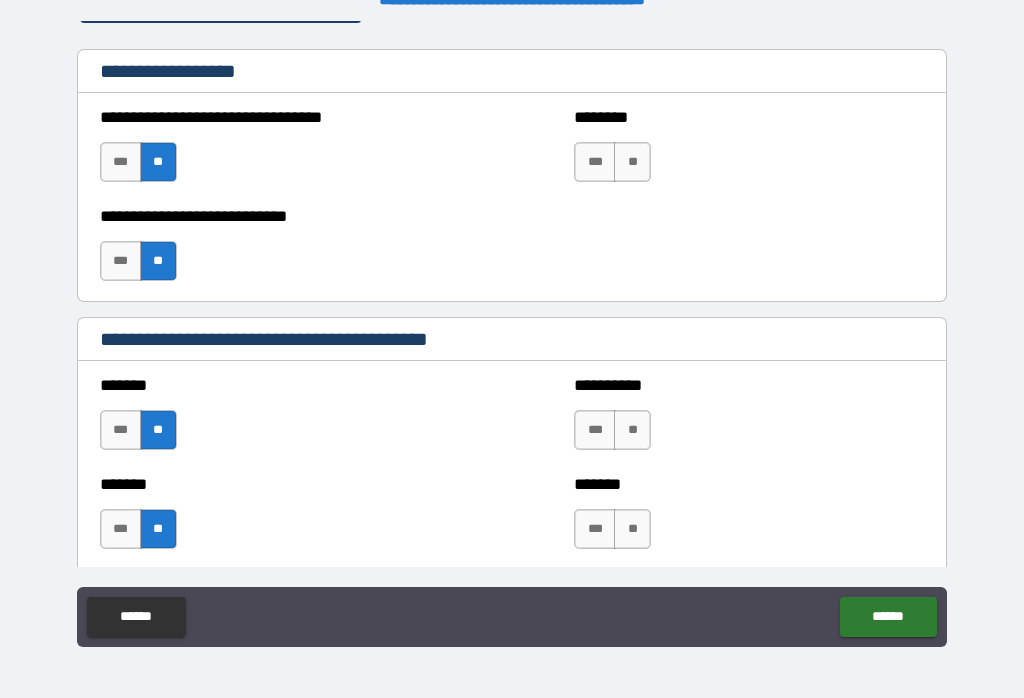 click on "**" at bounding box center (632, 529) 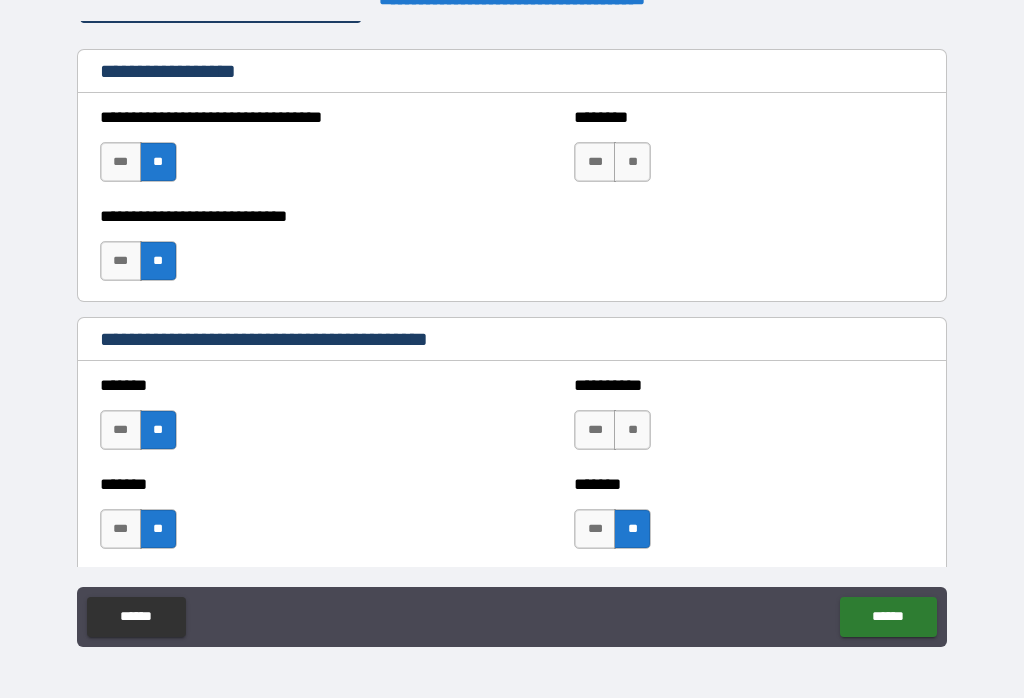 click on "**" at bounding box center (632, 430) 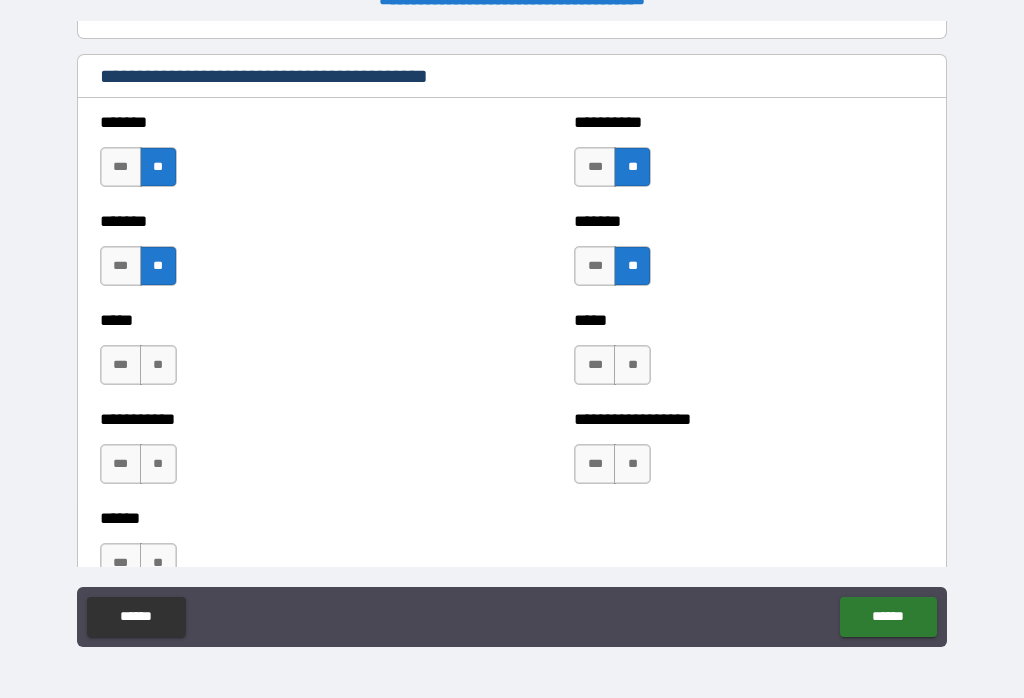 scroll, scrollTop: 1786, scrollLeft: 0, axis: vertical 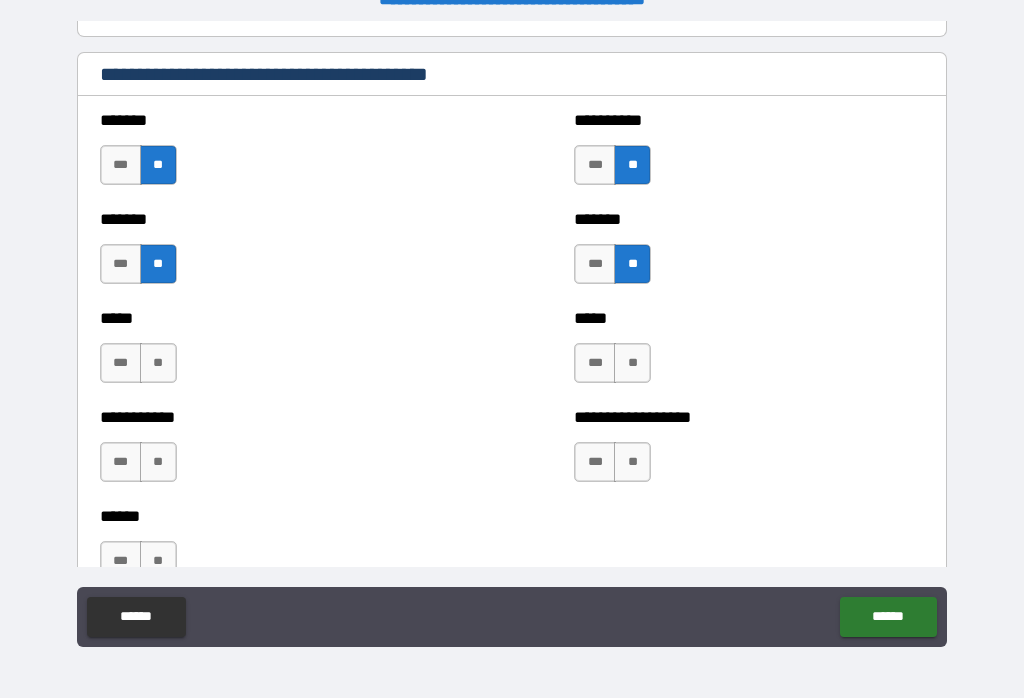 click on "**" at bounding box center [158, 363] 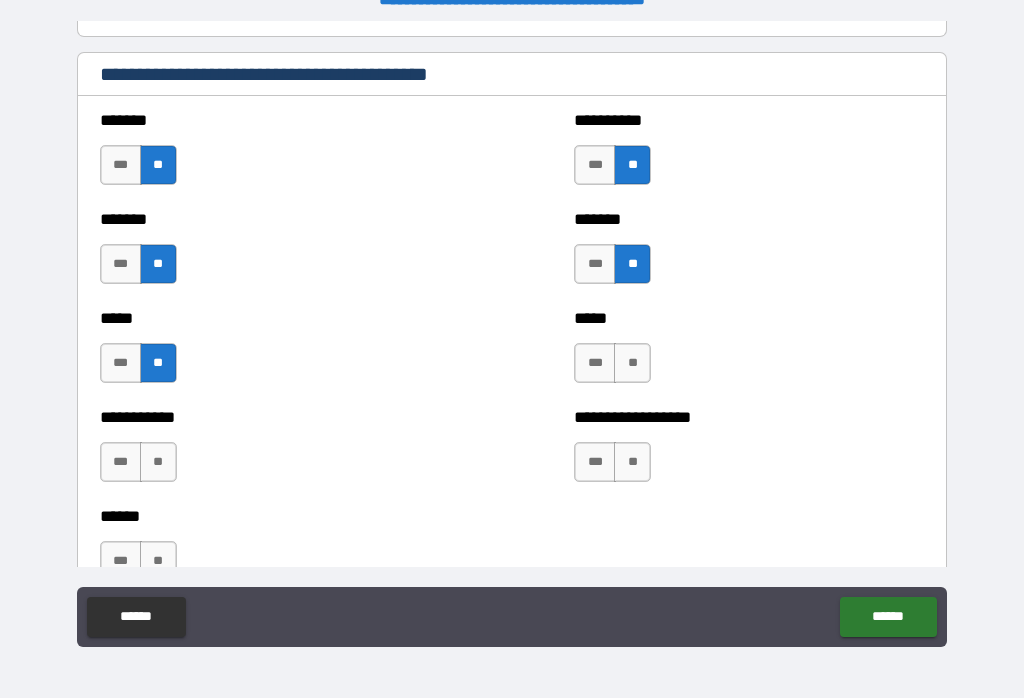 click on "**" at bounding box center (632, 363) 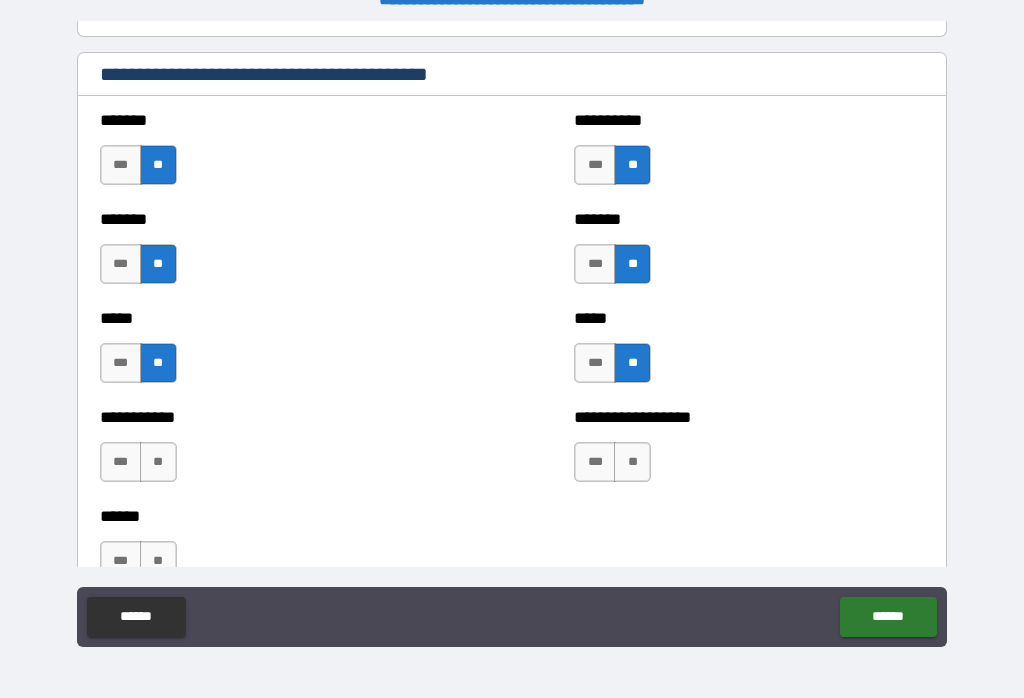 click on "**" at bounding box center (632, 462) 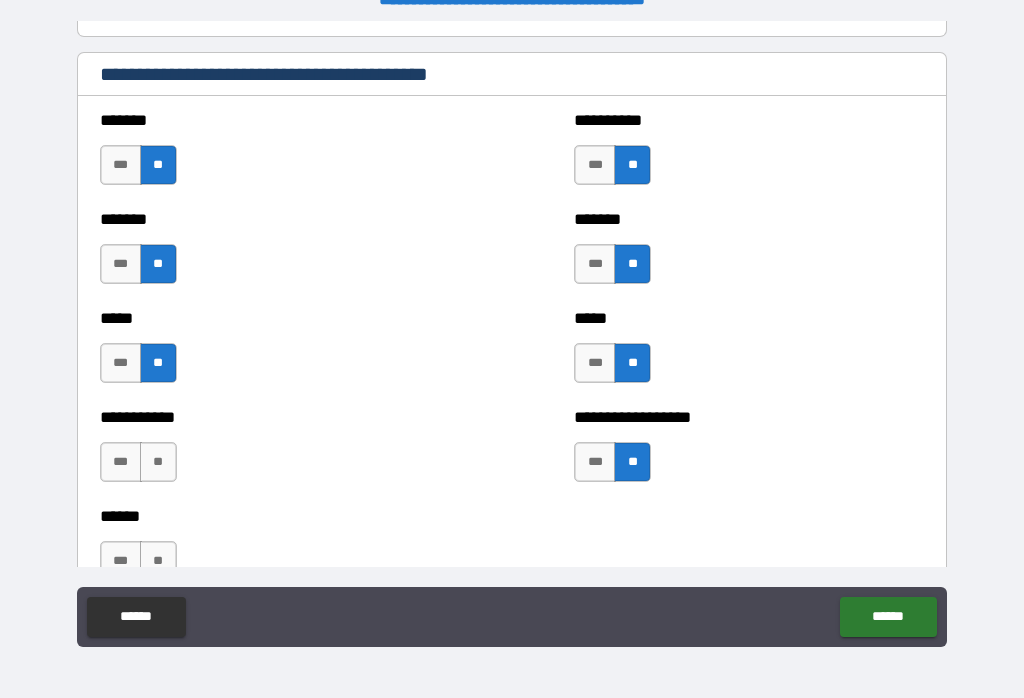 click on "**" at bounding box center [158, 462] 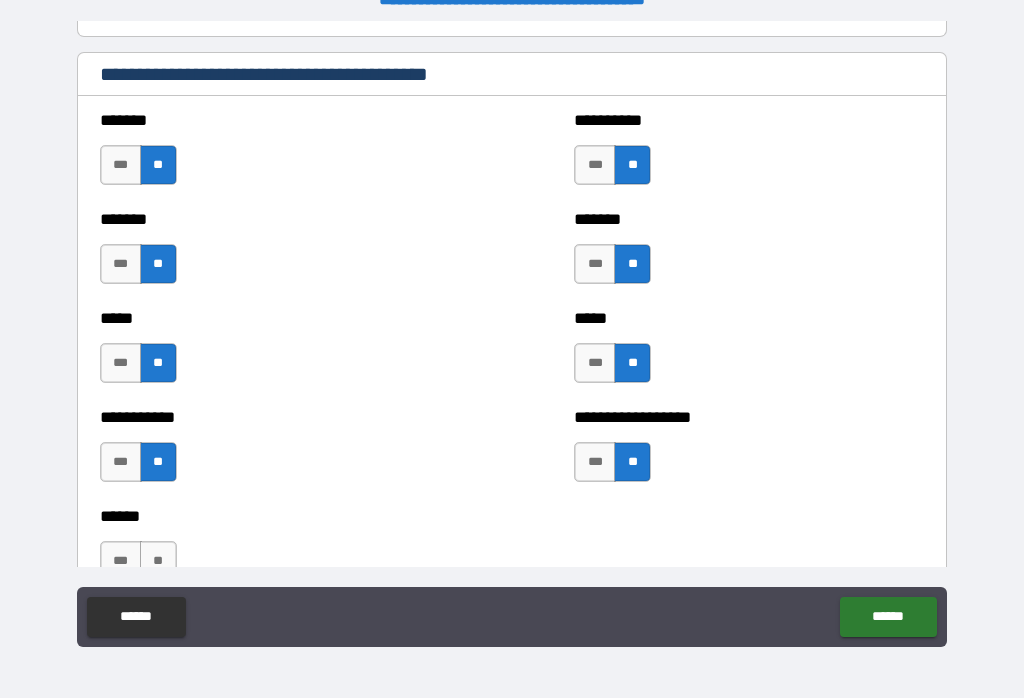 click on "**" at bounding box center (158, 561) 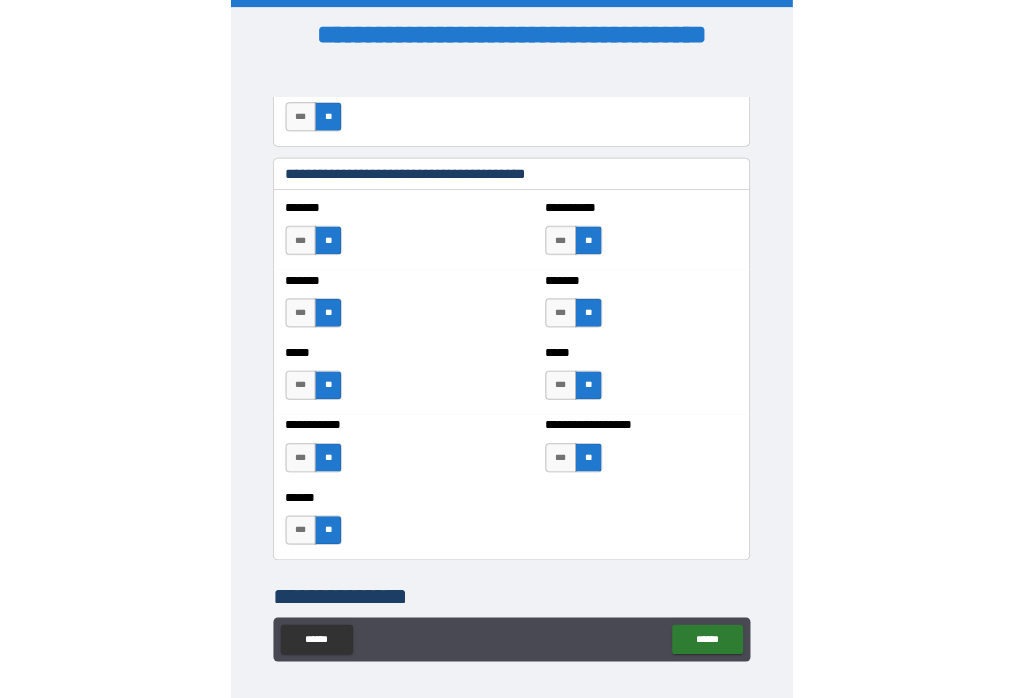 scroll, scrollTop: 31, scrollLeft: 0, axis: vertical 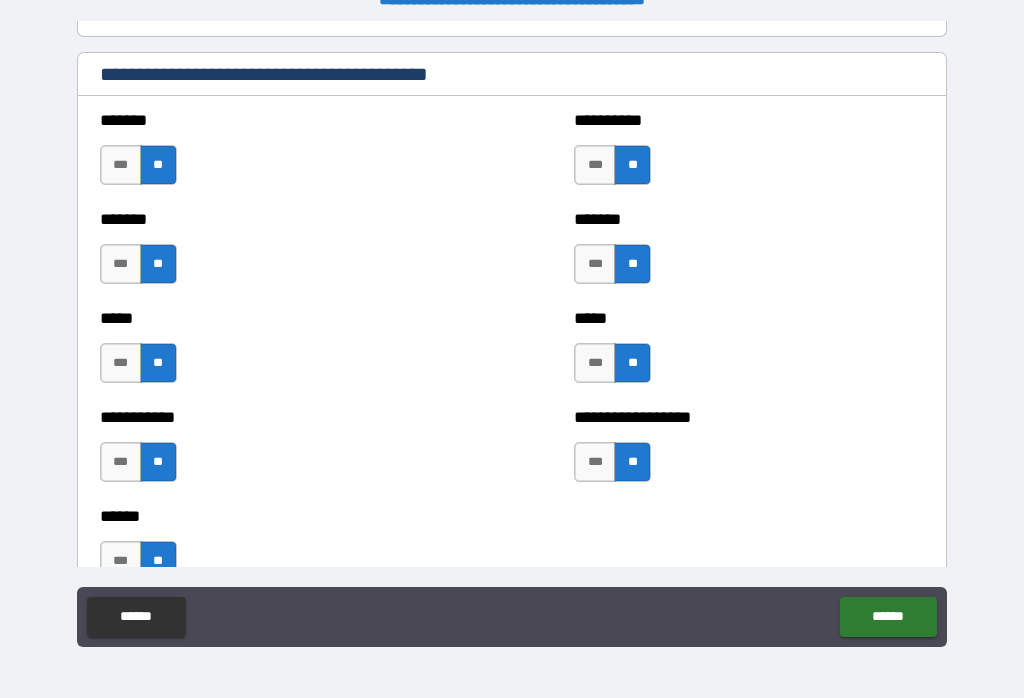 type on "**********" 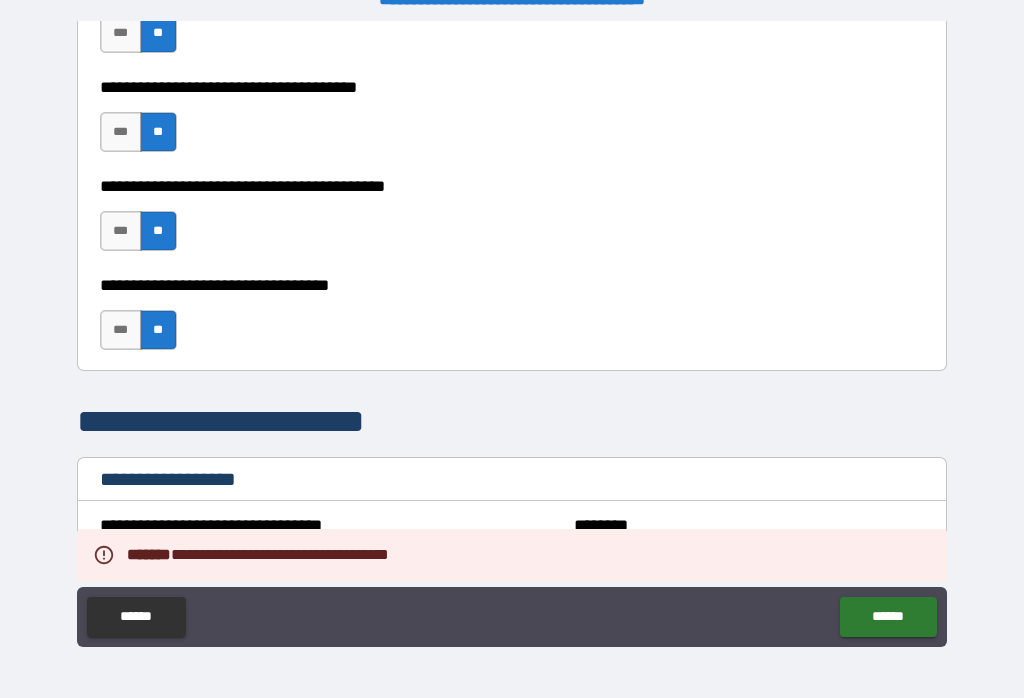 scroll, scrollTop: 1110, scrollLeft: 0, axis: vertical 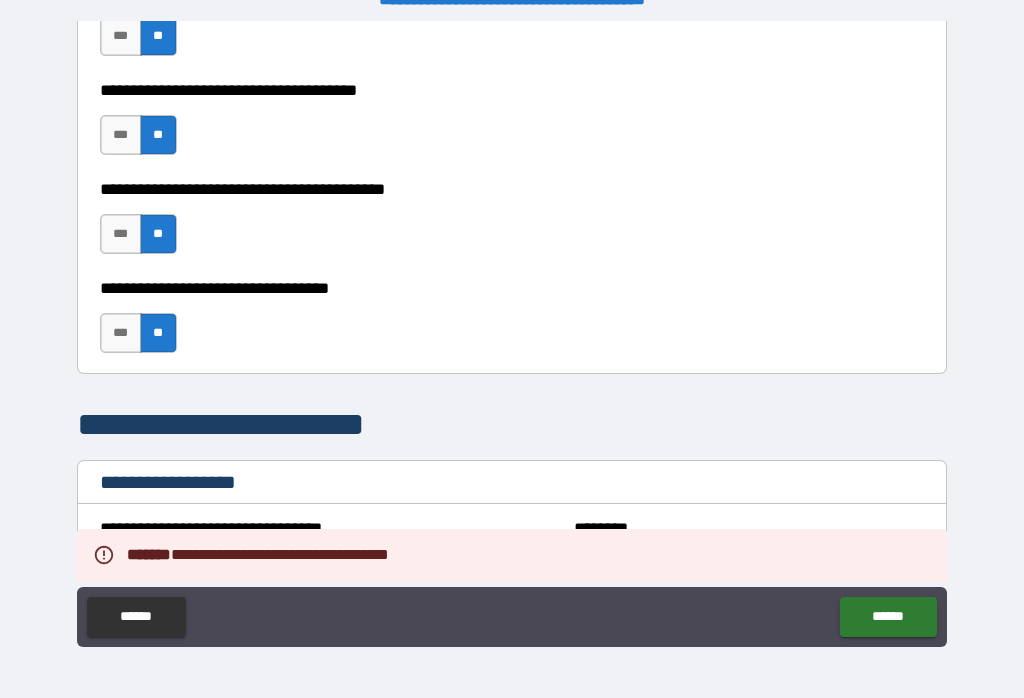 click on "**********" at bounding box center (512, 336) 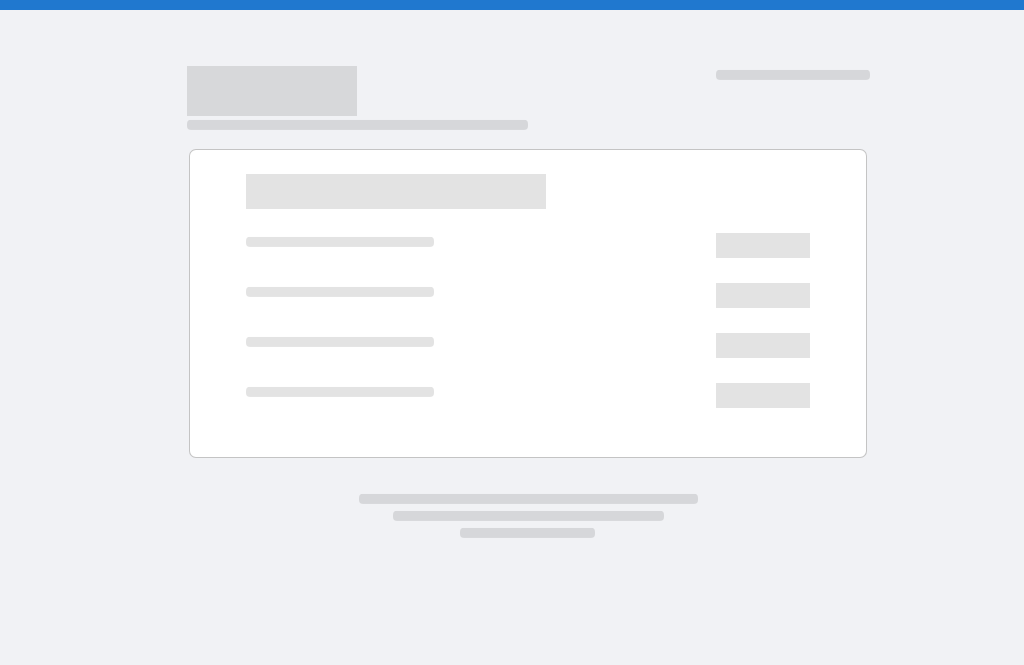 scroll, scrollTop: 0, scrollLeft: 0, axis: both 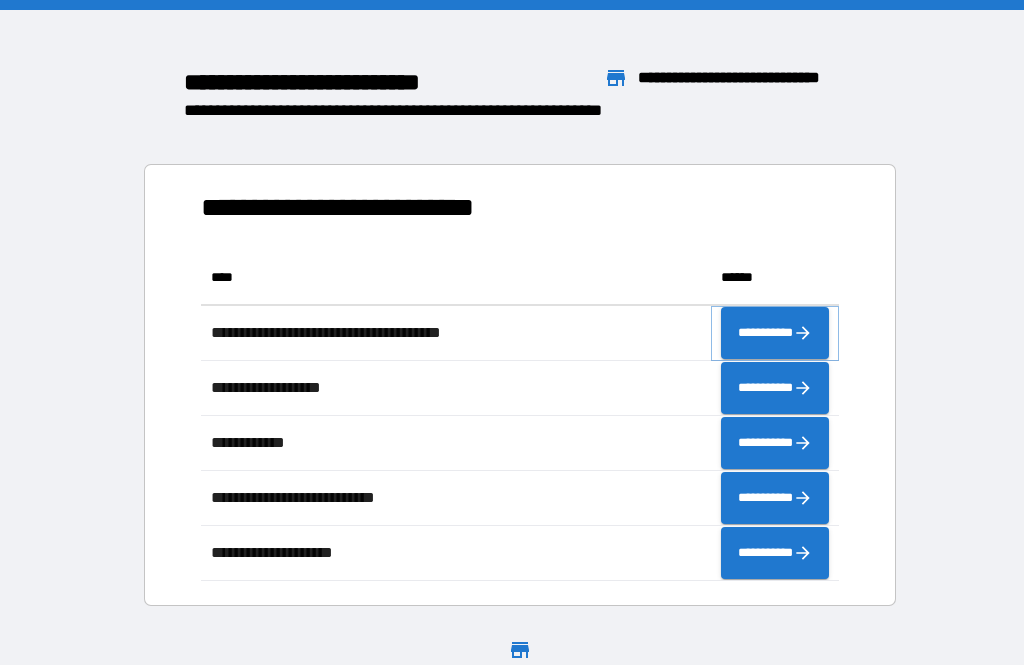 click on "**********" at bounding box center [775, 333] 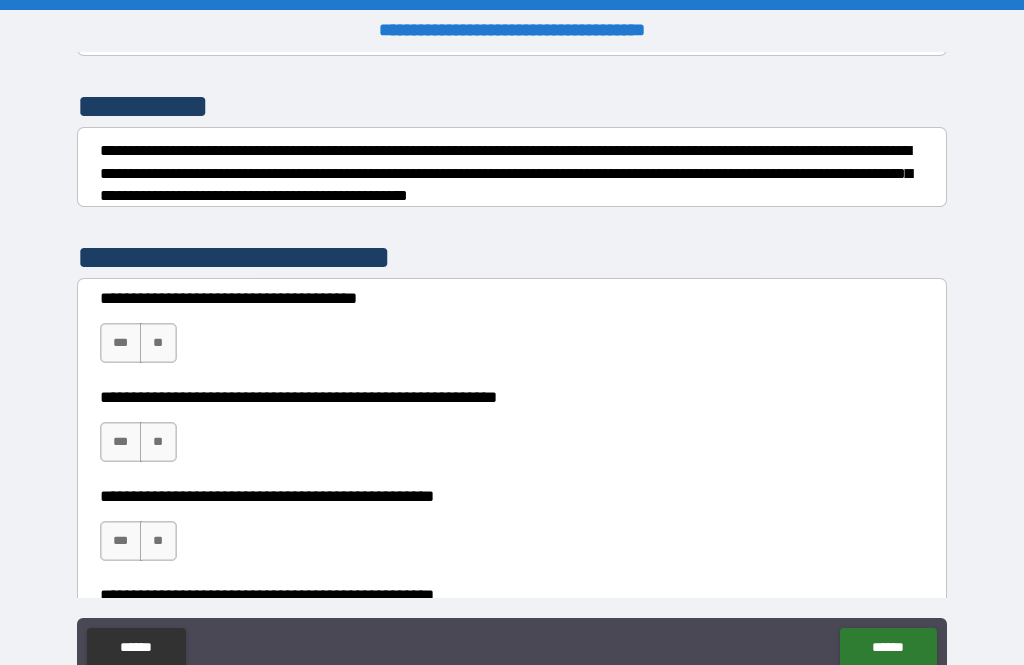 scroll, scrollTop: 241, scrollLeft: 0, axis: vertical 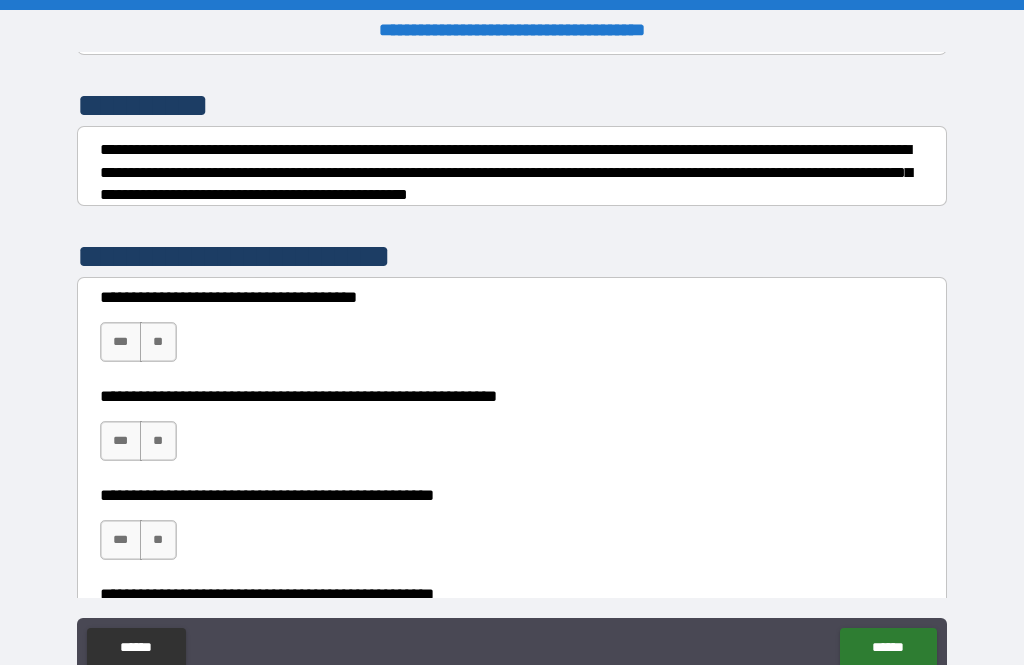 click on "**" at bounding box center (158, 342) 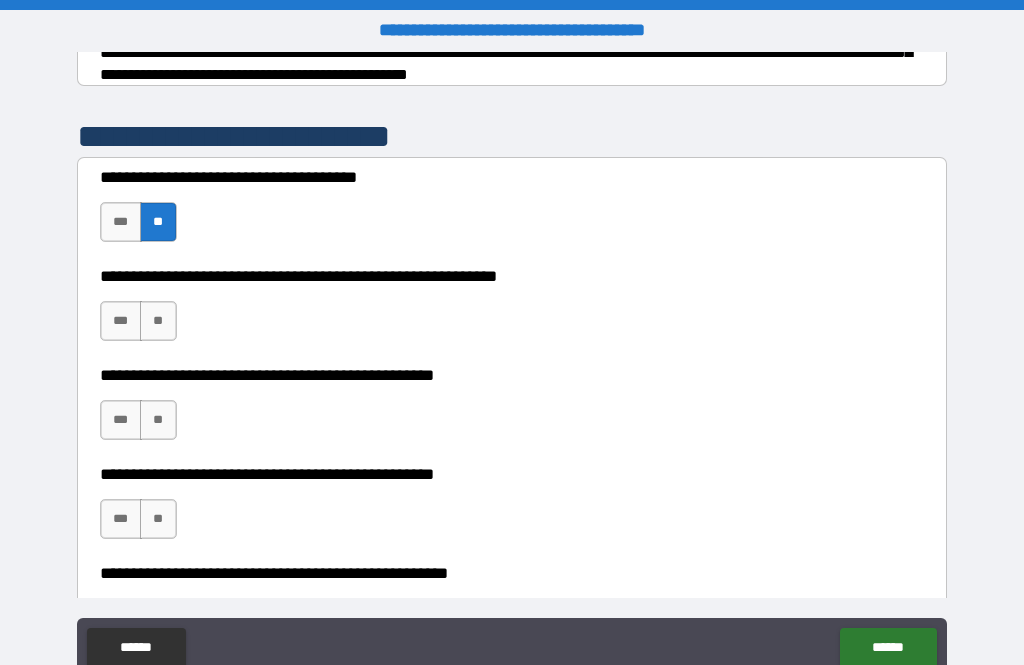 scroll, scrollTop: 363, scrollLeft: 0, axis: vertical 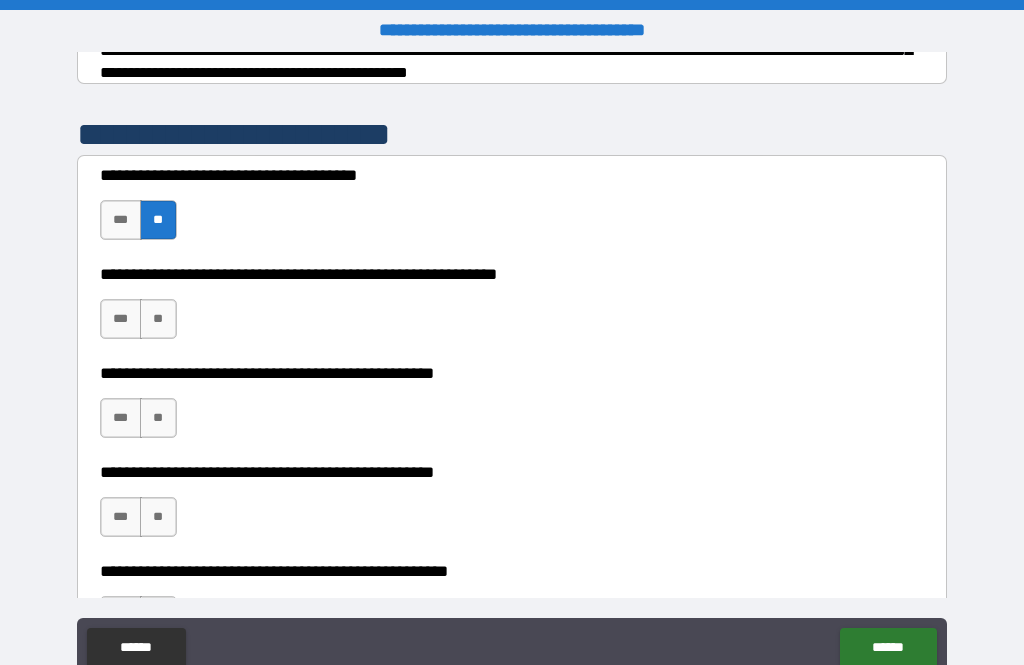 click on "***" at bounding box center [121, 319] 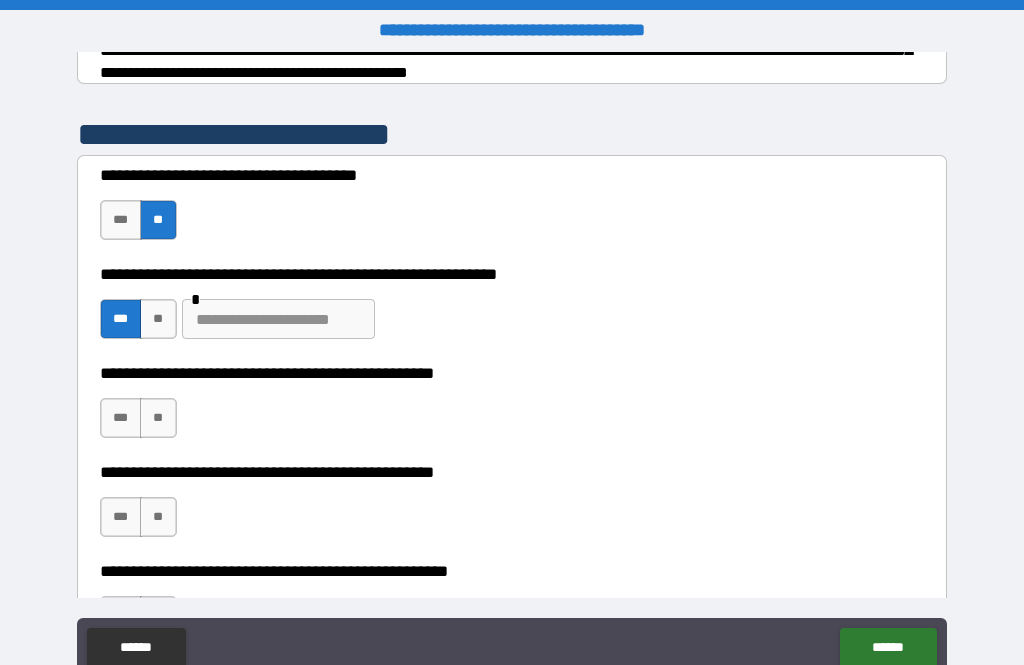 click at bounding box center [278, 319] 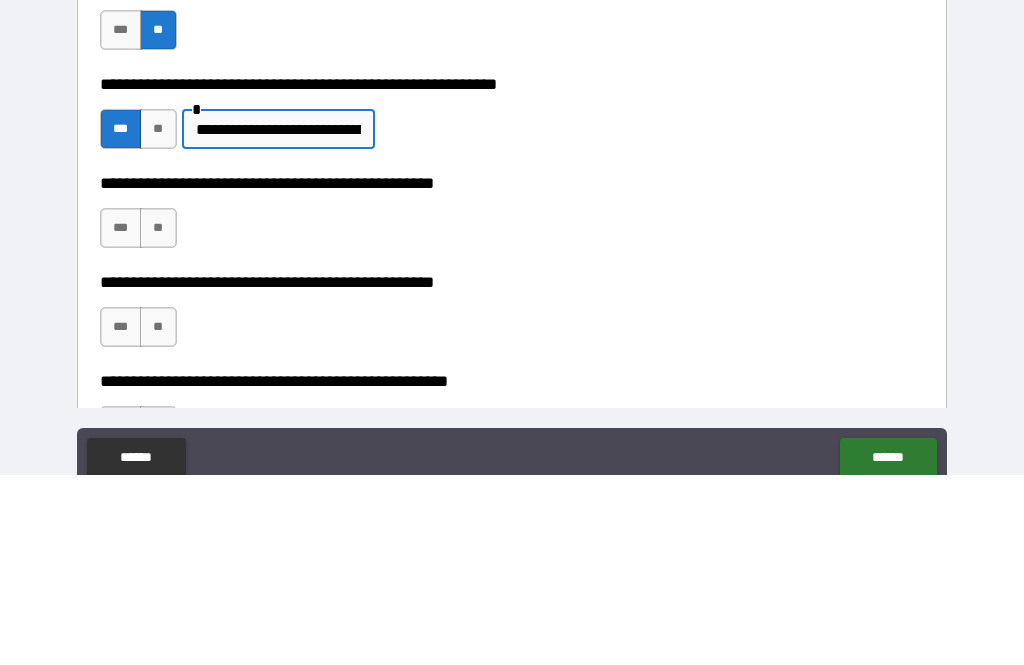type on "**********" 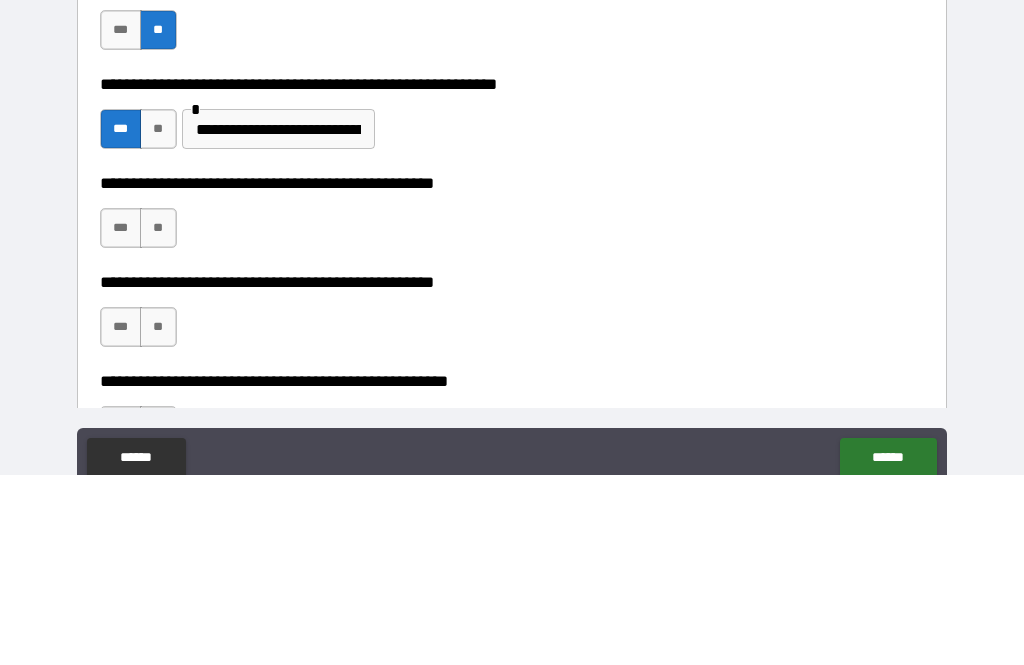 scroll, scrollTop: 64, scrollLeft: 0, axis: vertical 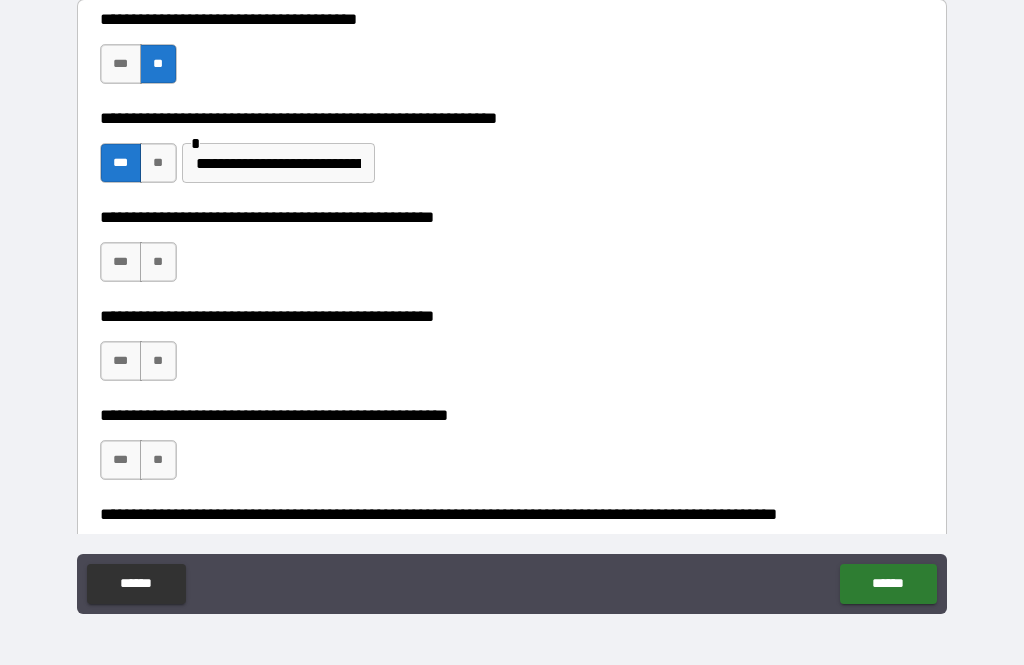 click on "***" at bounding box center (121, 262) 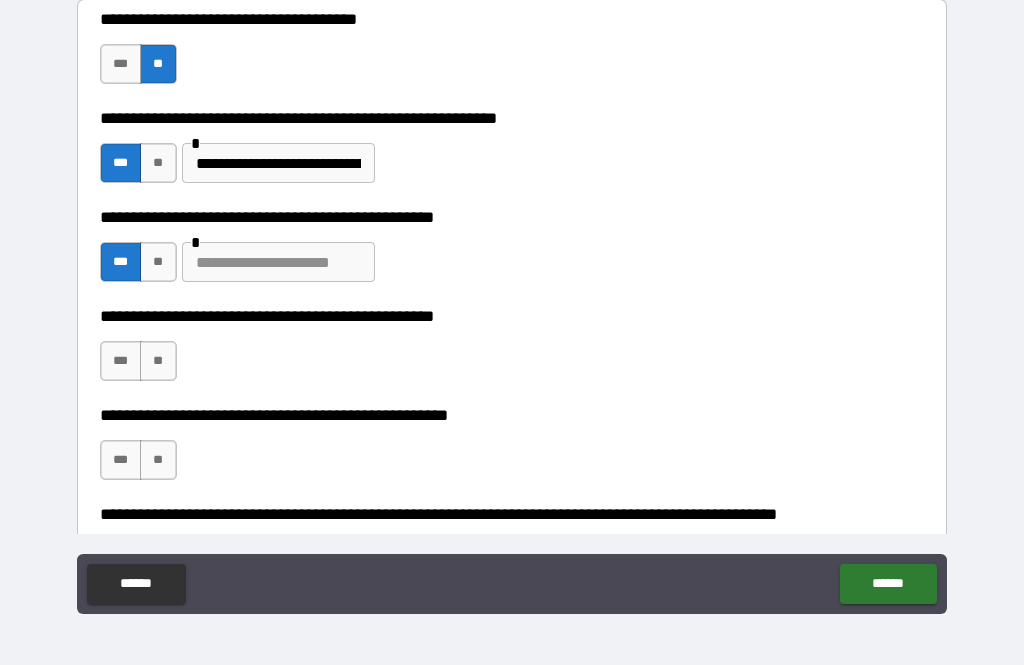 click at bounding box center [278, 262] 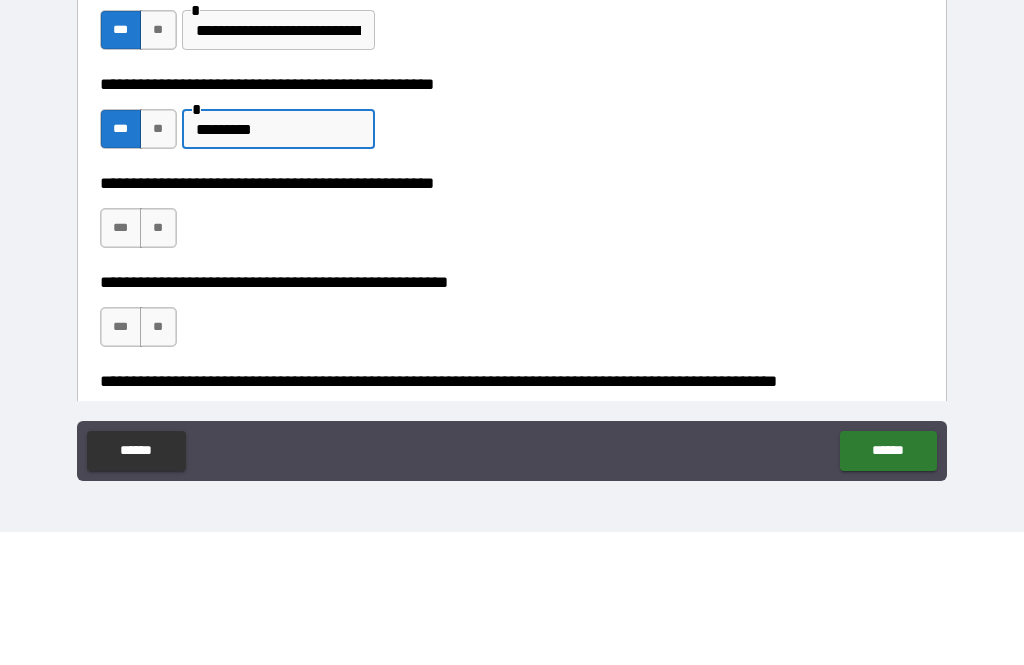 type on "*********" 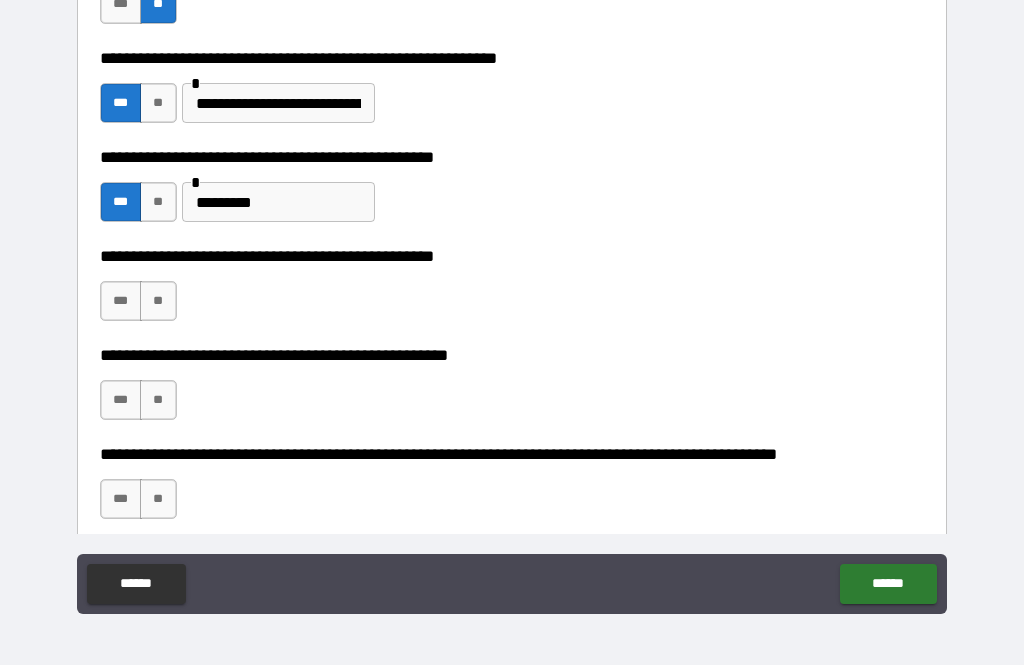 scroll, scrollTop: 520, scrollLeft: 0, axis: vertical 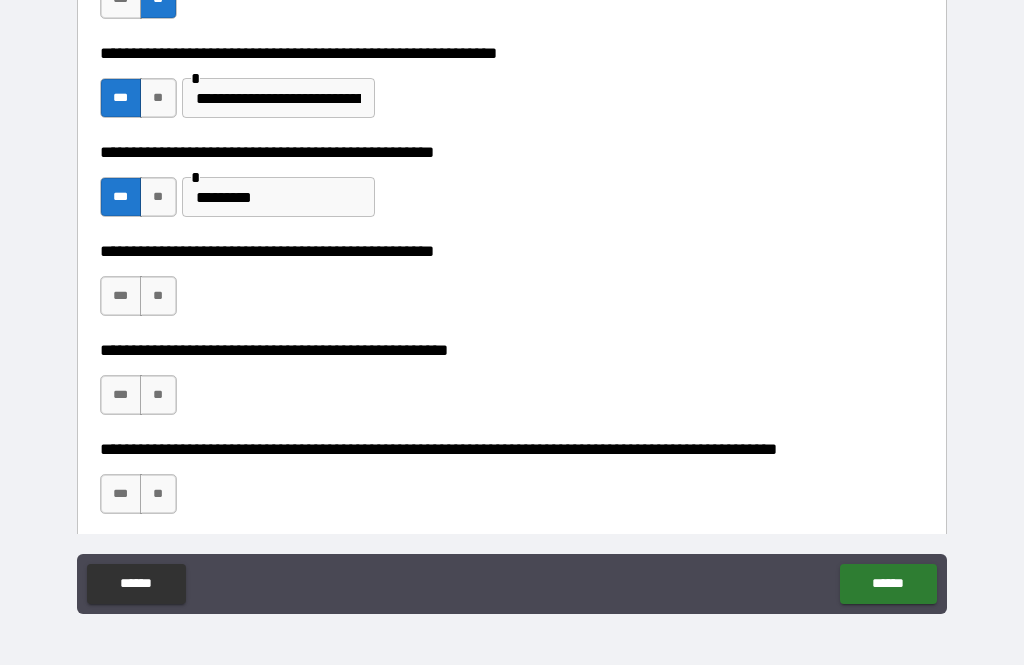 click on "***" at bounding box center [121, 296] 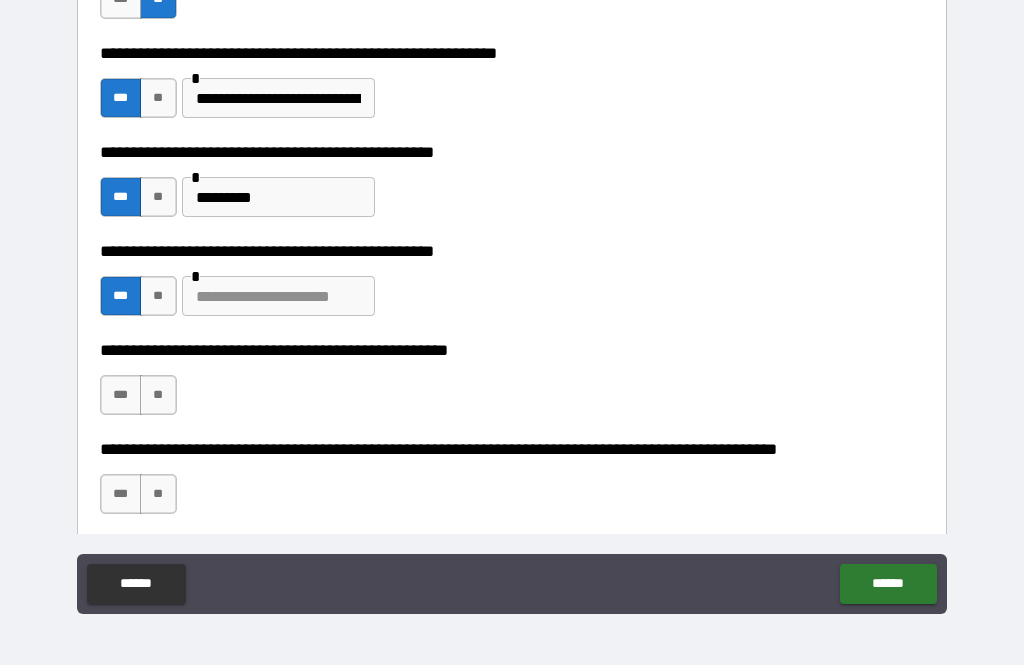 click at bounding box center [278, 296] 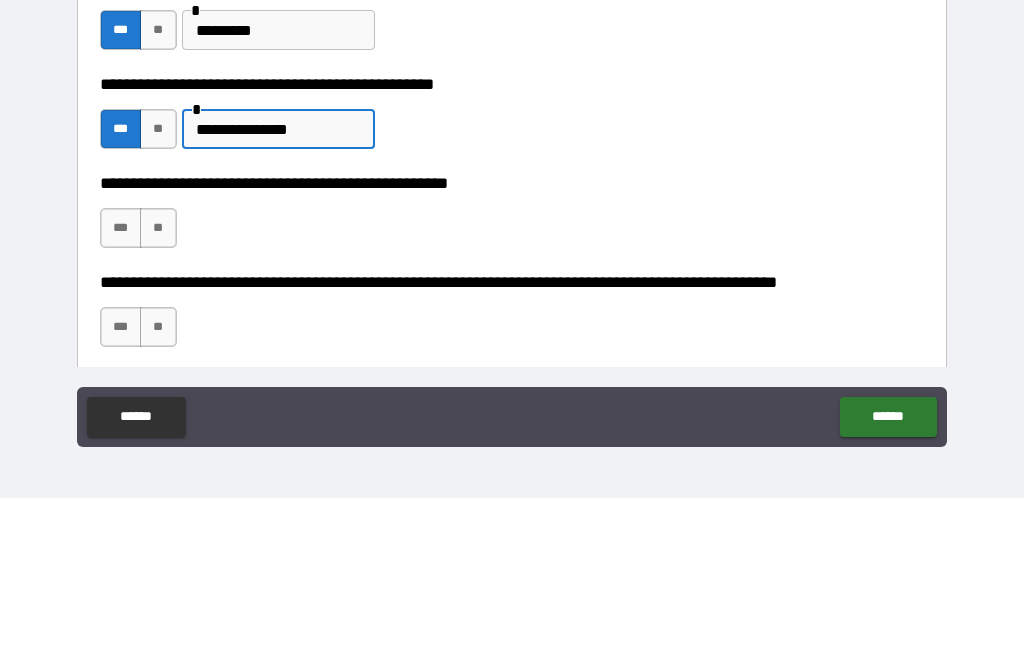 type on "**********" 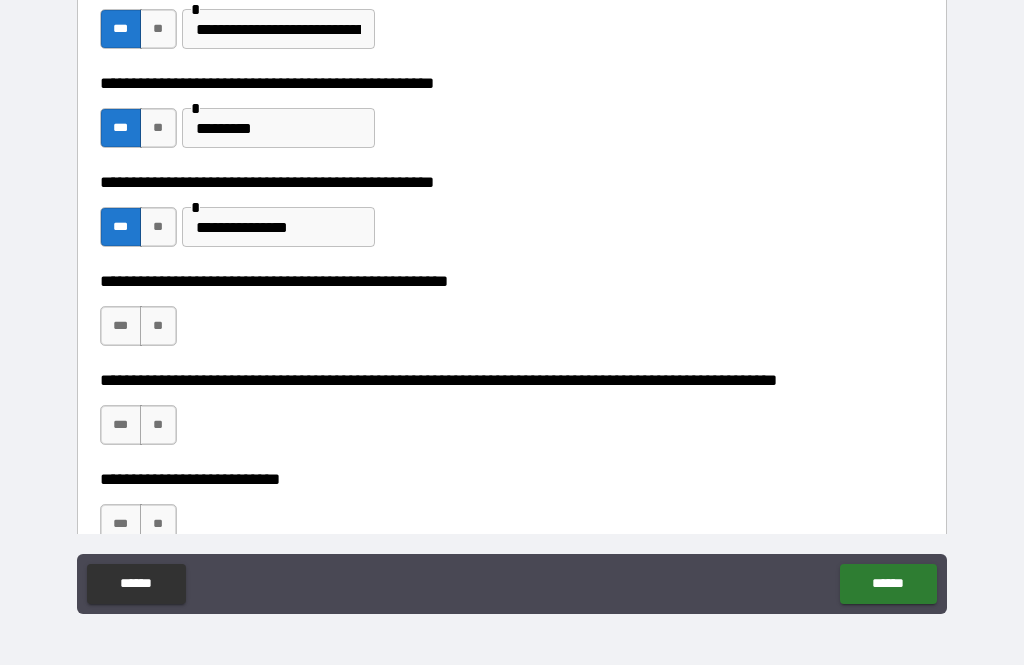 scroll, scrollTop: 591, scrollLeft: 0, axis: vertical 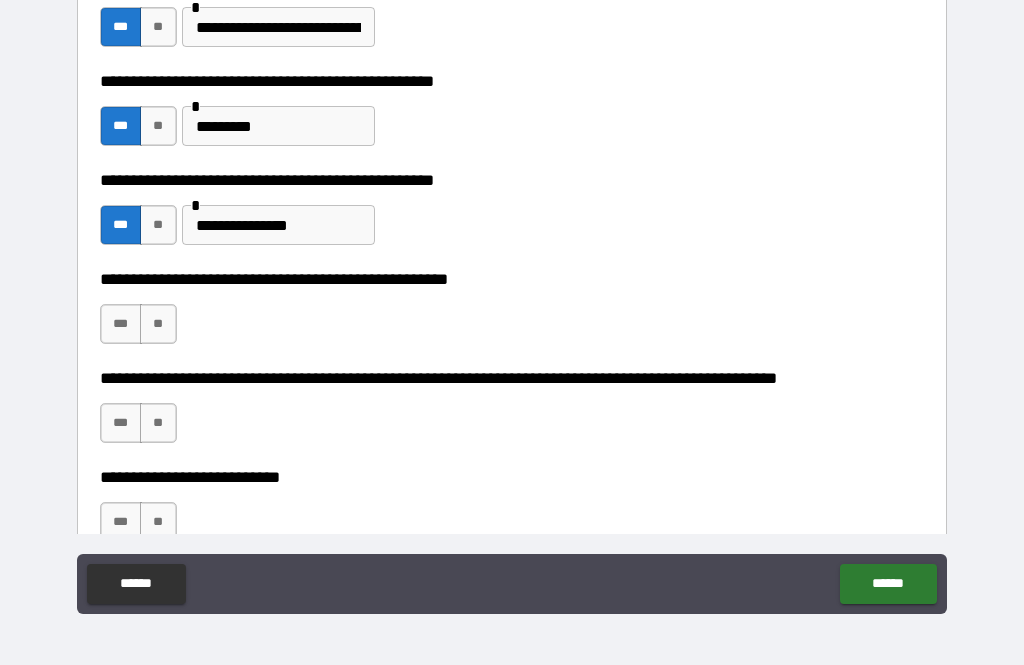 click on "**" at bounding box center (158, 324) 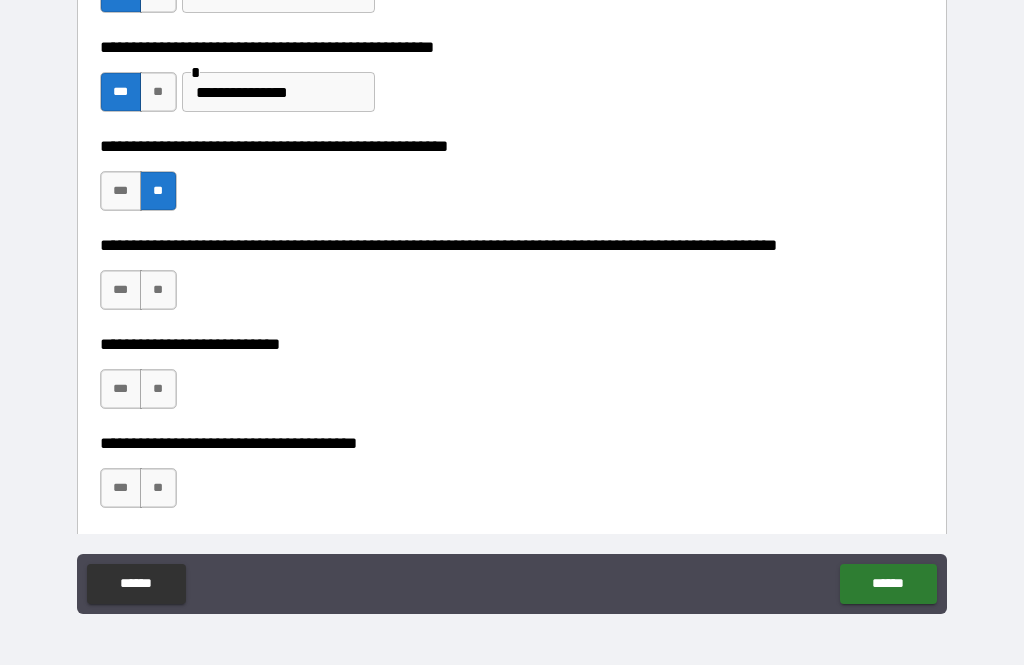 scroll, scrollTop: 727, scrollLeft: 0, axis: vertical 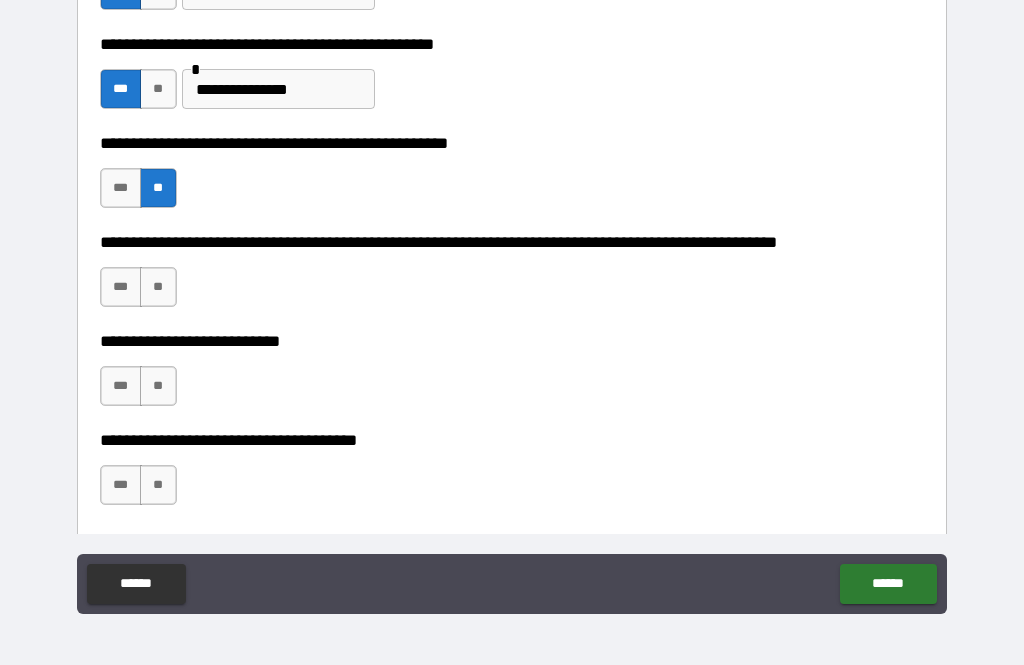 click on "**" at bounding box center [158, 287] 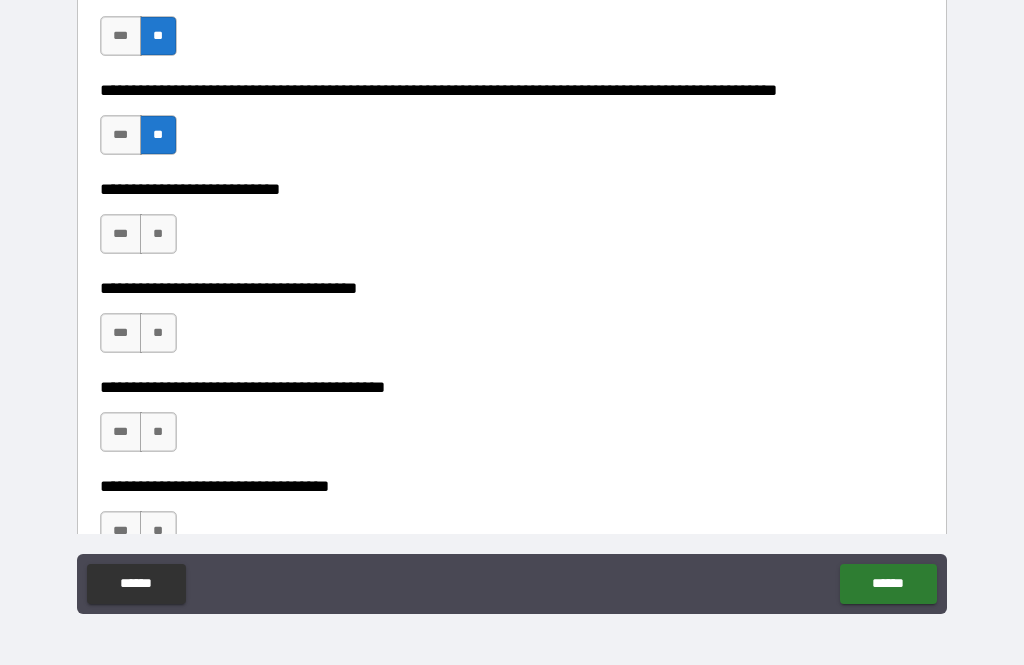 scroll, scrollTop: 884, scrollLeft: 0, axis: vertical 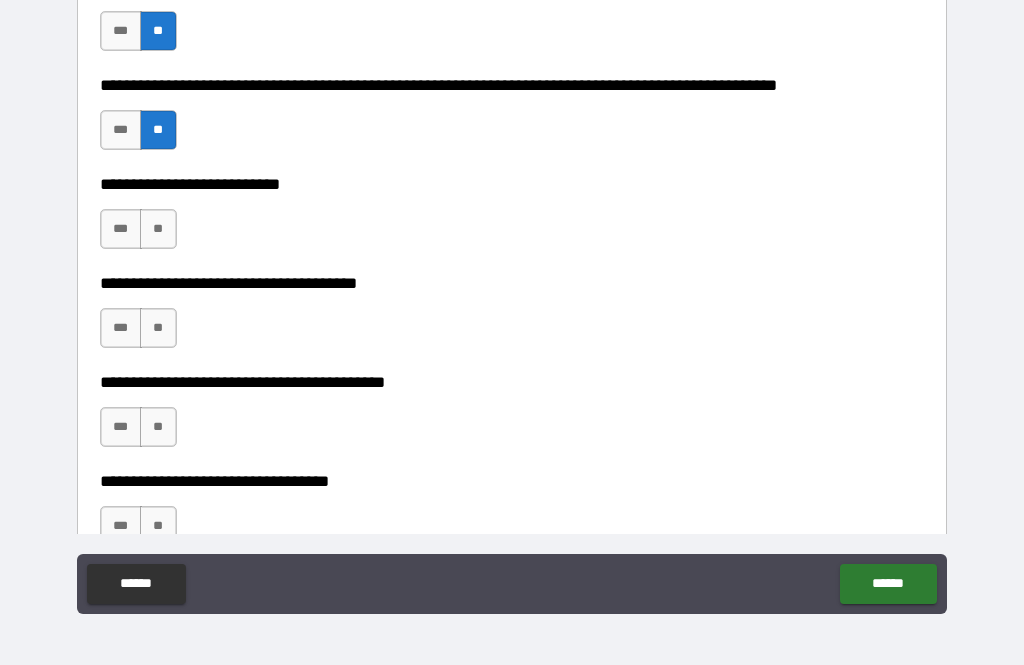 click on "**" at bounding box center (158, 229) 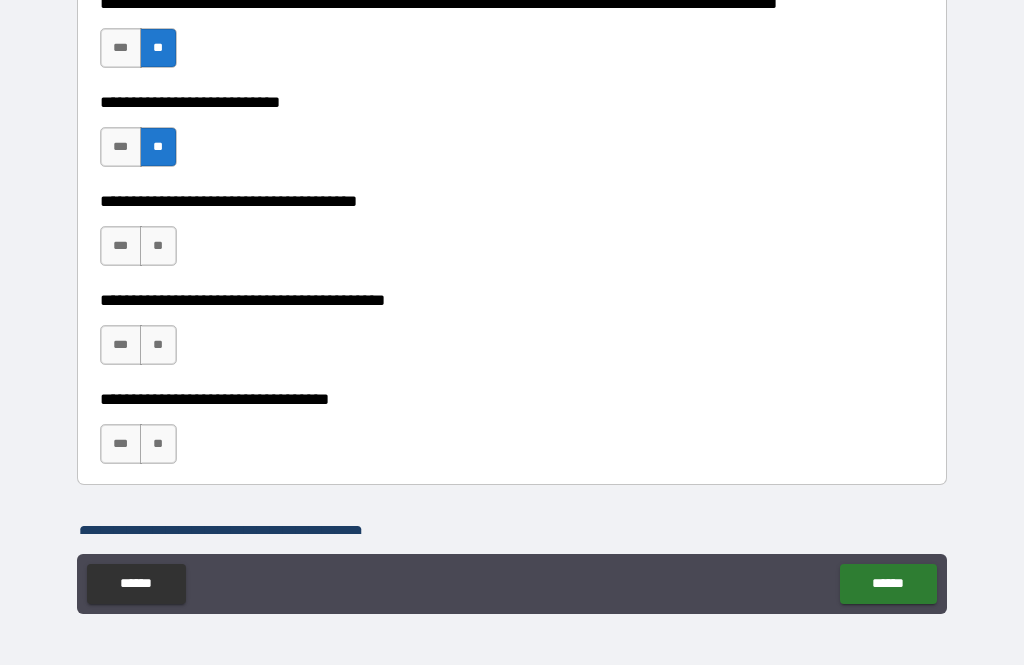 scroll, scrollTop: 979, scrollLeft: 0, axis: vertical 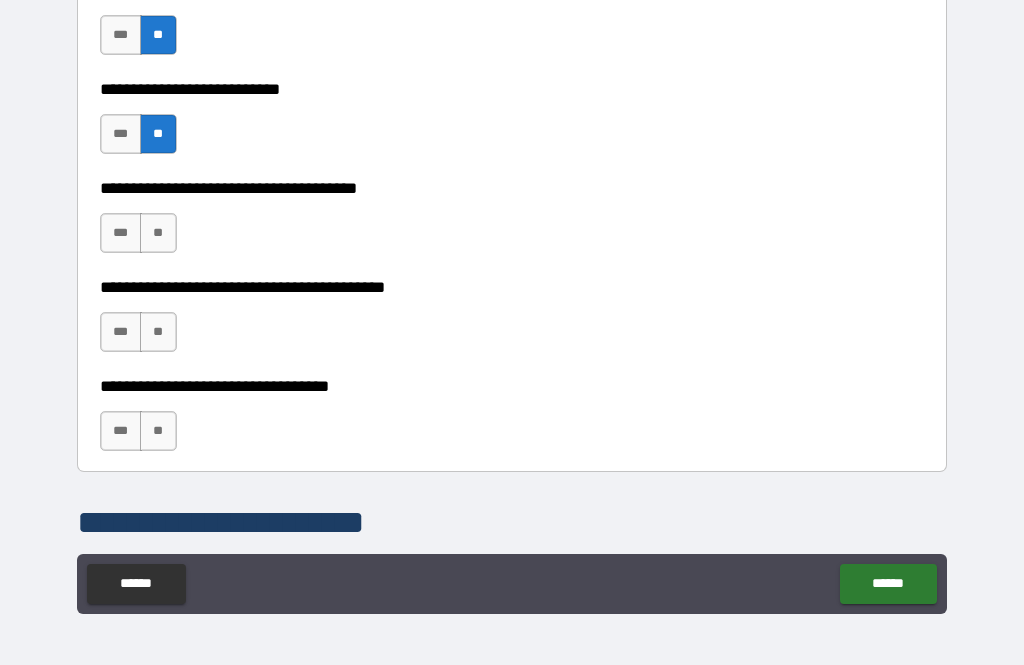 click on "***" at bounding box center [121, 233] 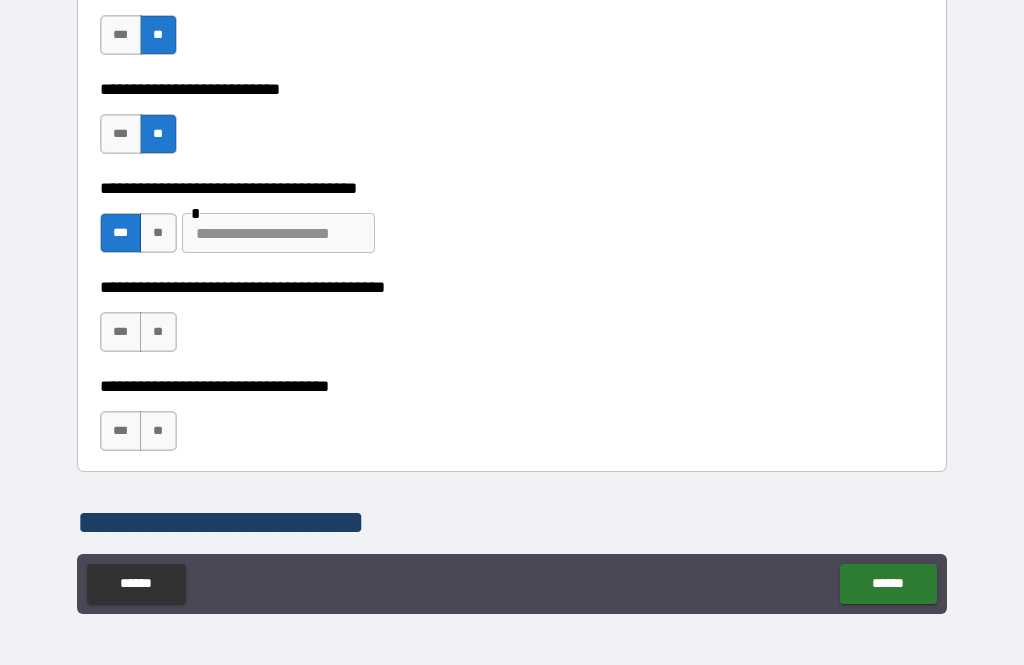 click at bounding box center [278, 233] 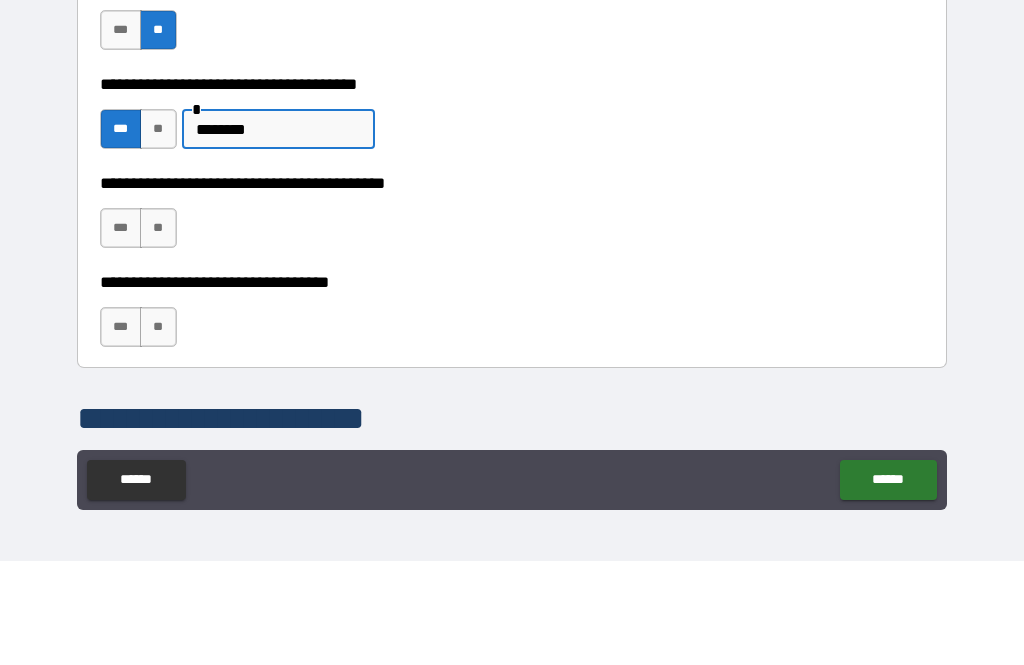 type on "********" 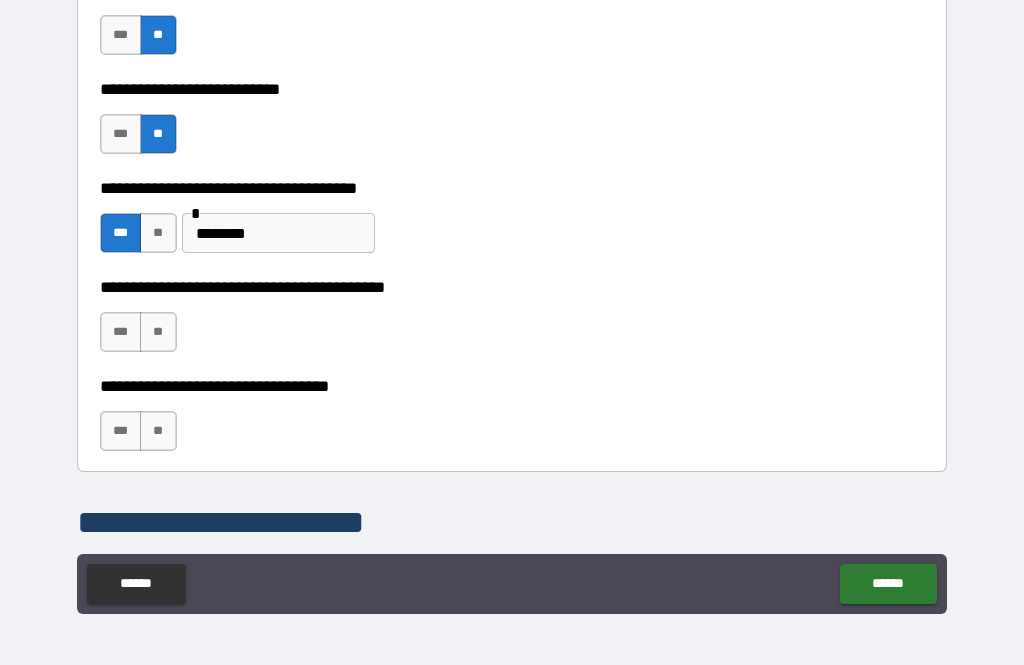 click on "**" at bounding box center (158, 332) 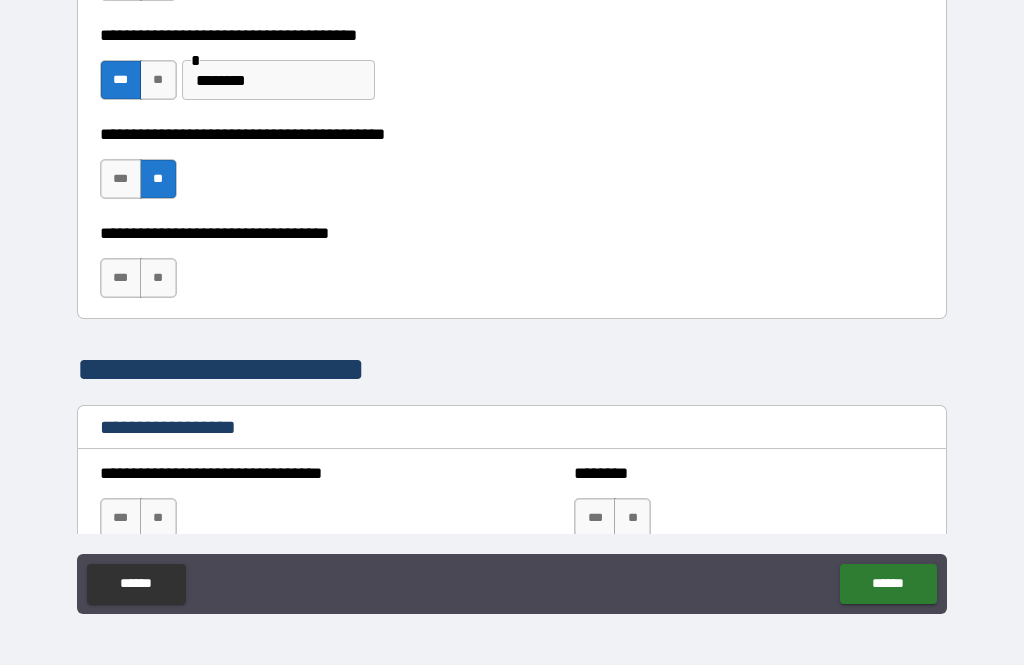 scroll, scrollTop: 1140, scrollLeft: 0, axis: vertical 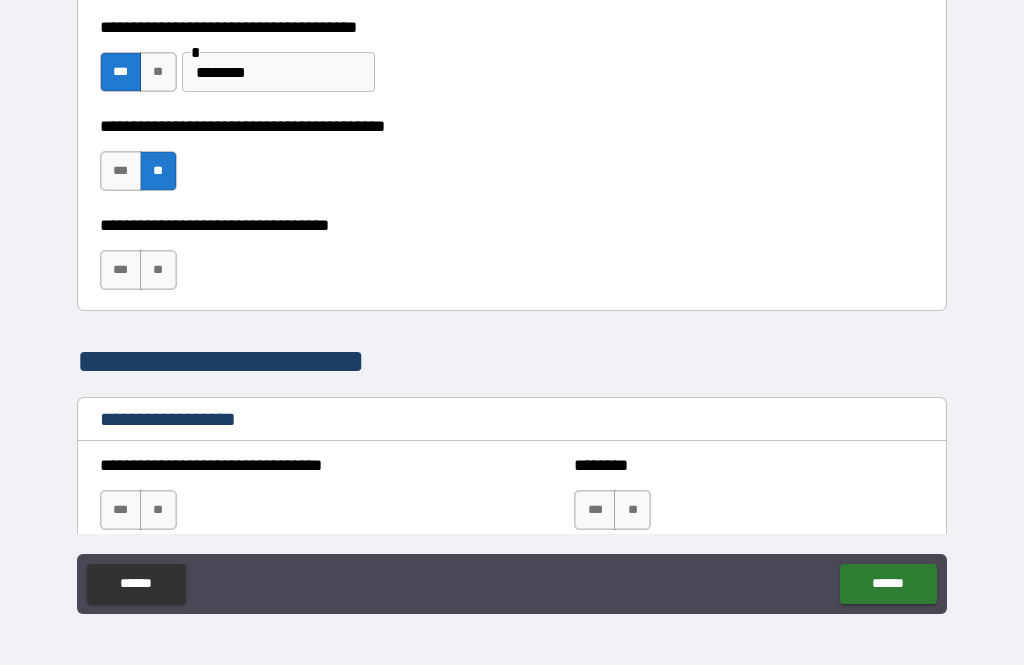 click on "**" at bounding box center (158, 270) 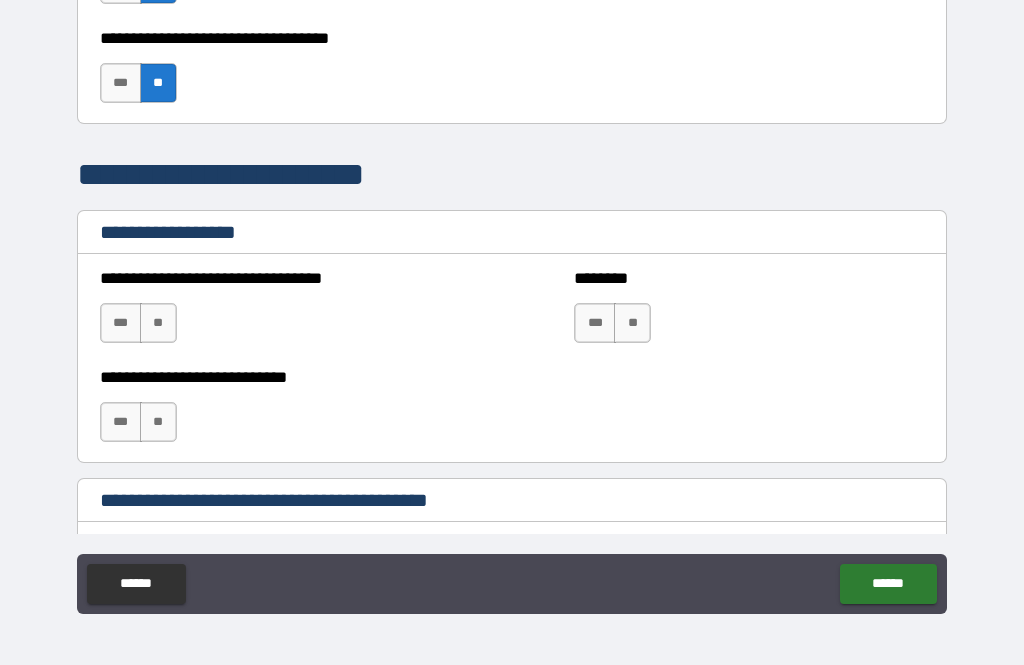 scroll, scrollTop: 1329, scrollLeft: 0, axis: vertical 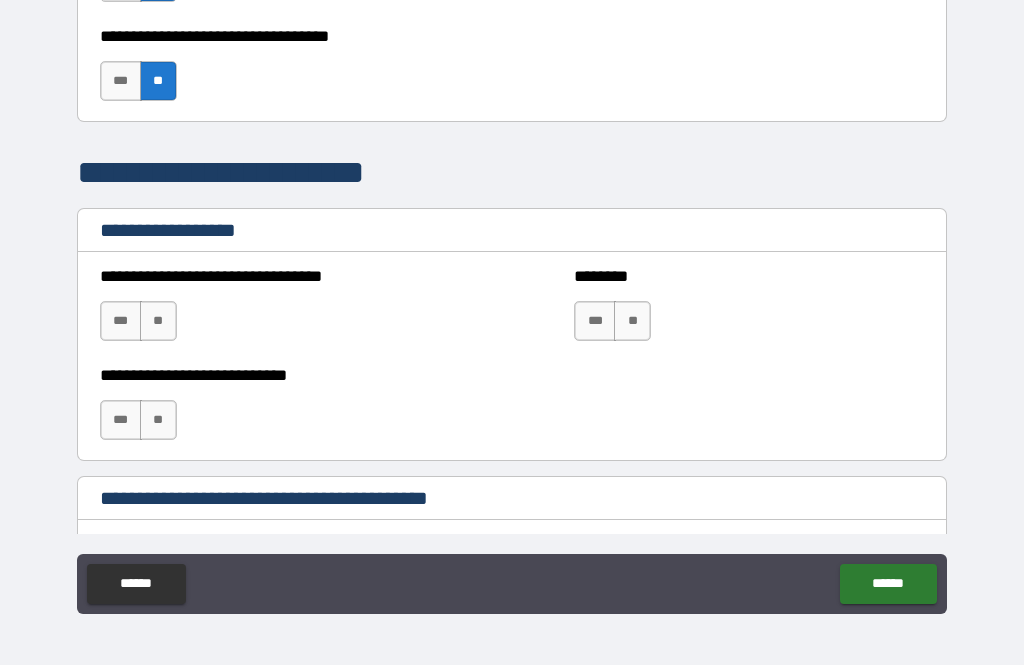 click on "**" at bounding box center [158, 321] 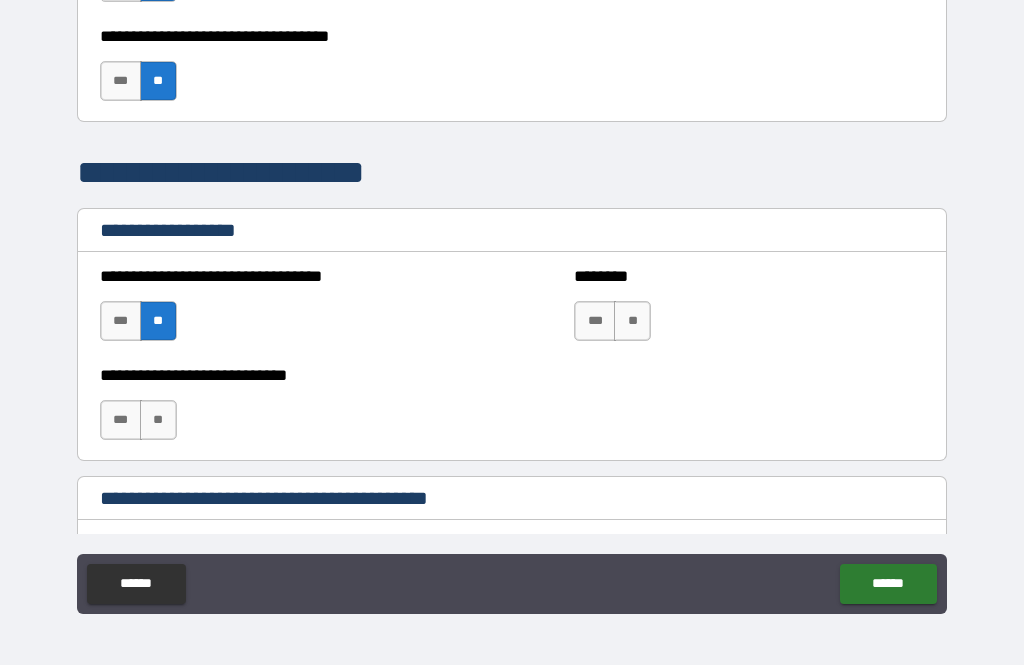 click on "**" at bounding box center (632, 321) 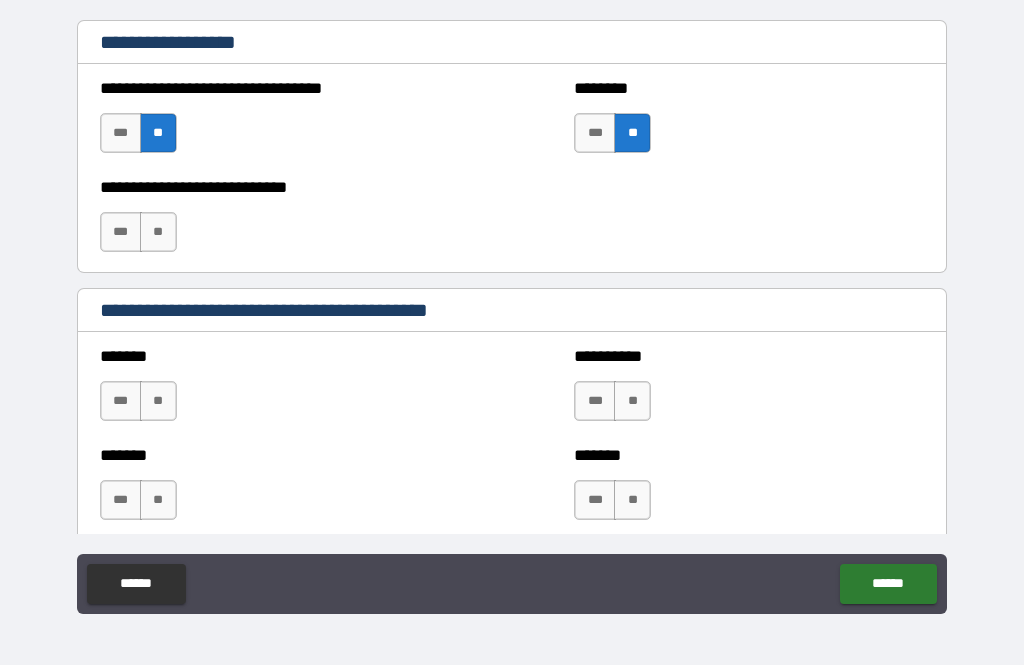 scroll, scrollTop: 1520, scrollLeft: 0, axis: vertical 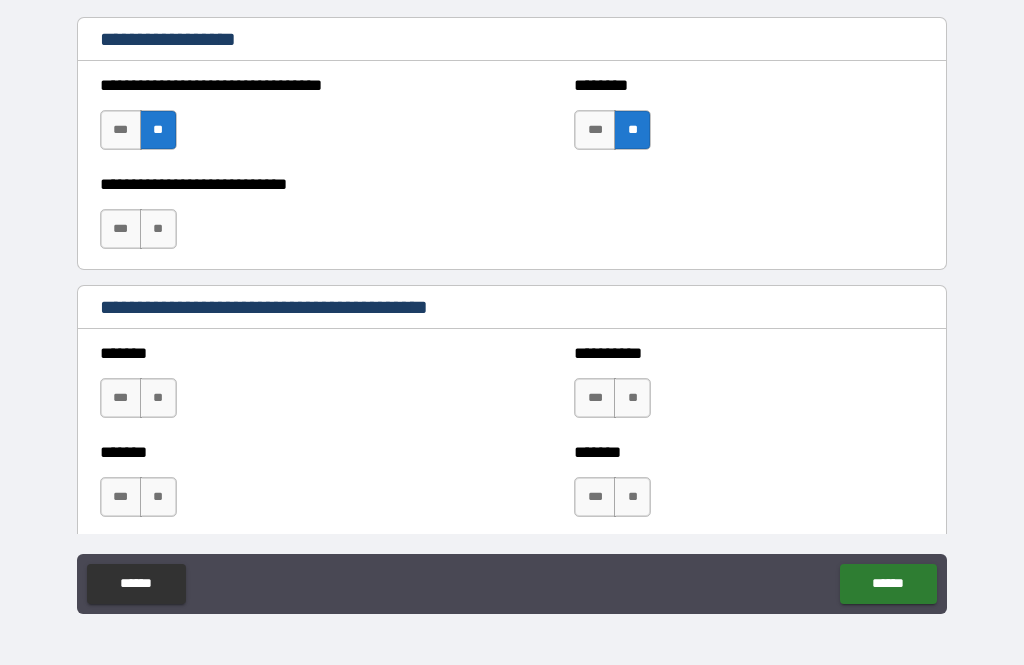 click on "**" at bounding box center [158, 229] 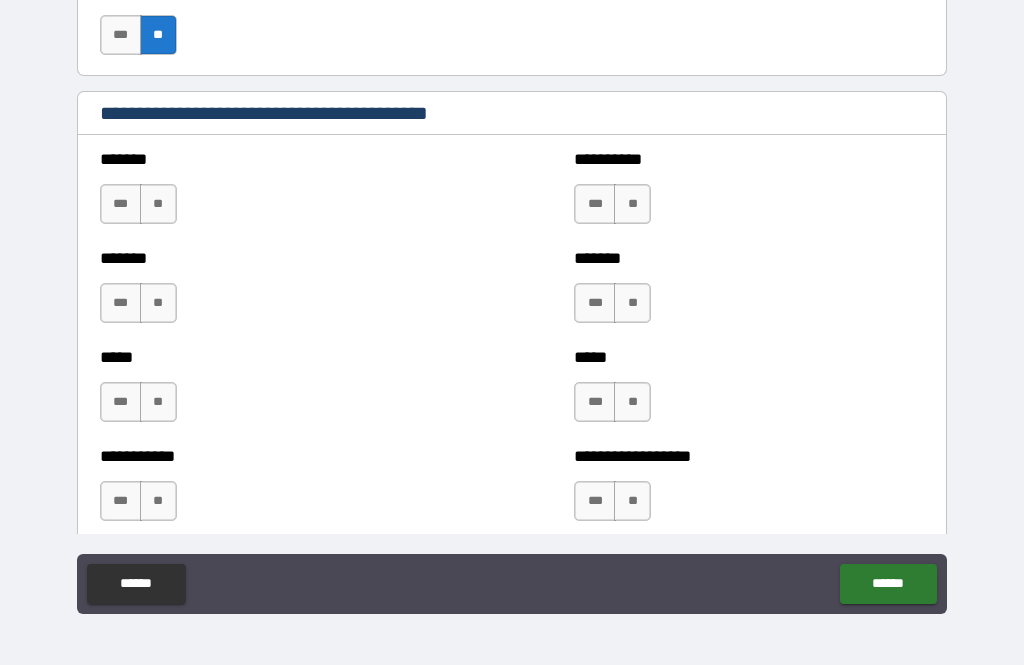 scroll, scrollTop: 1719, scrollLeft: 0, axis: vertical 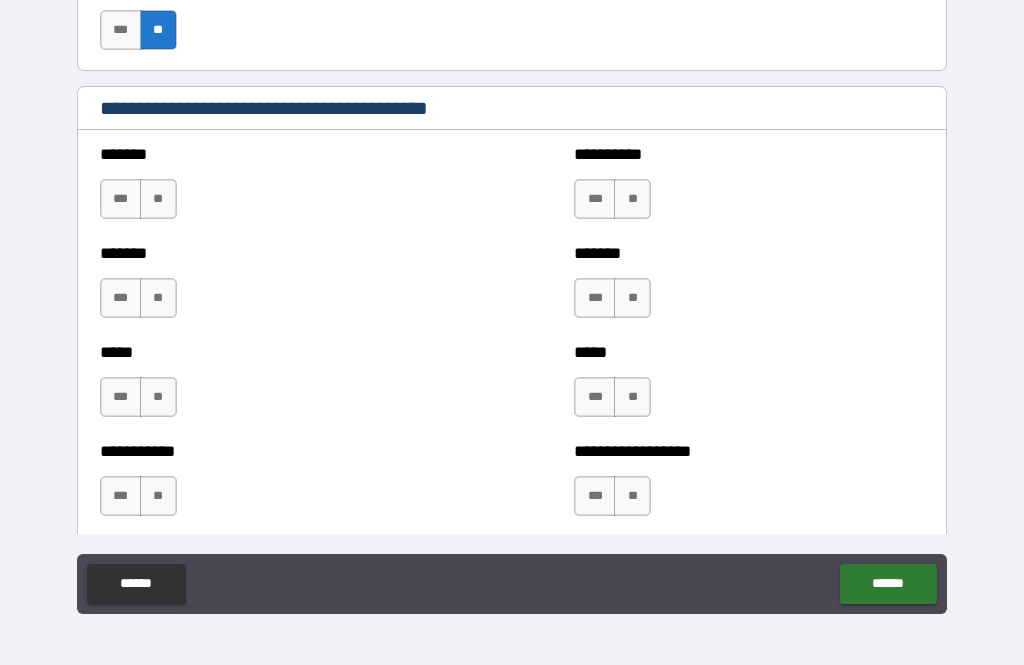 click on "**" at bounding box center [158, 199] 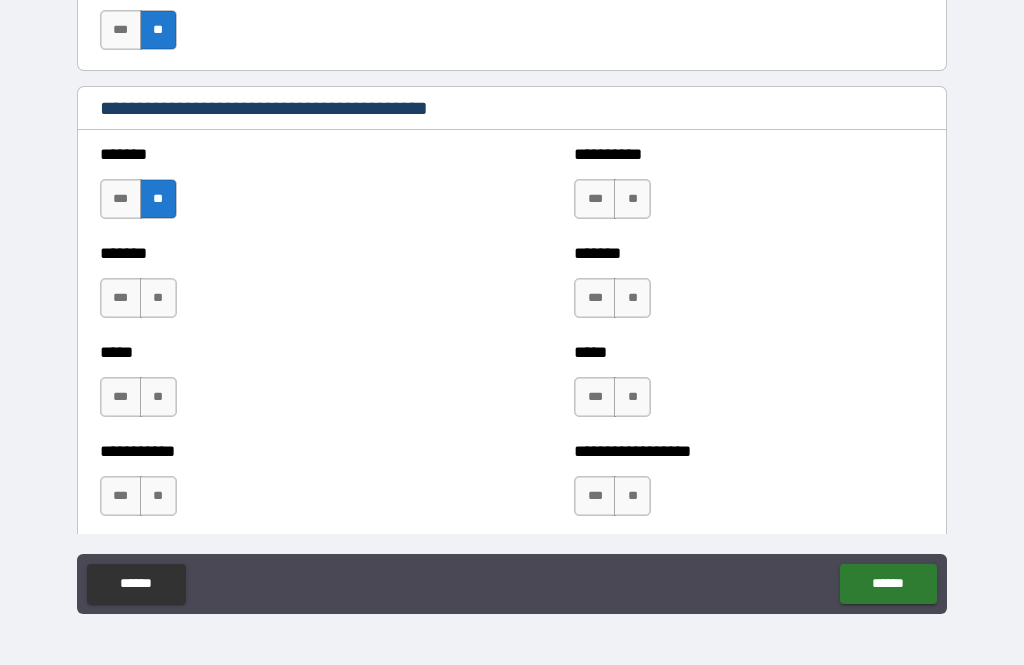 click on "**" at bounding box center (632, 199) 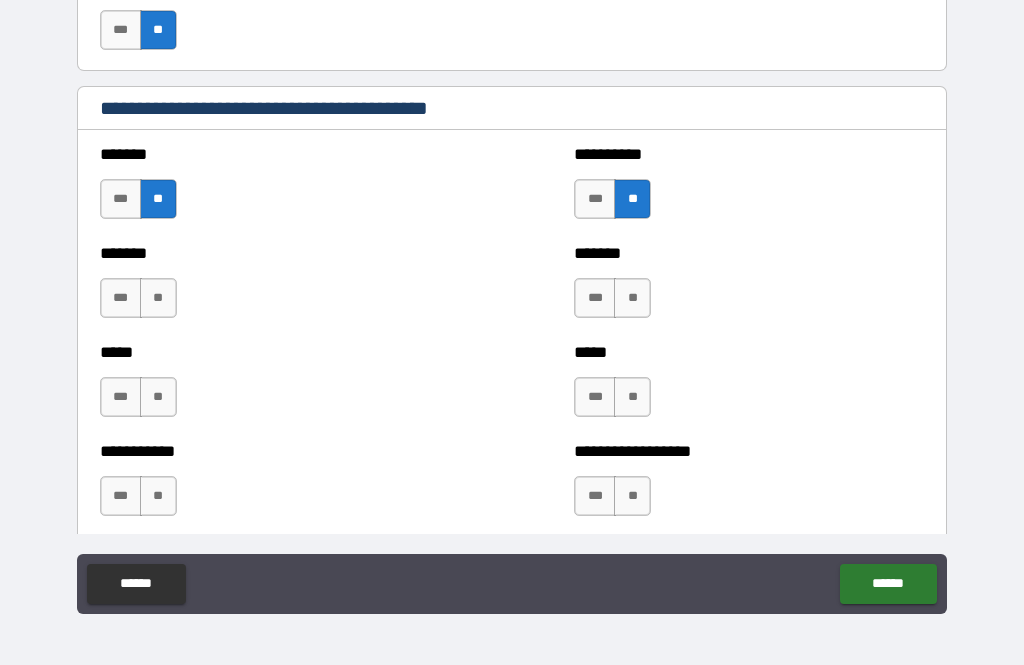 click on "**" at bounding box center [158, 298] 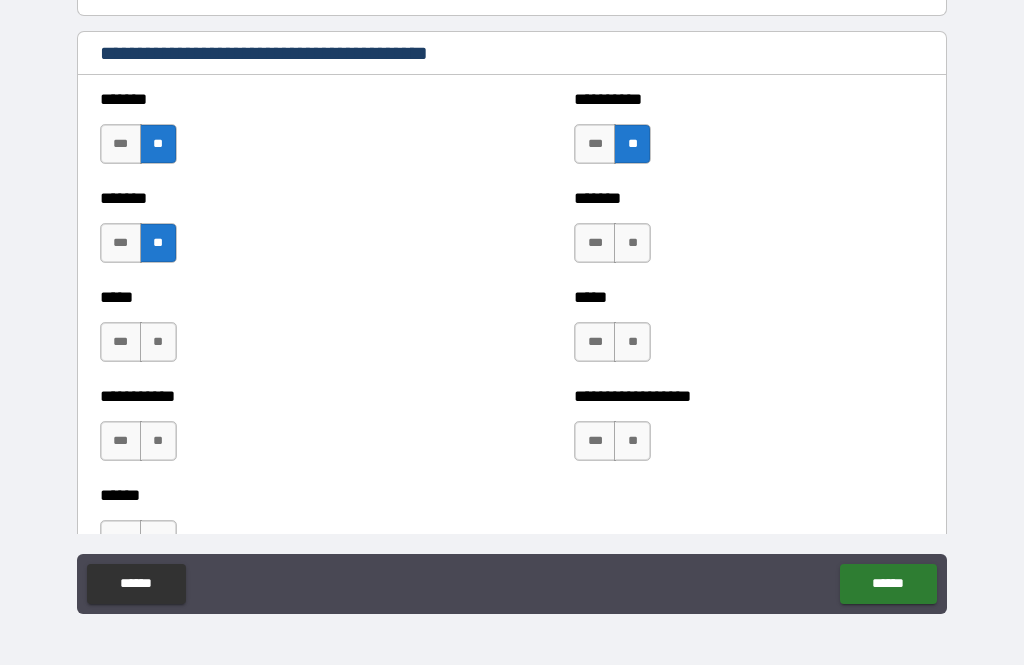 scroll, scrollTop: 1778, scrollLeft: 0, axis: vertical 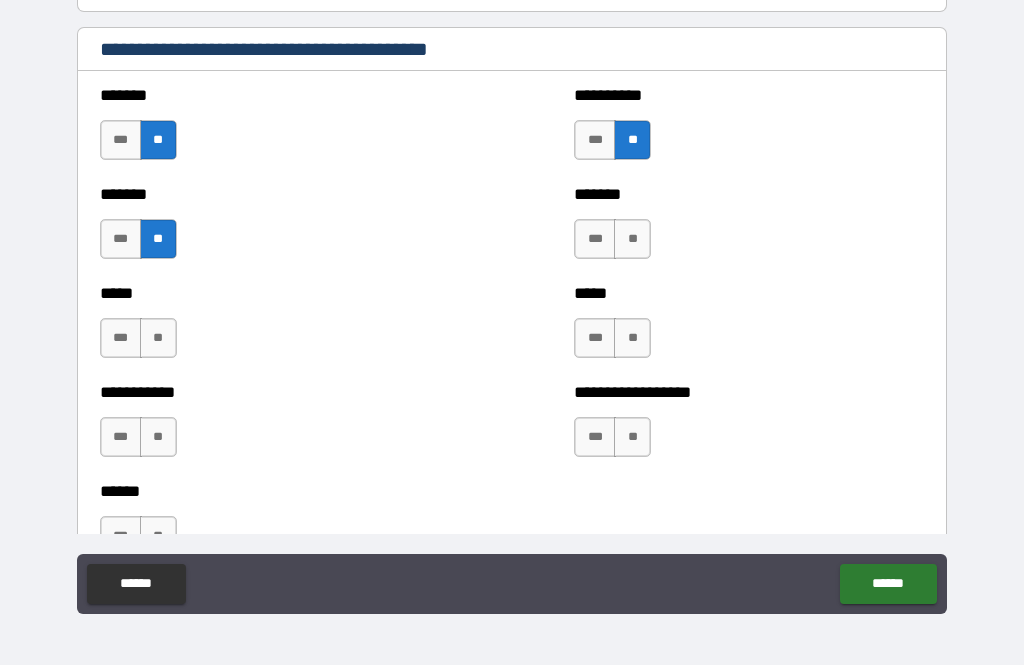click on "**" at bounding box center (632, 239) 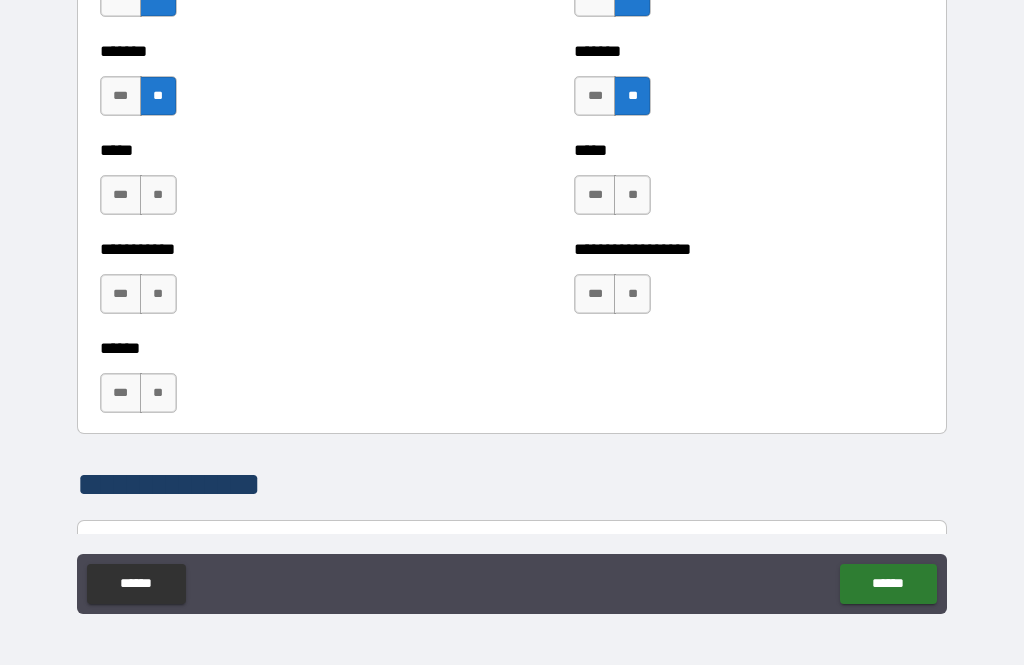 scroll, scrollTop: 1934, scrollLeft: 0, axis: vertical 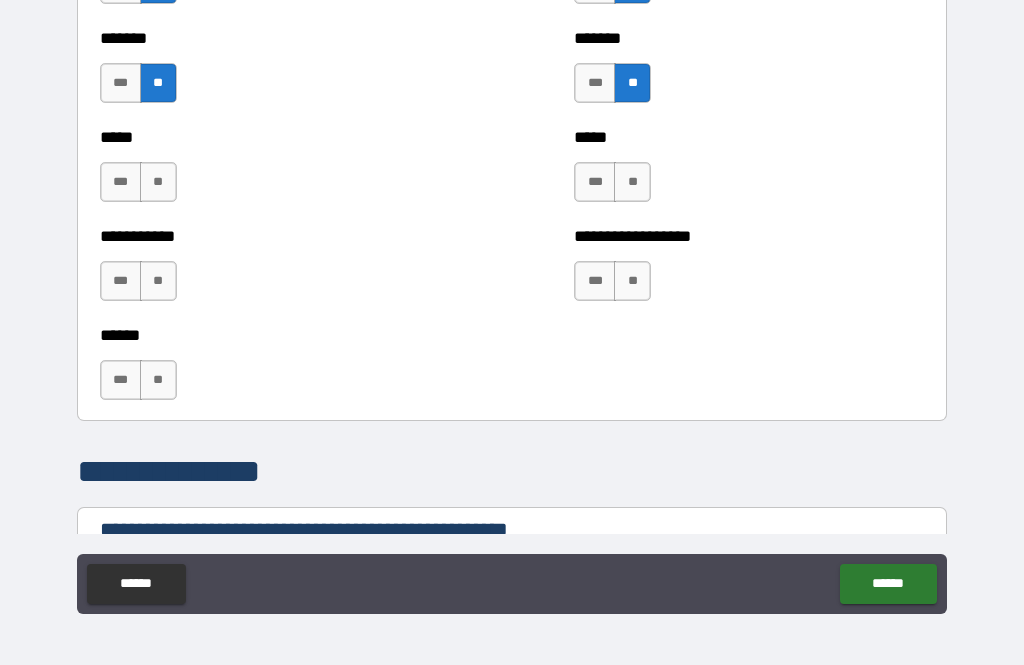 click on "**" at bounding box center (158, 182) 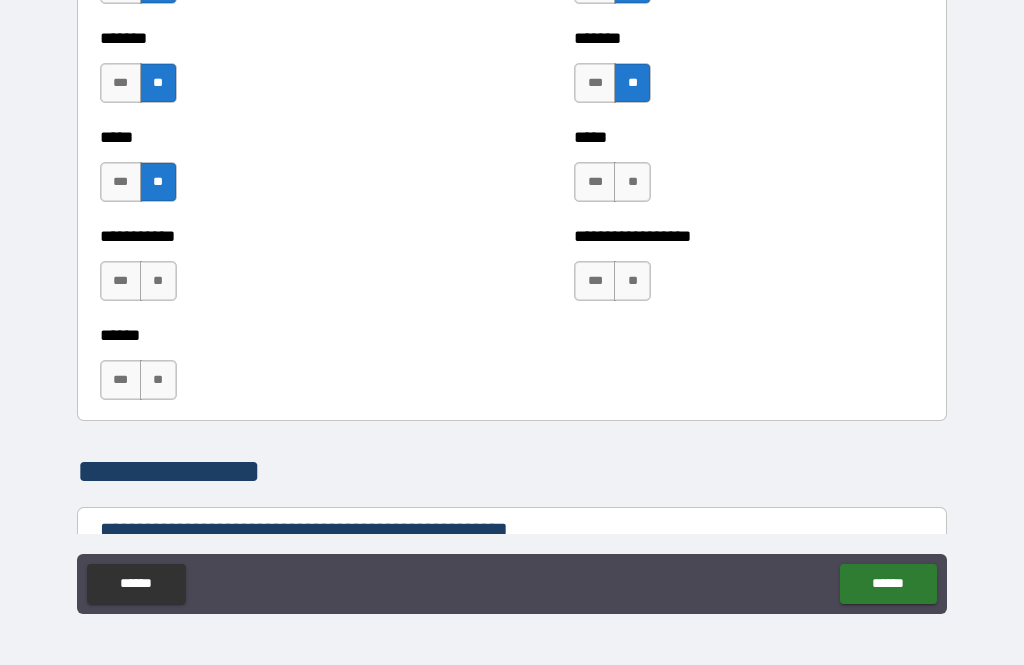 click on "**" at bounding box center (632, 182) 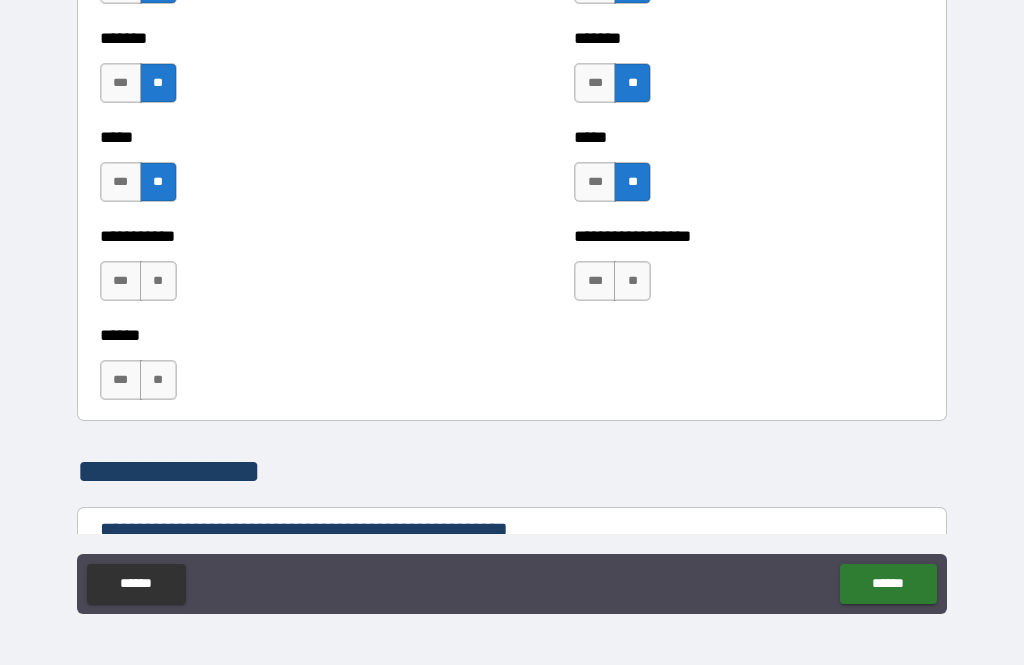click on "**" at bounding box center [632, 281] 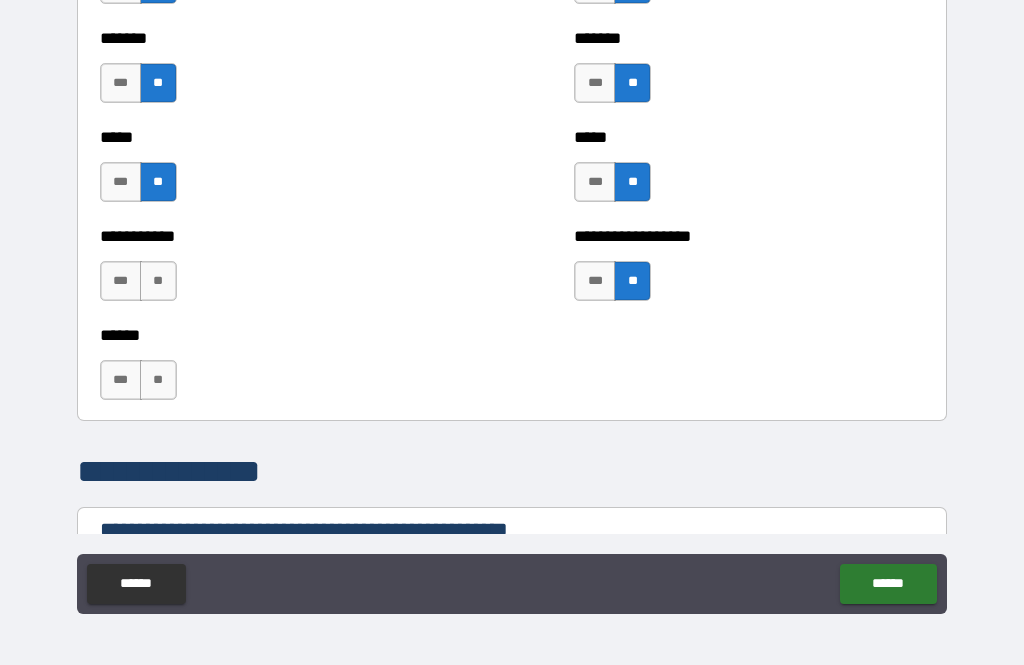 click on "**" at bounding box center [158, 281] 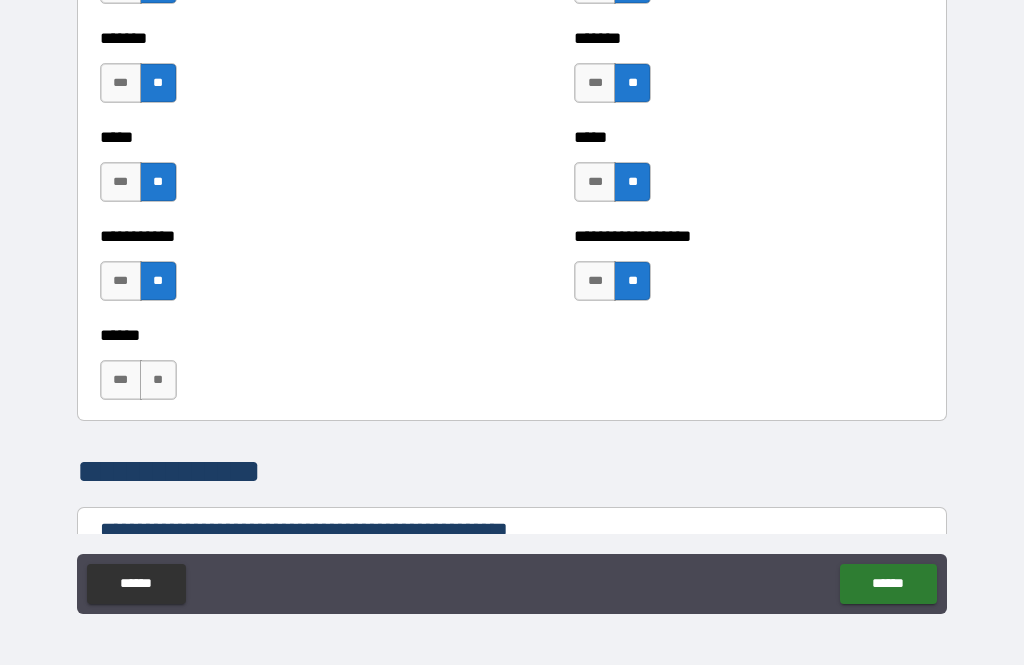 click on "**" at bounding box center (158, 380) 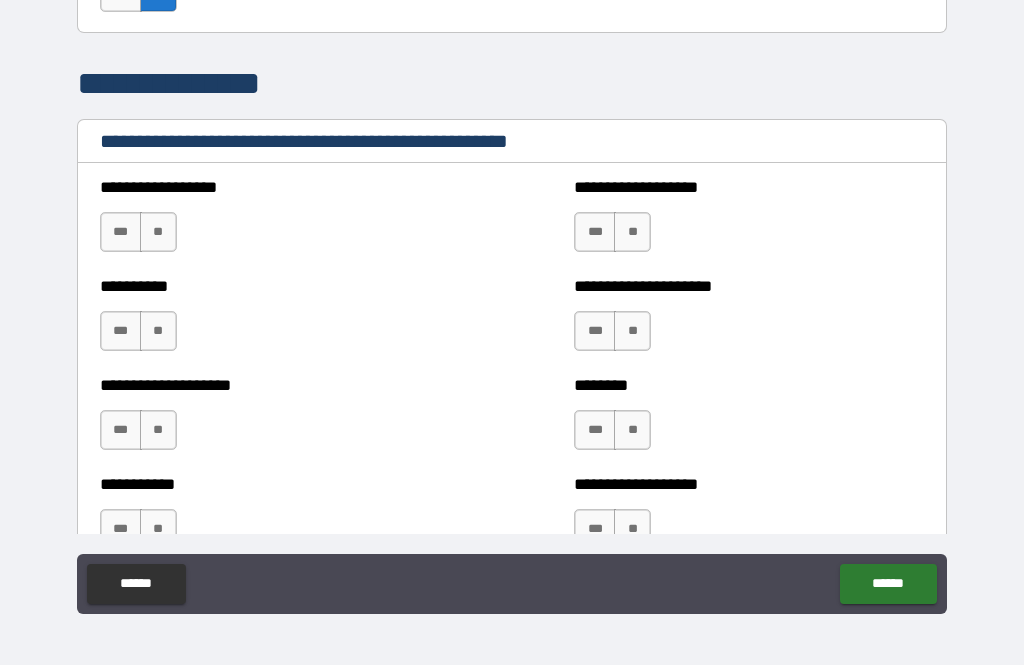 scroll, scrollTop: 2323, scrollLeft: 0, axis: vertical 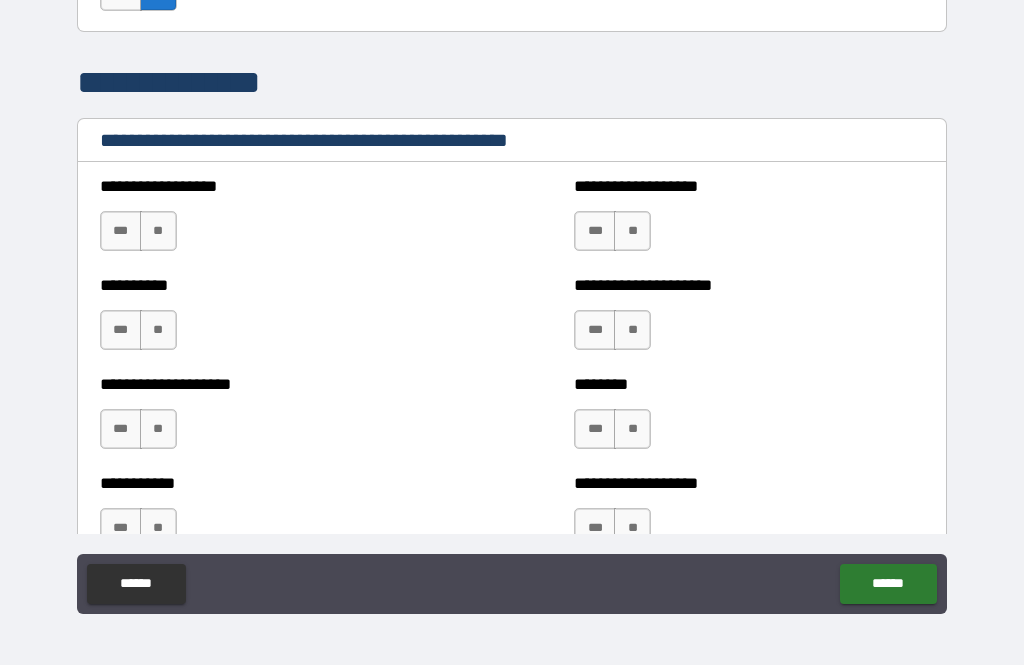click on "**" at bounding box center [158, 231] 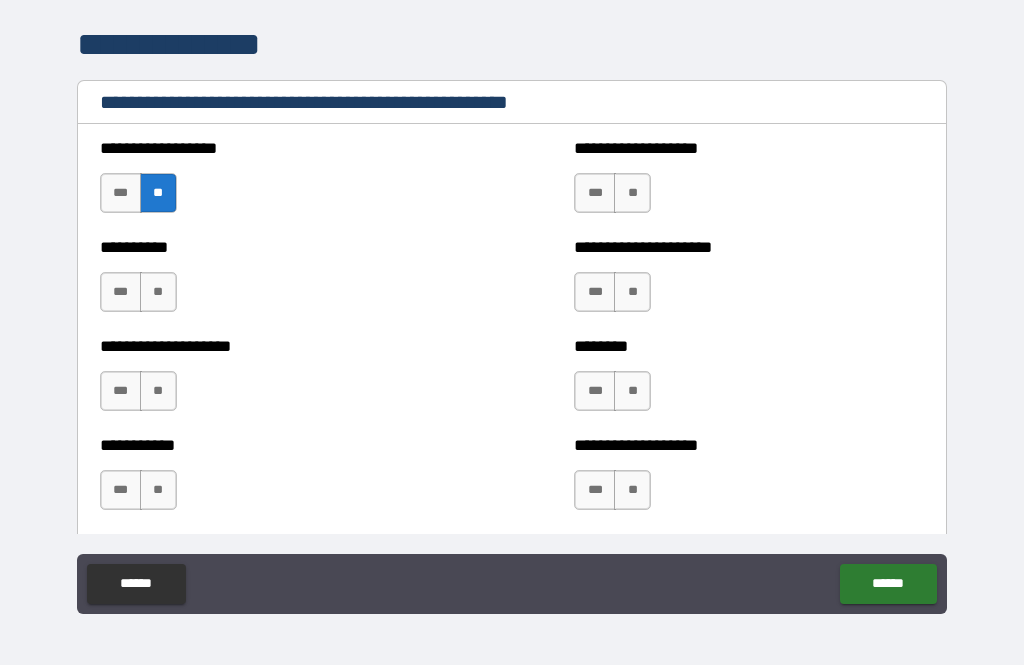 scroll, scrollTop: 2366, scrollLeft: 0, axis: vertical 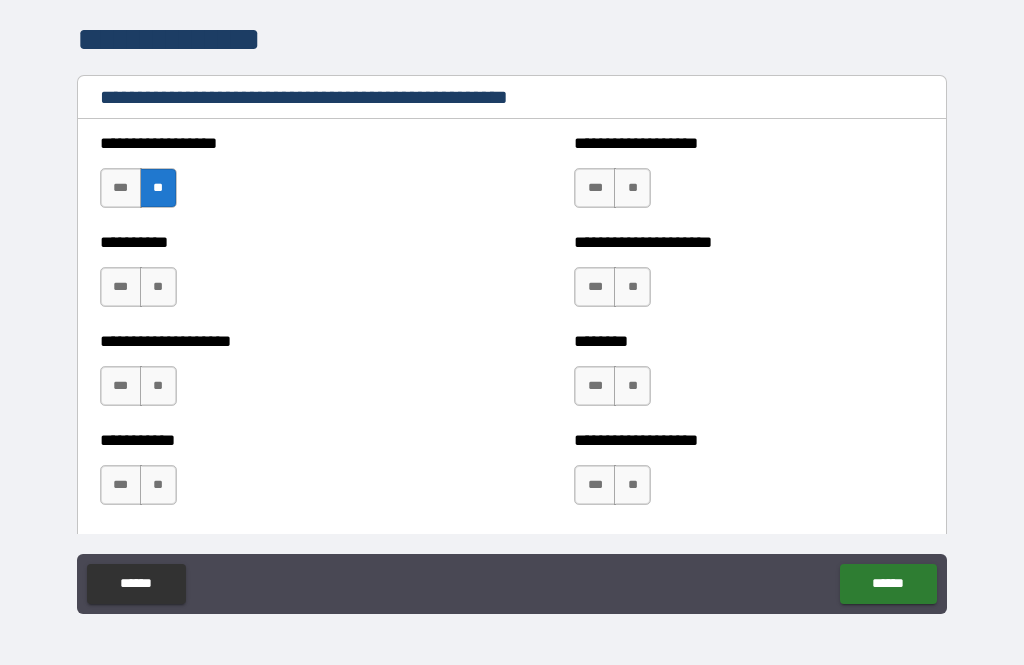 click on "**" at bounding box center (632, 188) 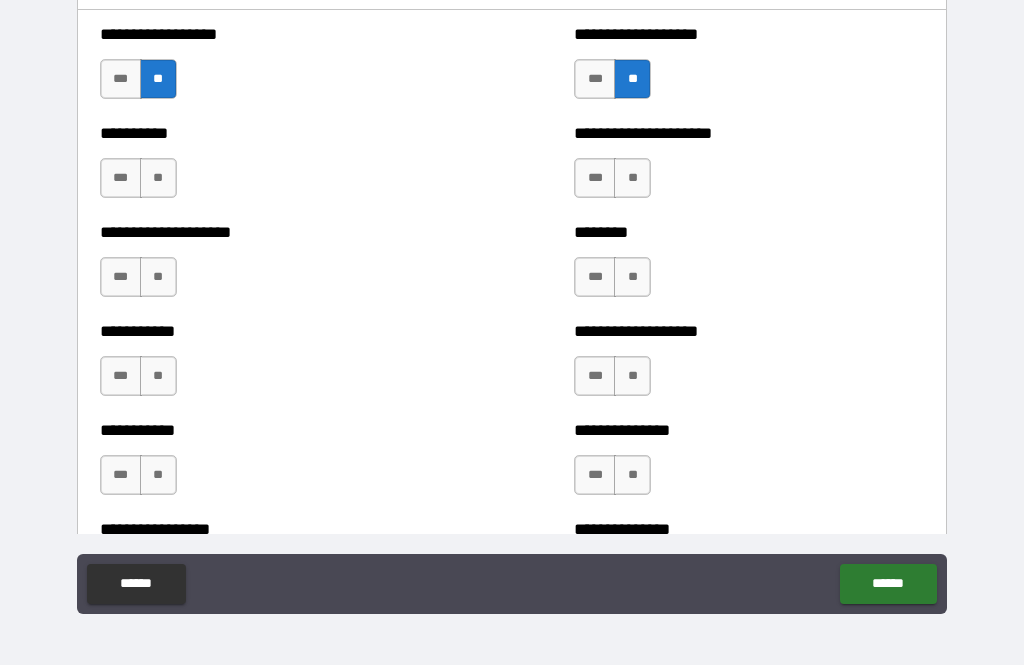 scroll, scrollTop: 2476, scrollLeft: 0, axis: vertical 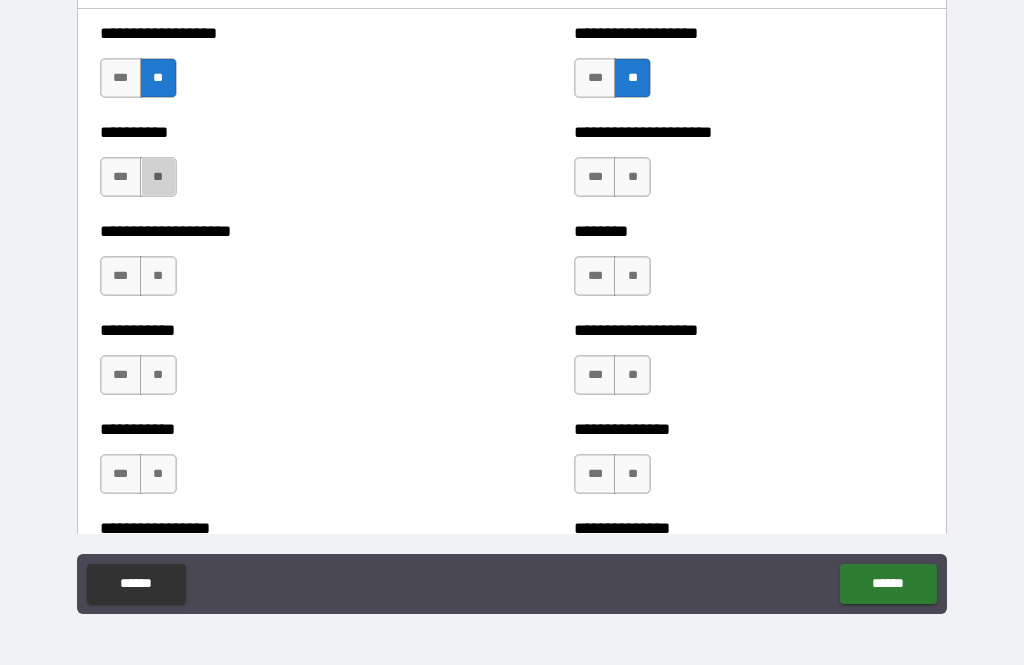 click on "**" at bounding box center (158, 177) 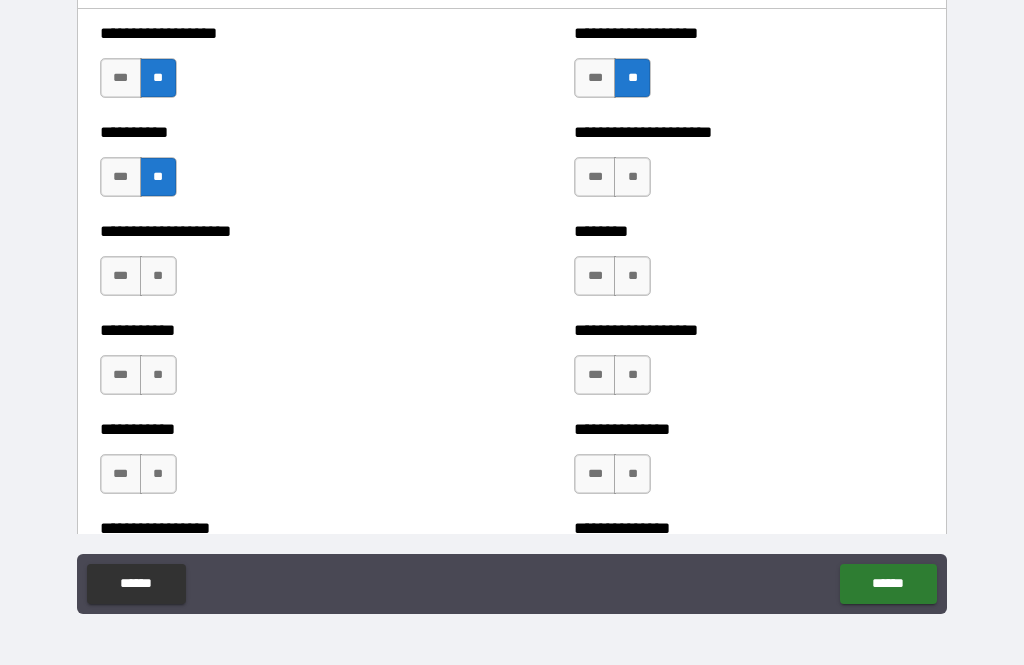 click on "**" at bounding box center [632, 177] 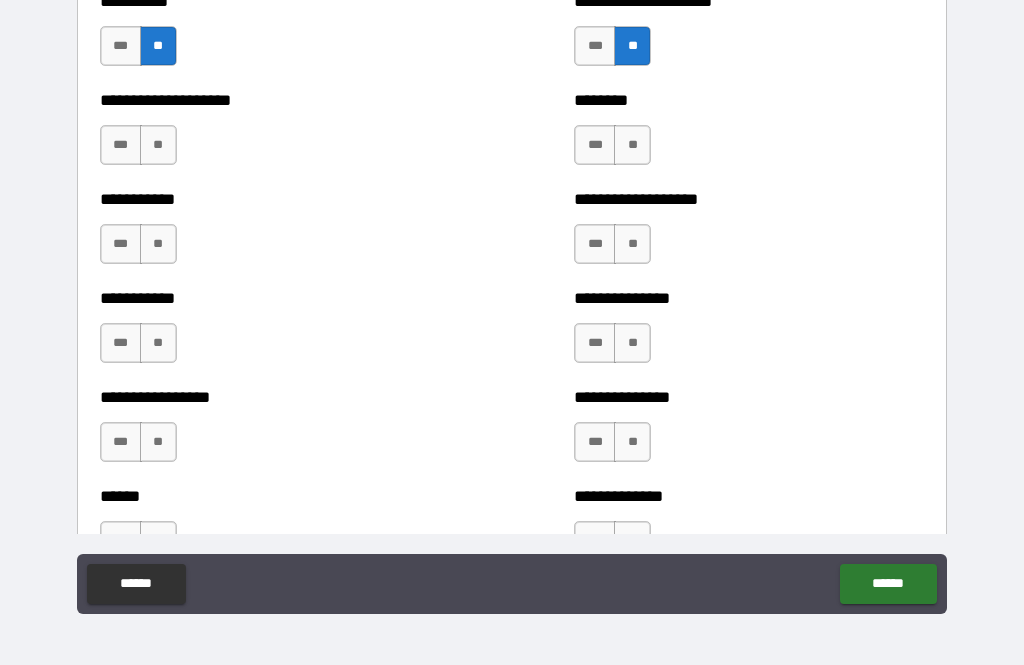 scroll, scrollTop: 2610, scrollLeft: 0, axis: vertical 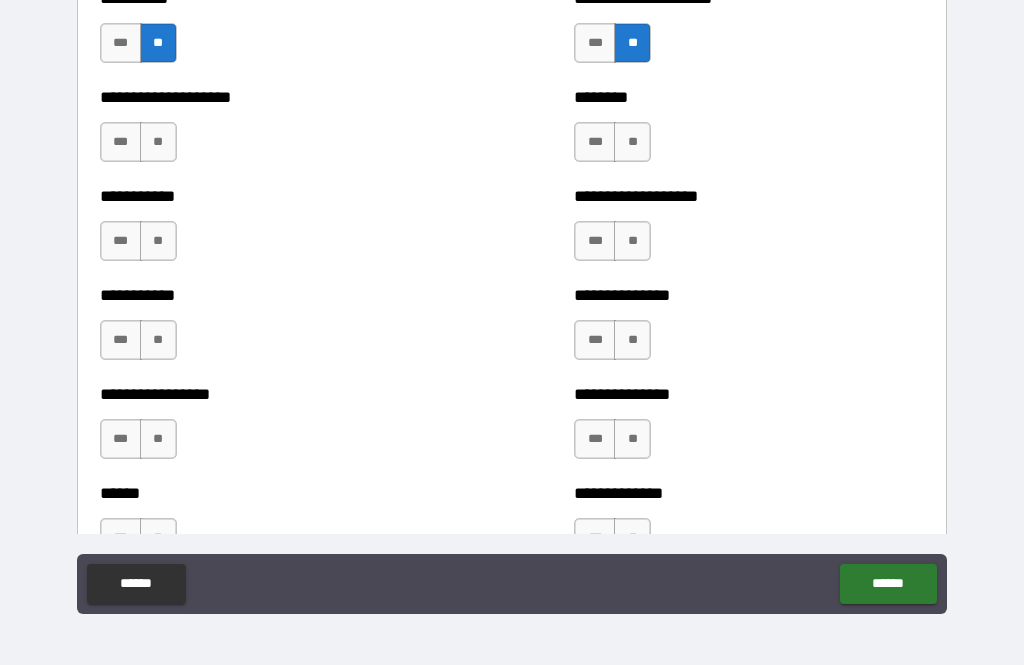 click on "**" at bounding box center [158, 142] 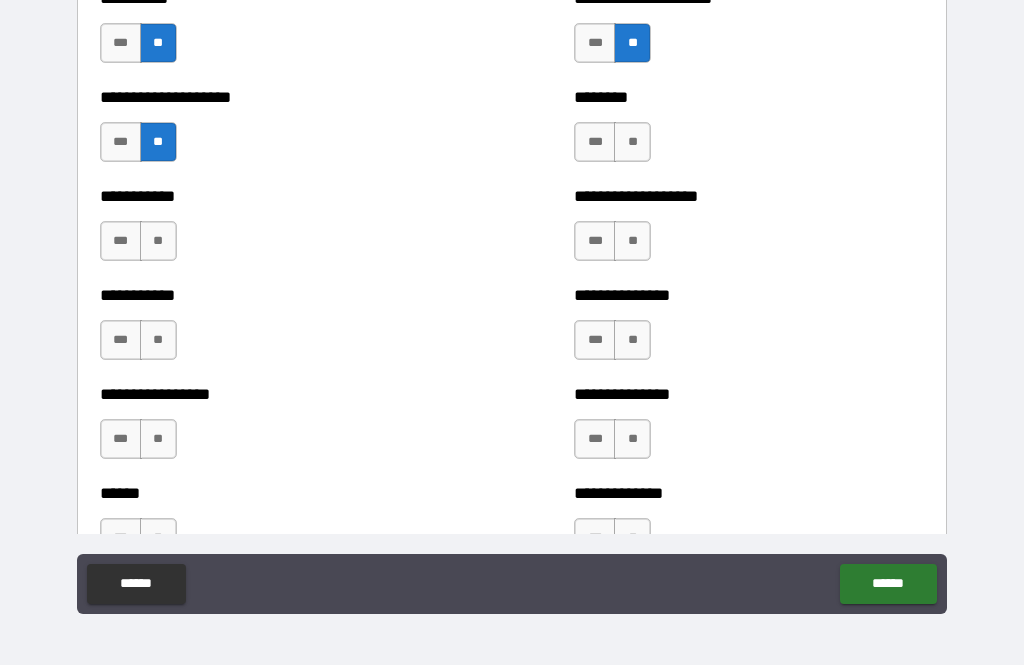 click on "**" at bounding box center [632, 142] 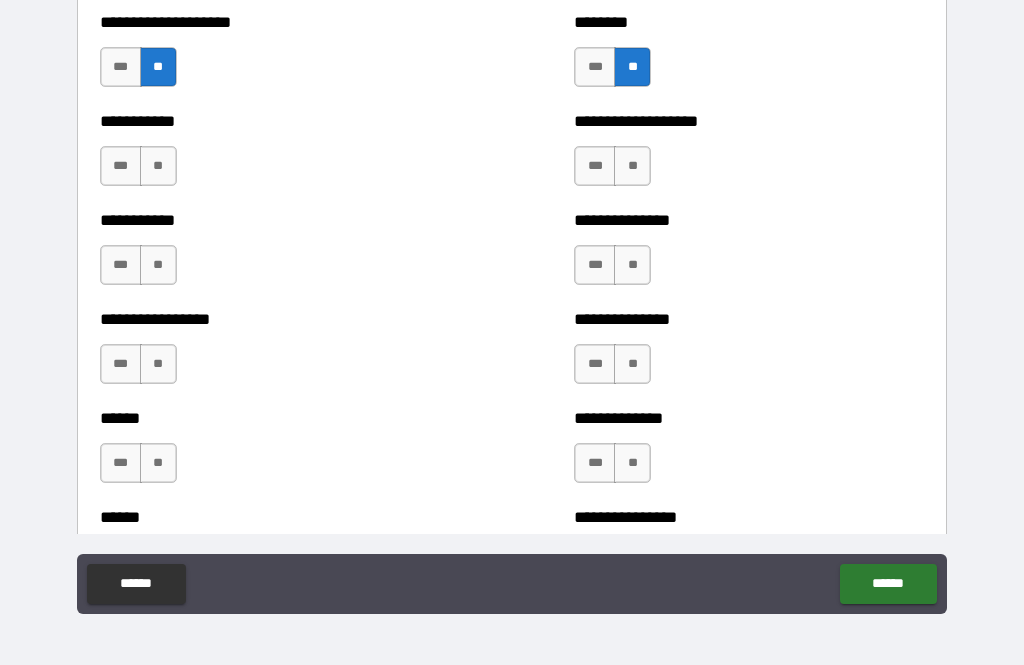 scroll, scrollTop: 2687, scrollLeft: 0, axis: vertical 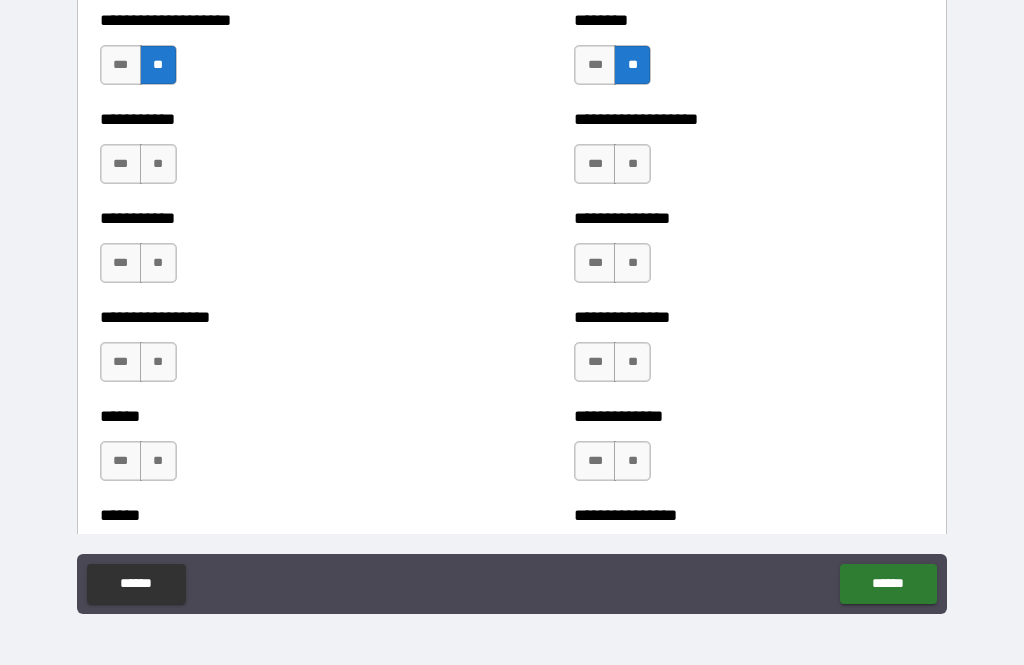 click on "***" at bounding box center [121, 362] 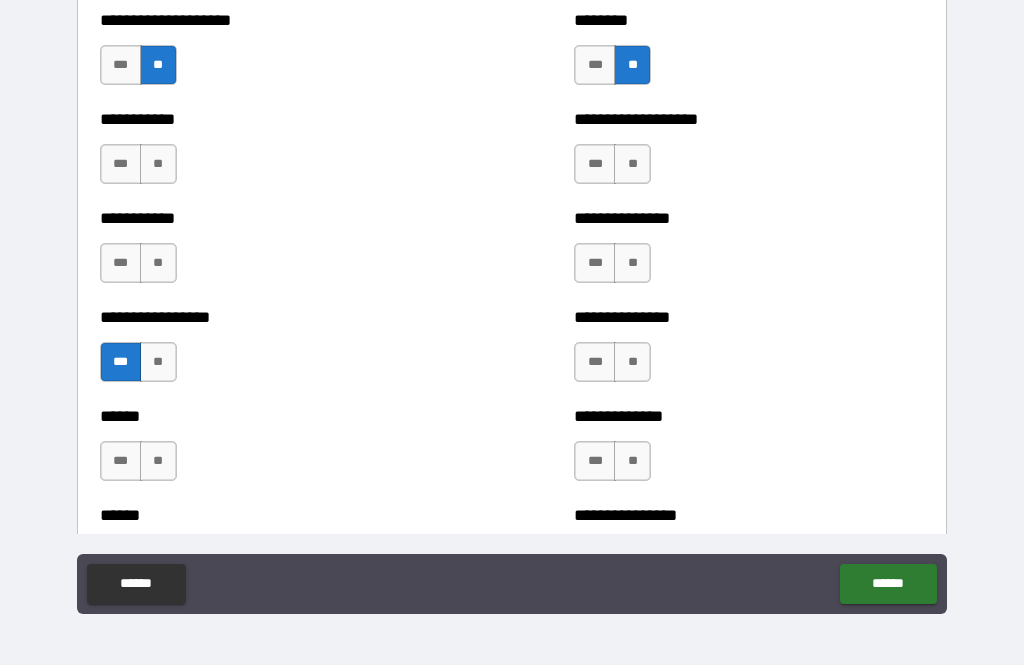 click on "**" at bounding box center [158, 164] 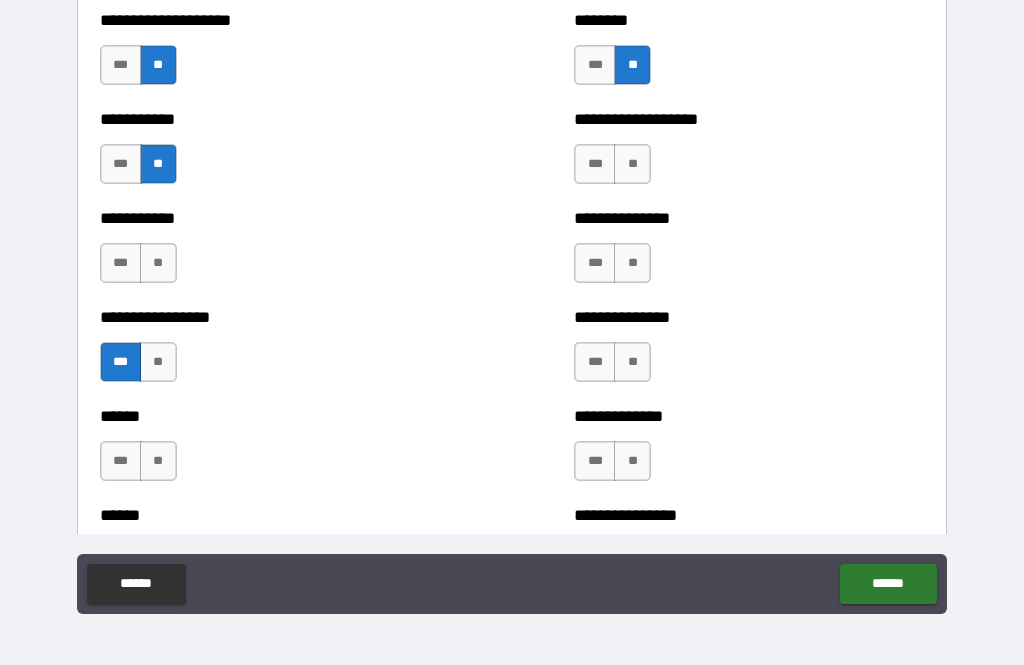 click on "***" at bounding box center [595, 164] 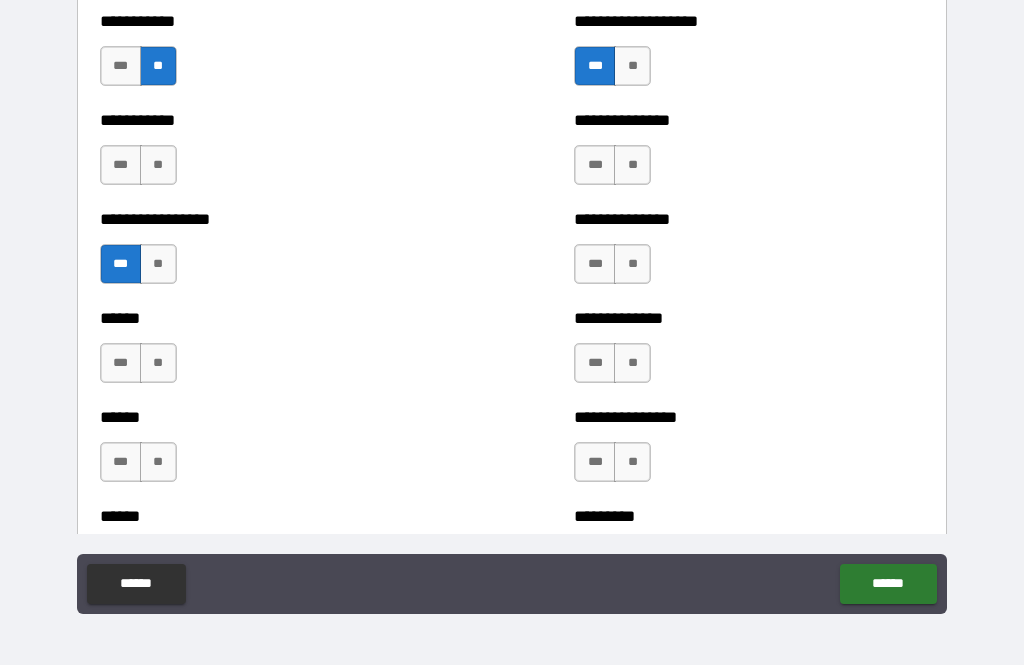 scroll, scrollTop: 2786, scrollLeft: 0, axis: vertical 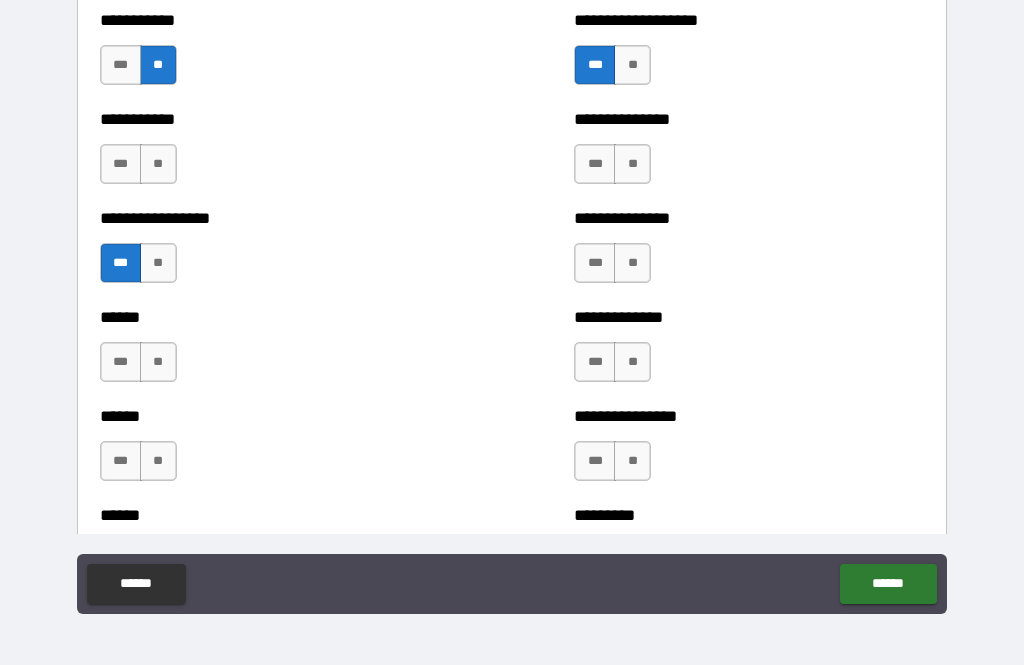 click on "**" at bounding box center (158, 164) 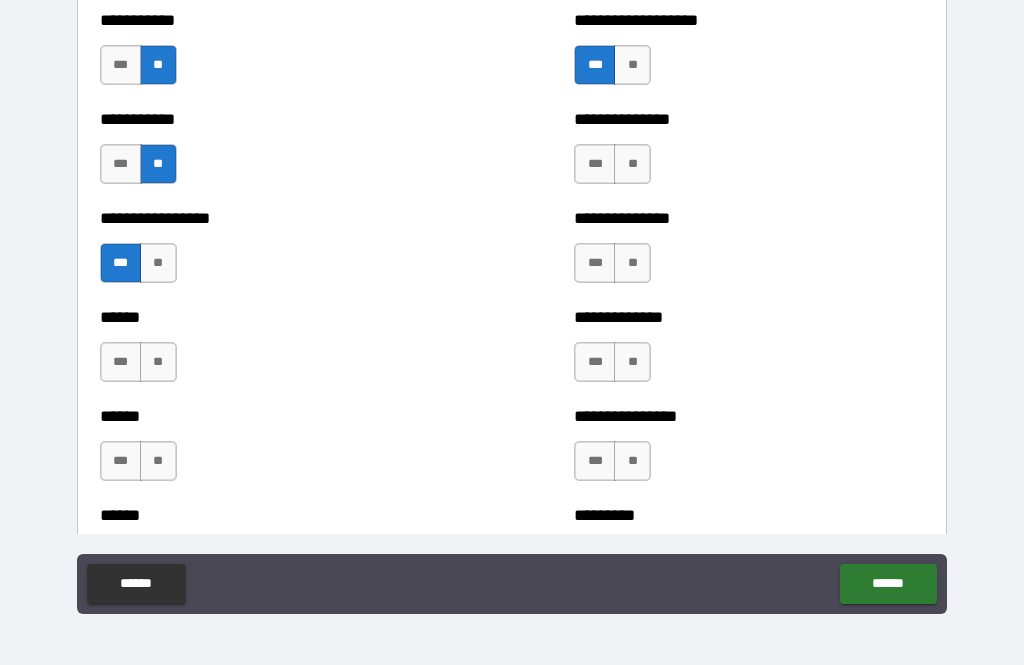 click on "**" at bounding box center (632, 164) 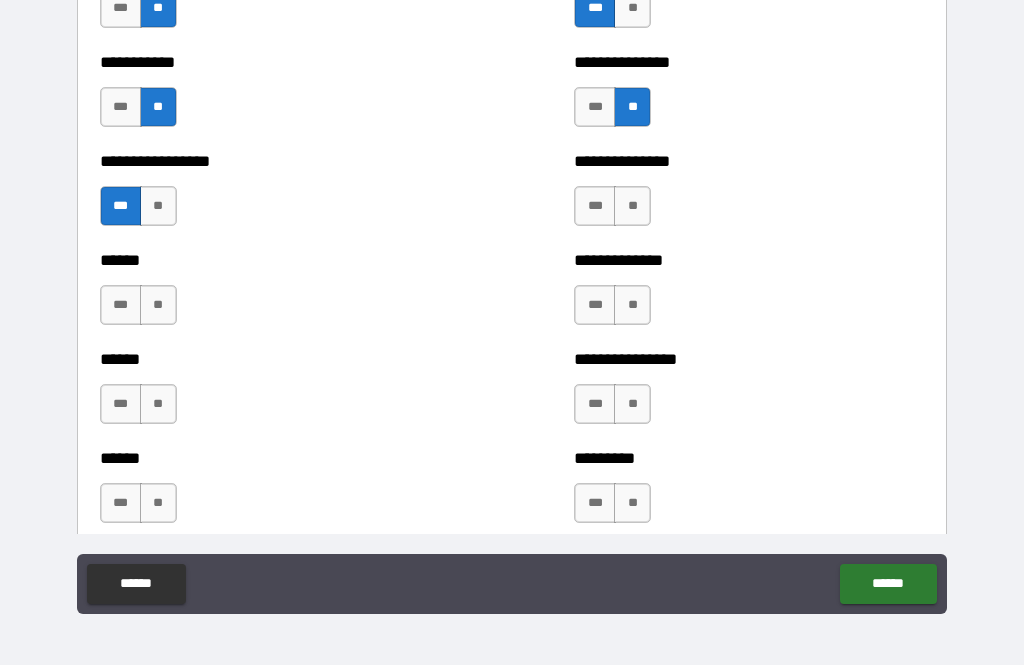 scroll, scrollTop: 2847, scrollLeft: 0, axis: vertical 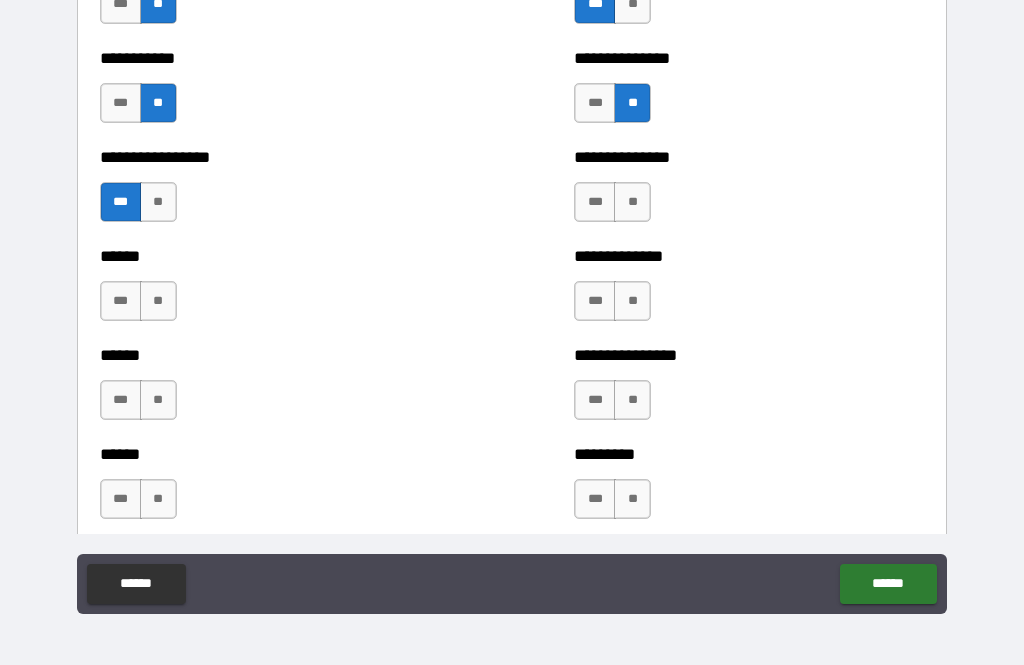 click on "**" at bounding box center (632, 202) 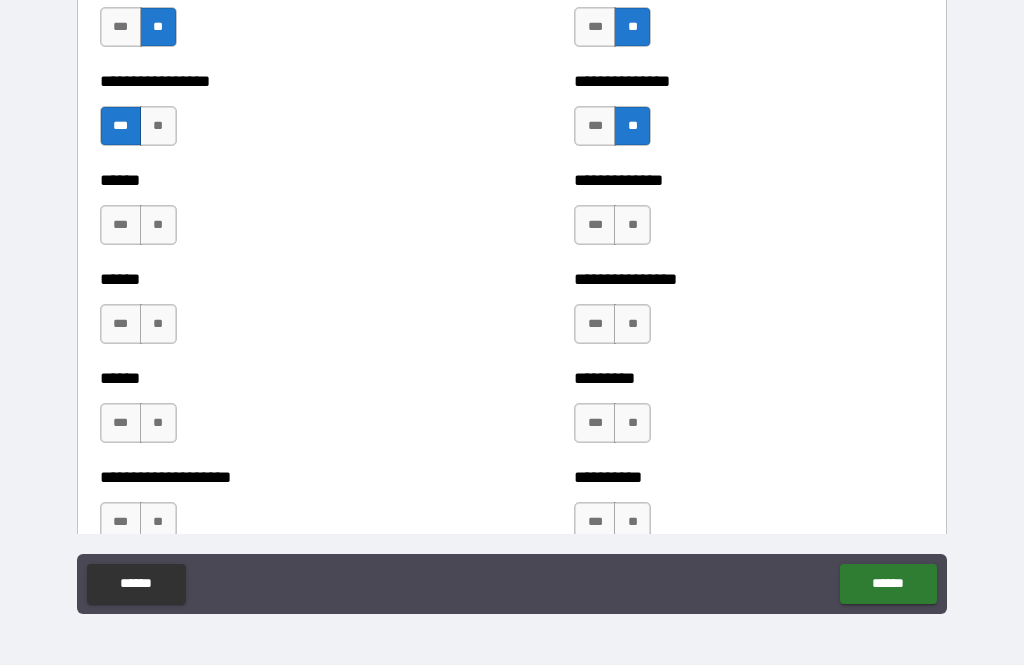 scroll, scrollTop: 2923, scrollLeft: 0, axis: vertical 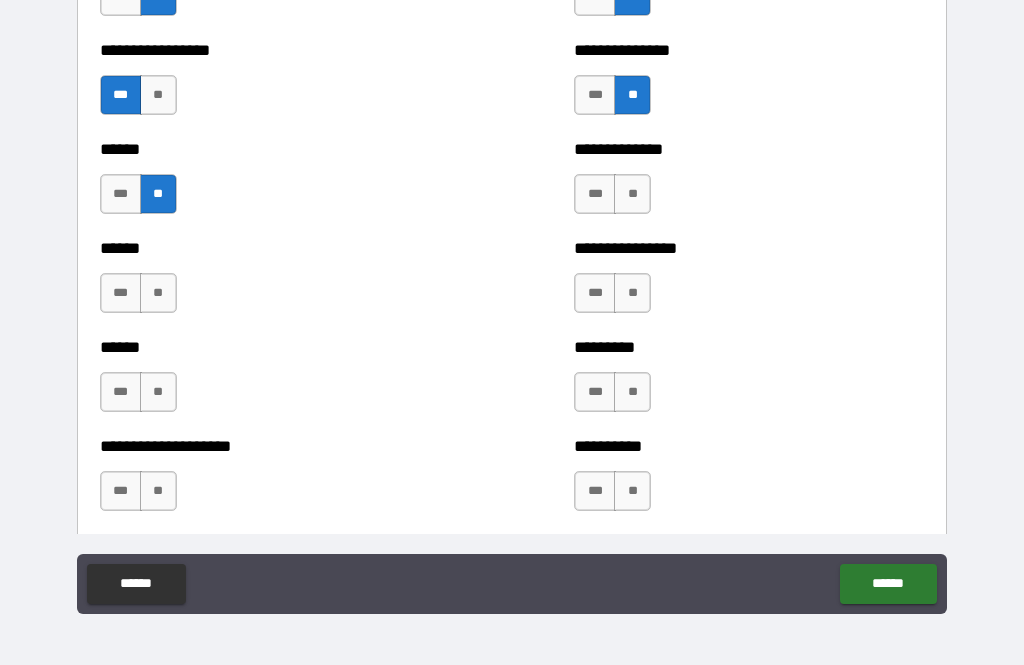 click on "**" at bounding box center (632, 194) 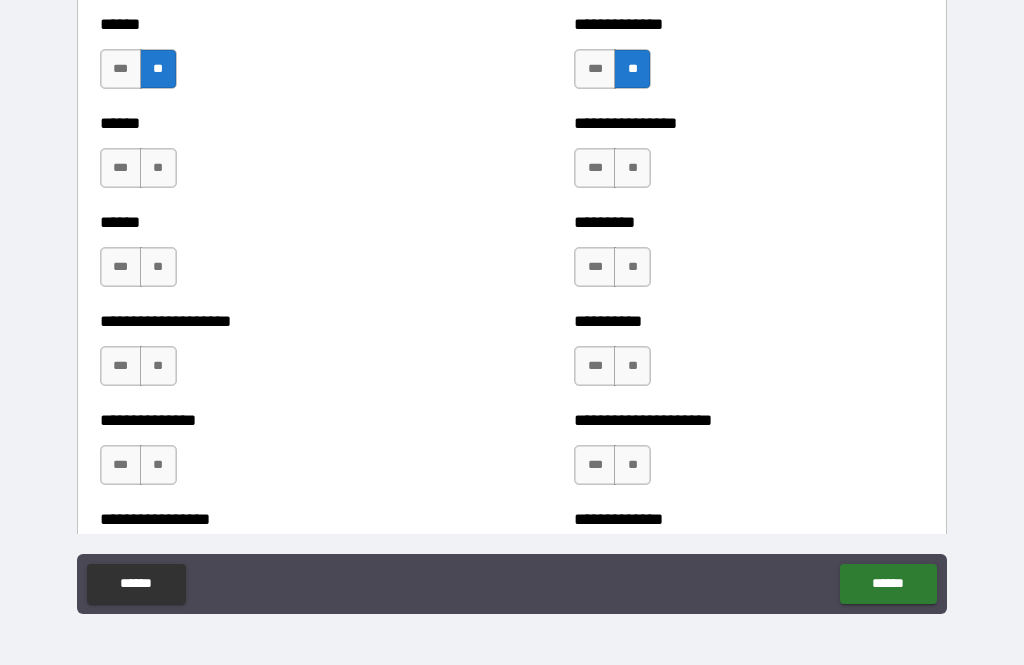 scroll, scrollTop: 3080, scrollLeft: 0, axis: vertical 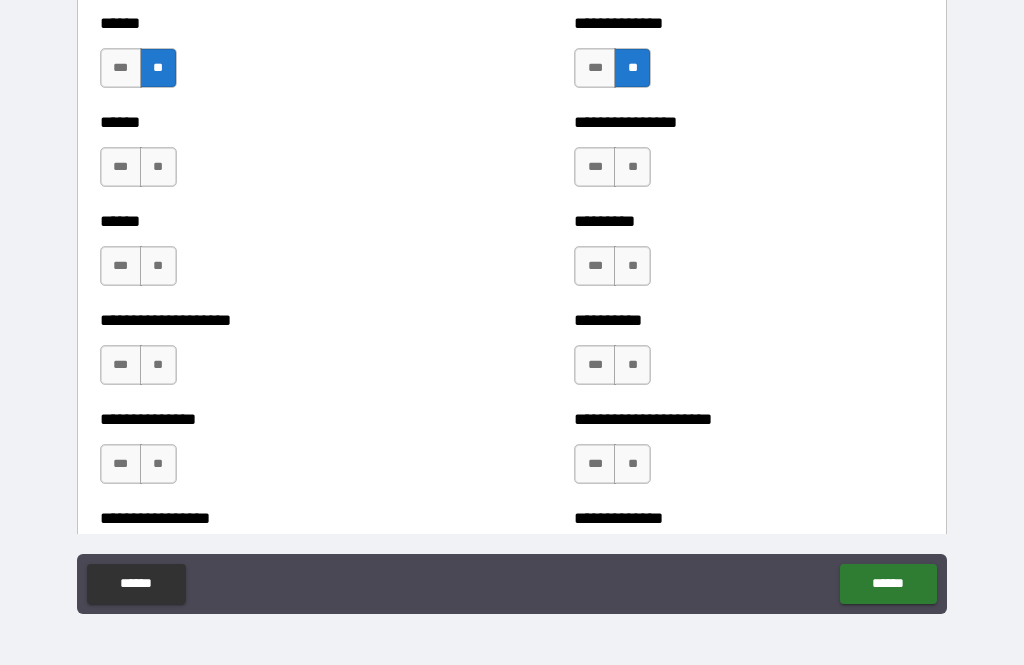 click on "**" at bounding box center (158, 167) 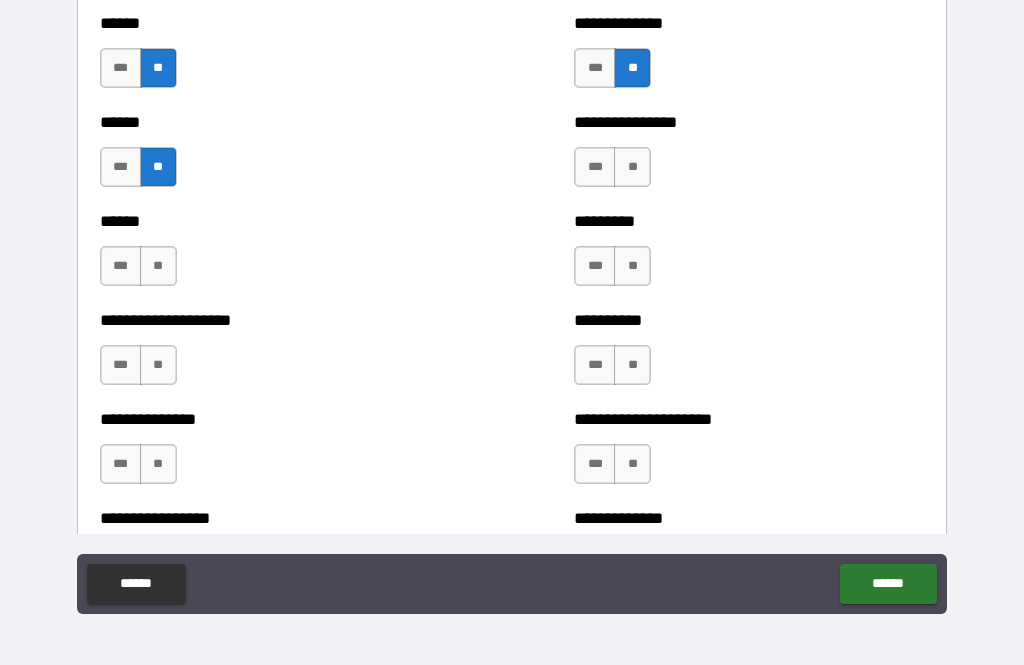 scroll, scrollTop: 3091, scrollLeft: 0, axis: vertical 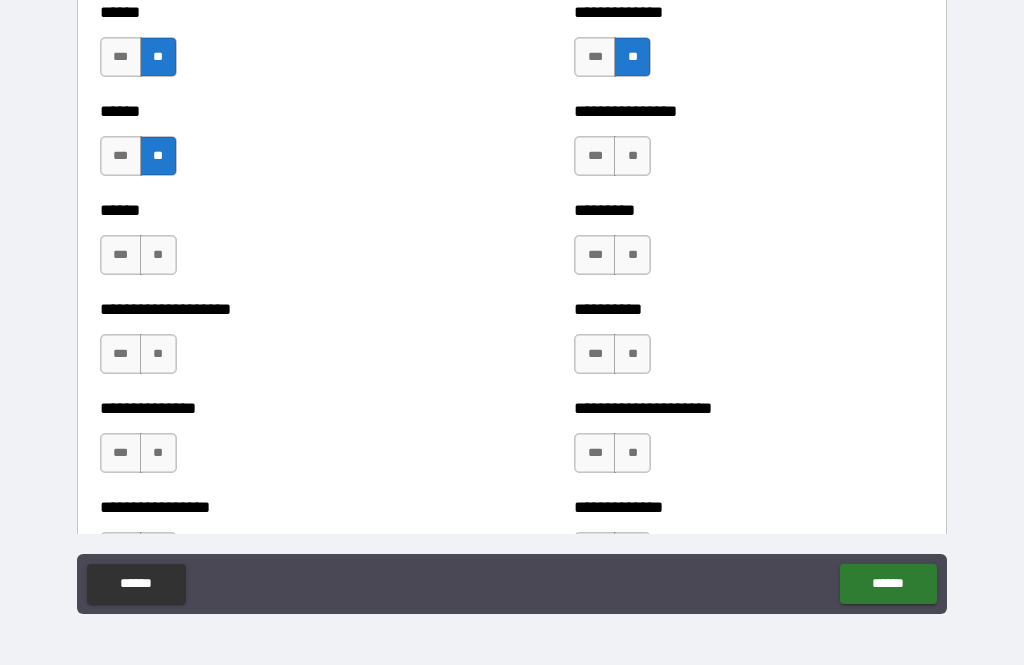 click on "**" at bounding box center [632, 156] 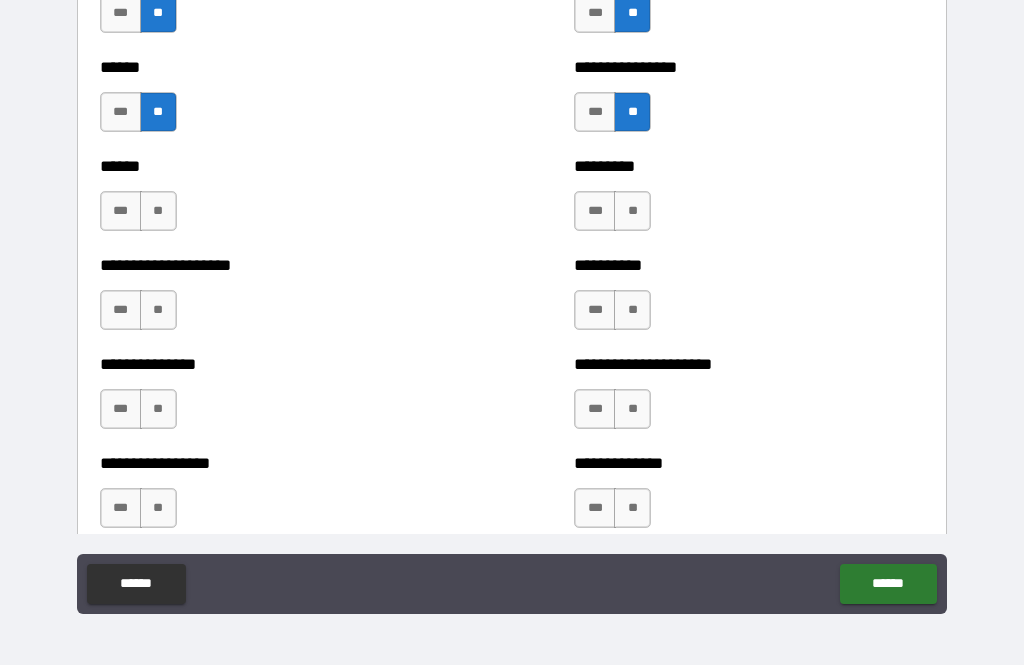scroll, scrollTop: 3163, scrollLeft: 0, axis: vertical 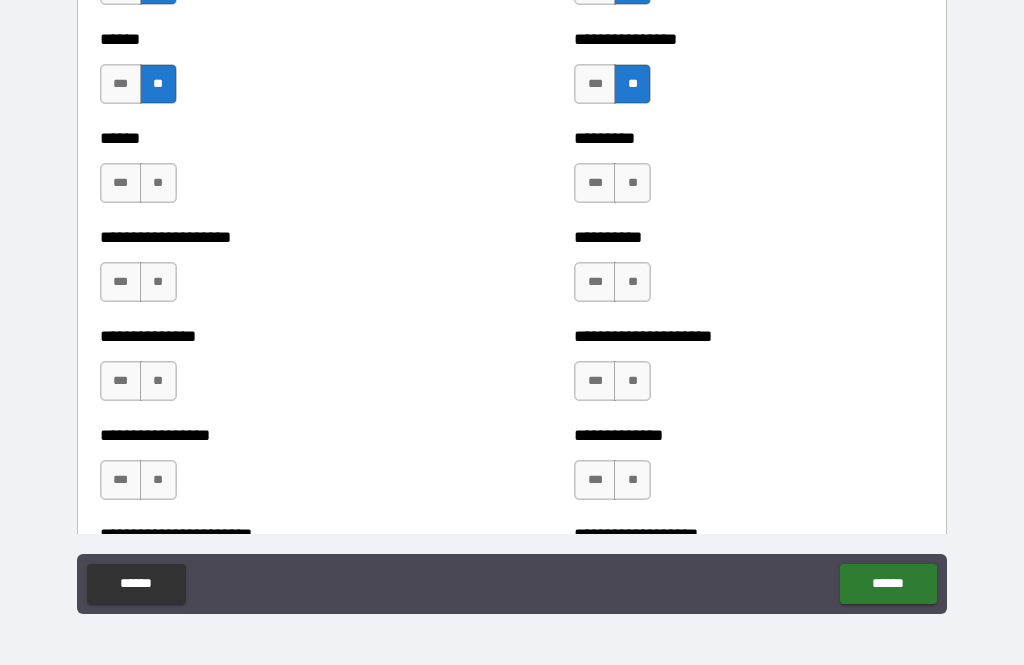 click on "**" at bounding box center (158, 183) 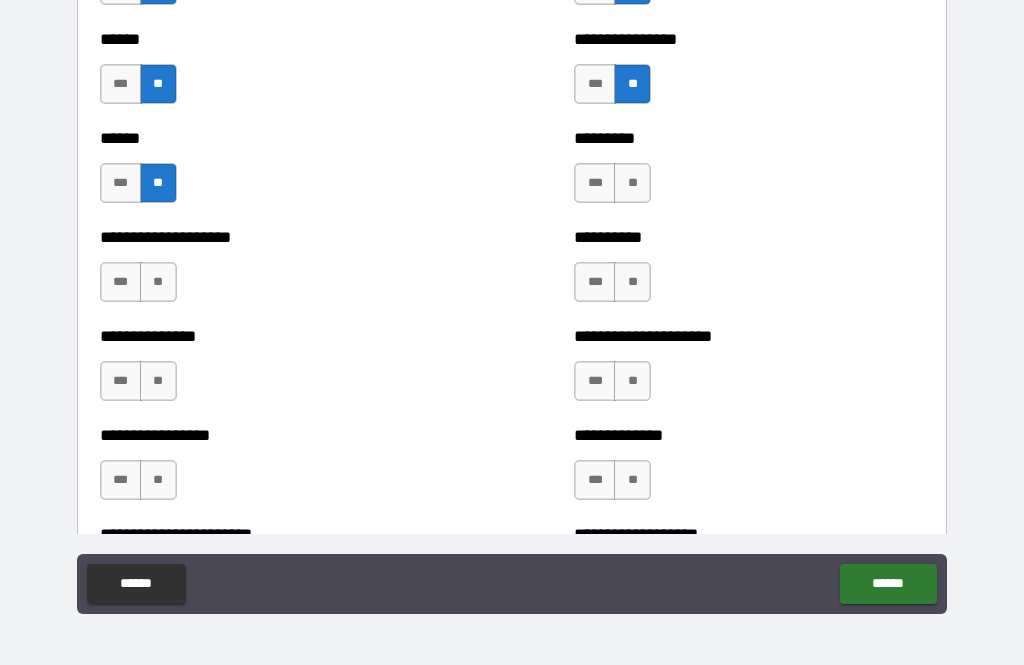 scroll, scrollTop: 3152, scrollLeft: 0, axis: vertical 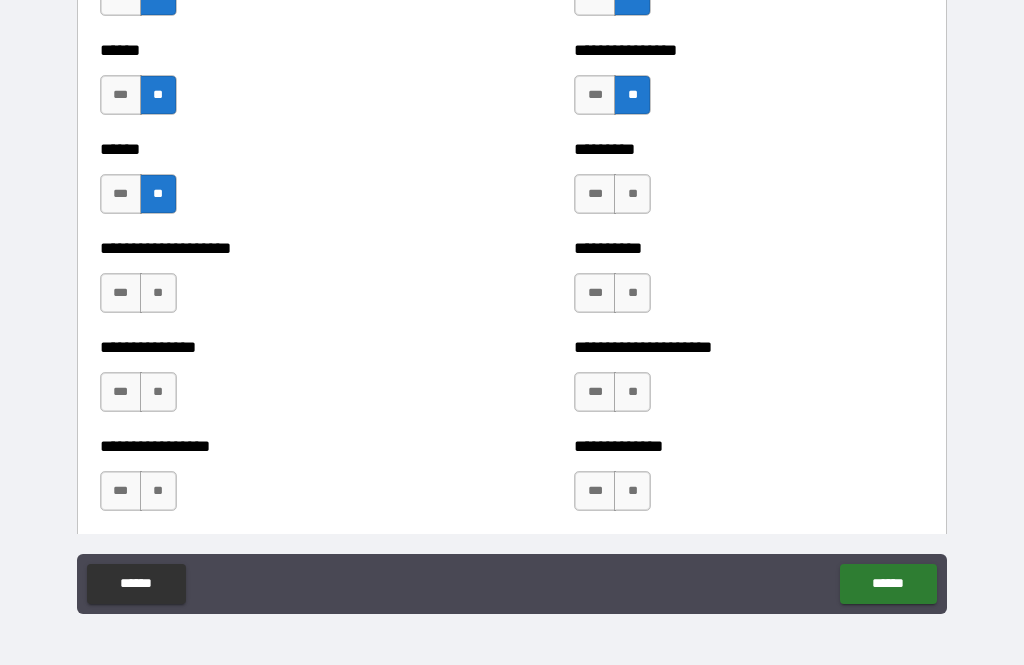 click on "**" at bounding box center (632, 194) 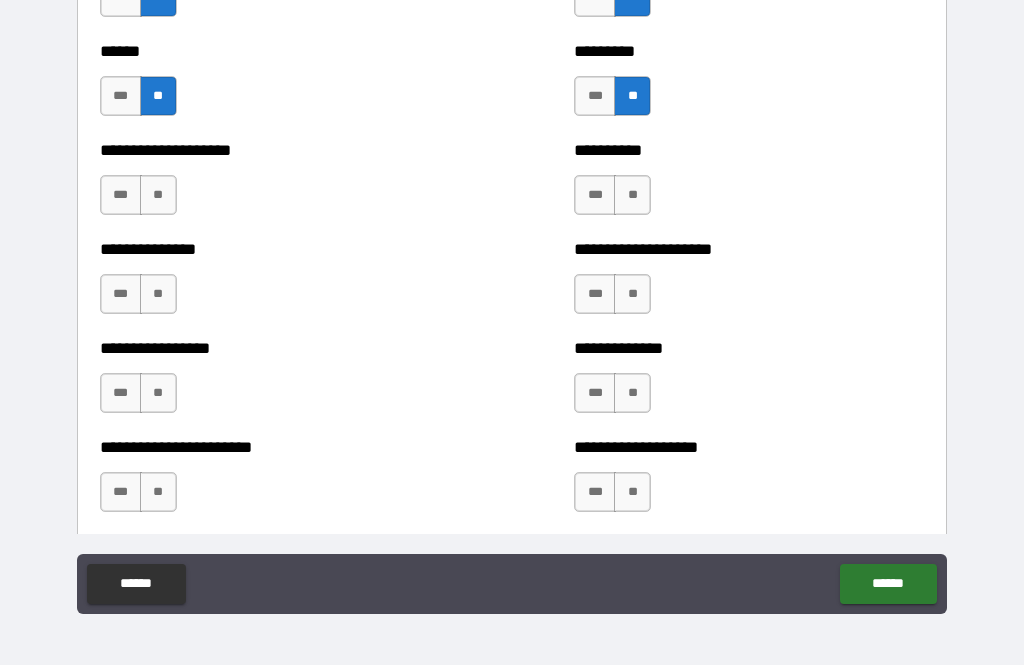 scroll, scrollTop: 3252, scrollLeft: 0, axis: vertical 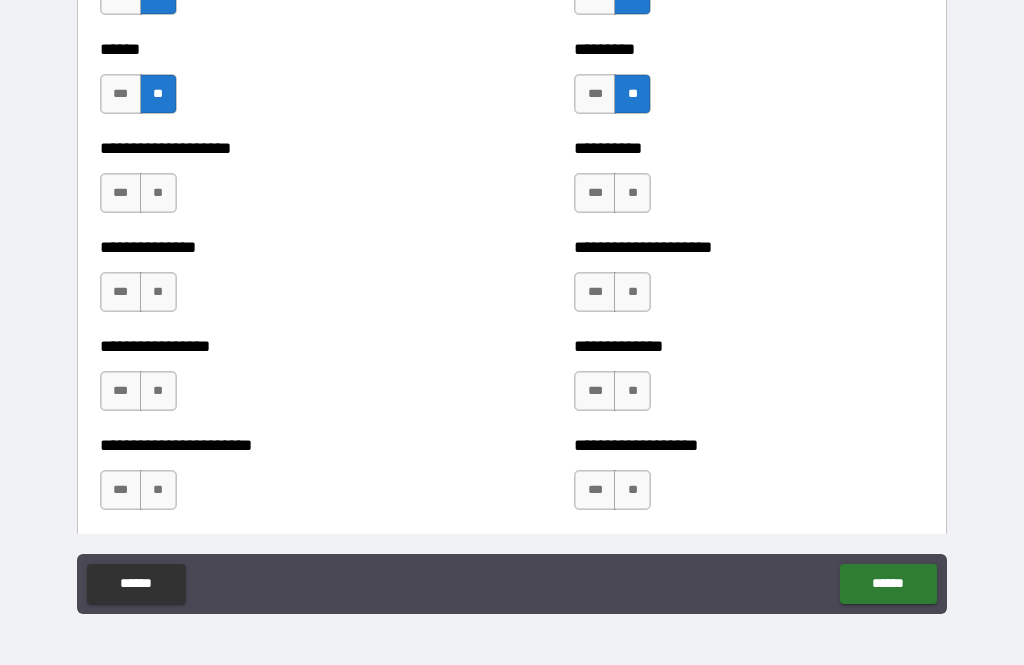 click on "***" at bounding box center (121, 193) 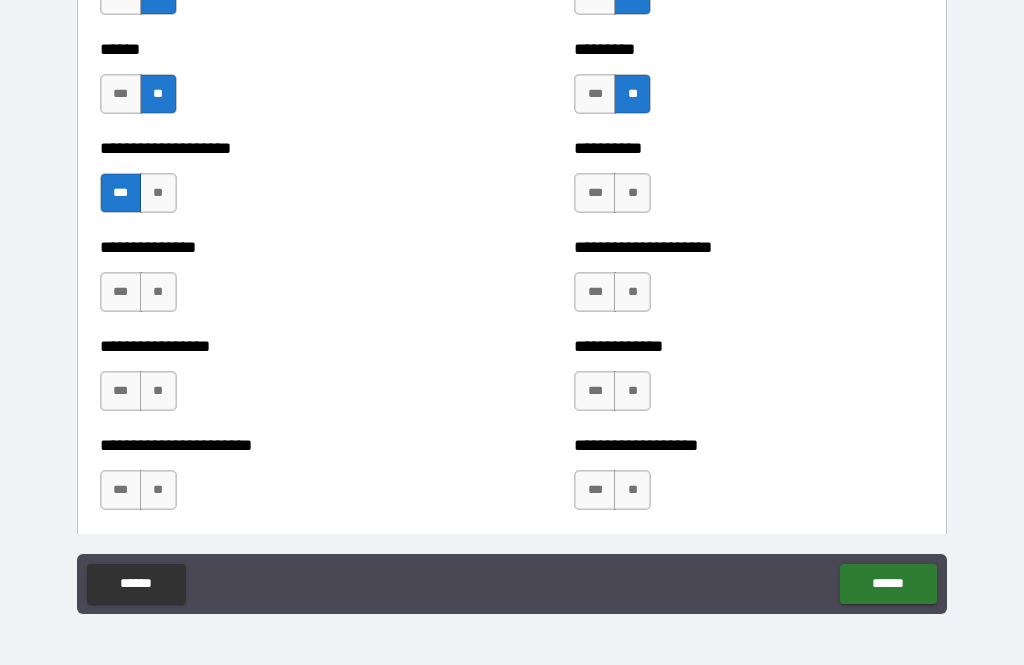 click on "**" at bounding box center (632, 193) 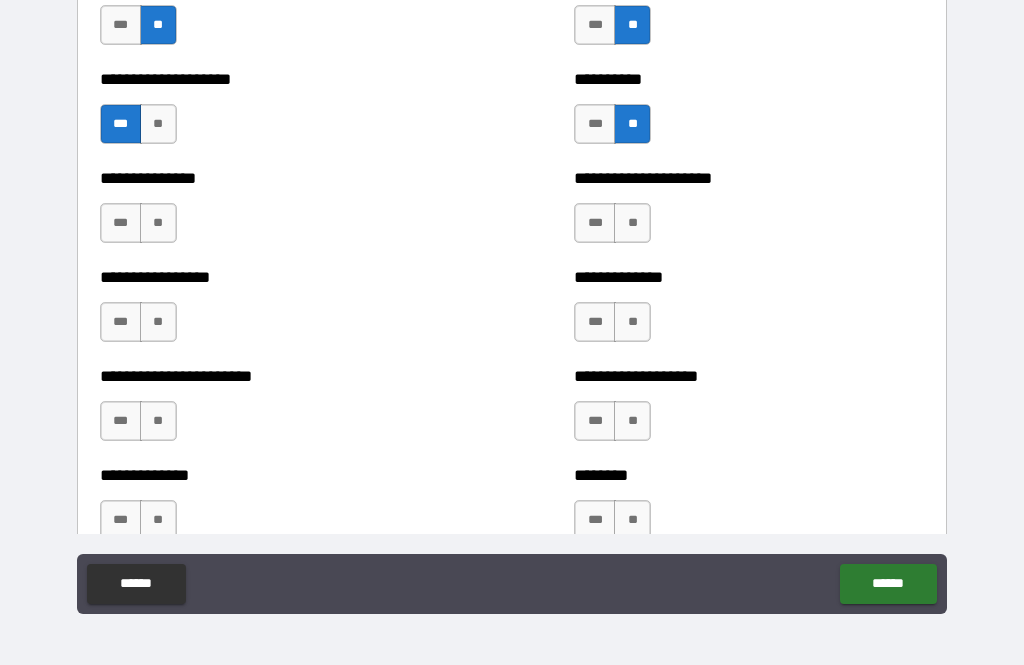 scroll, scrollTop: 3324, scrollLeft: 0, axis: vertical 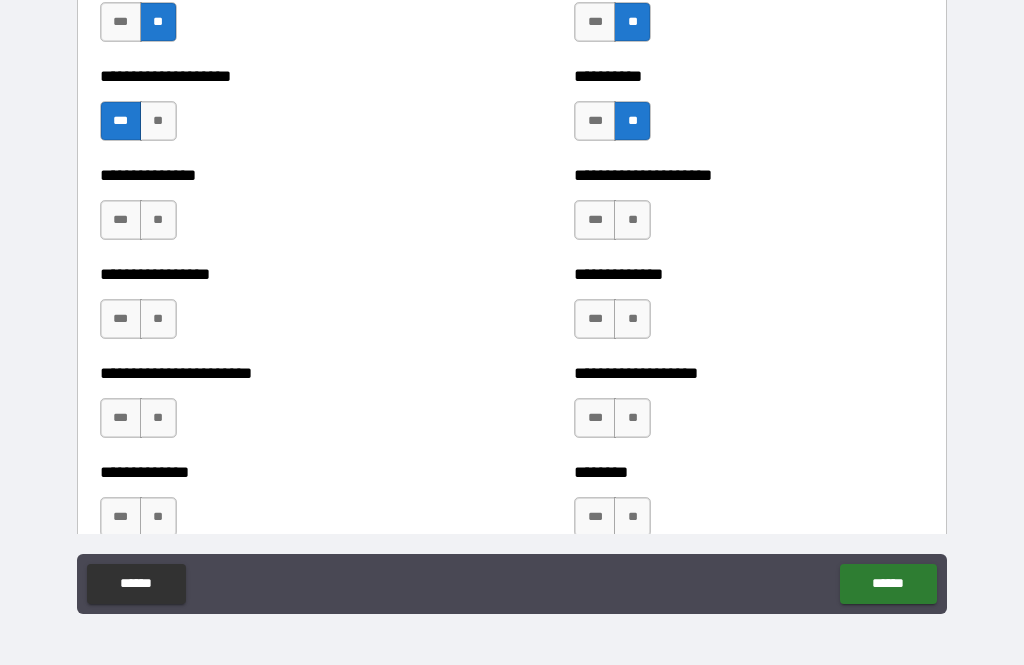 click on "***" at bounding box center (121, 220) 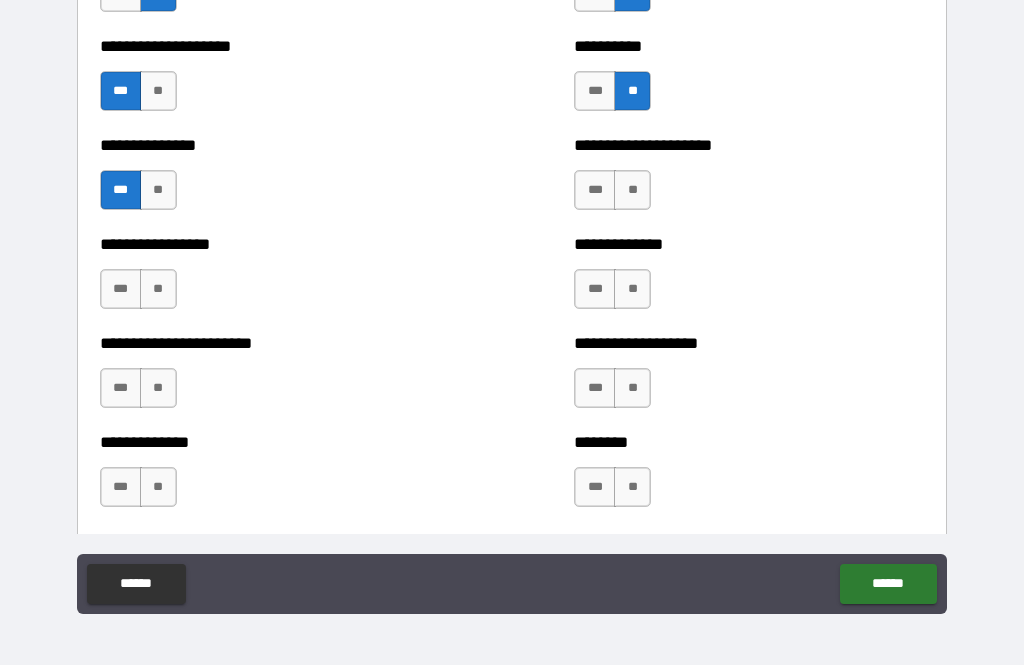 scroll, scrollTop: 3362, scrollLeft: 0, axis: vertical 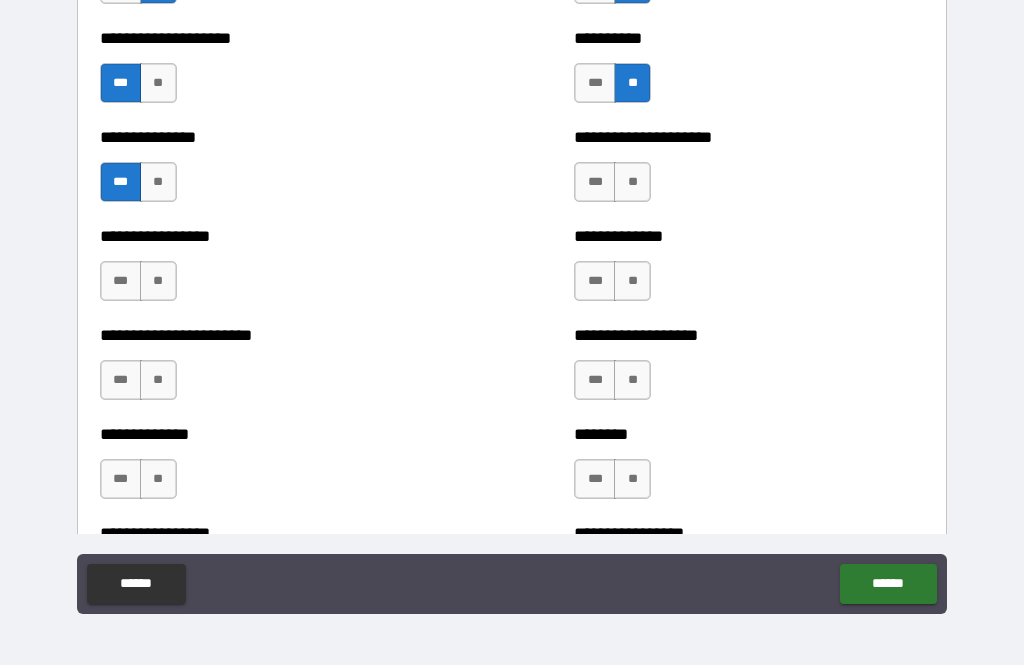 click on "**" at bounding box center (632, 182) 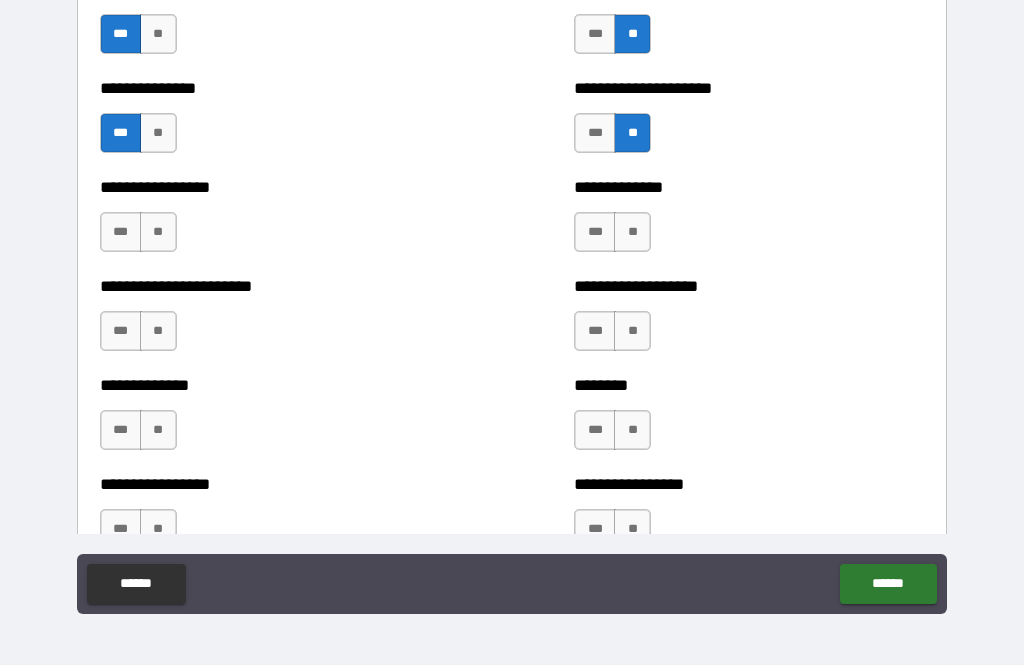 scroll, scrollTop: 3423, scrollLeft: 0, axis: vertical 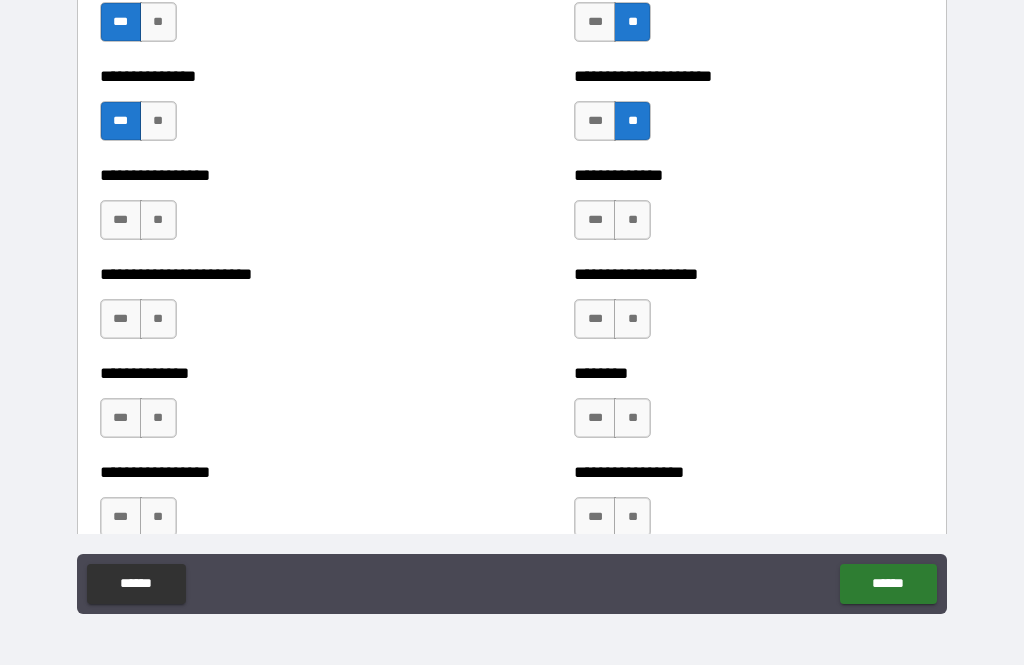 click on "***" at bounding box center [121, 220] 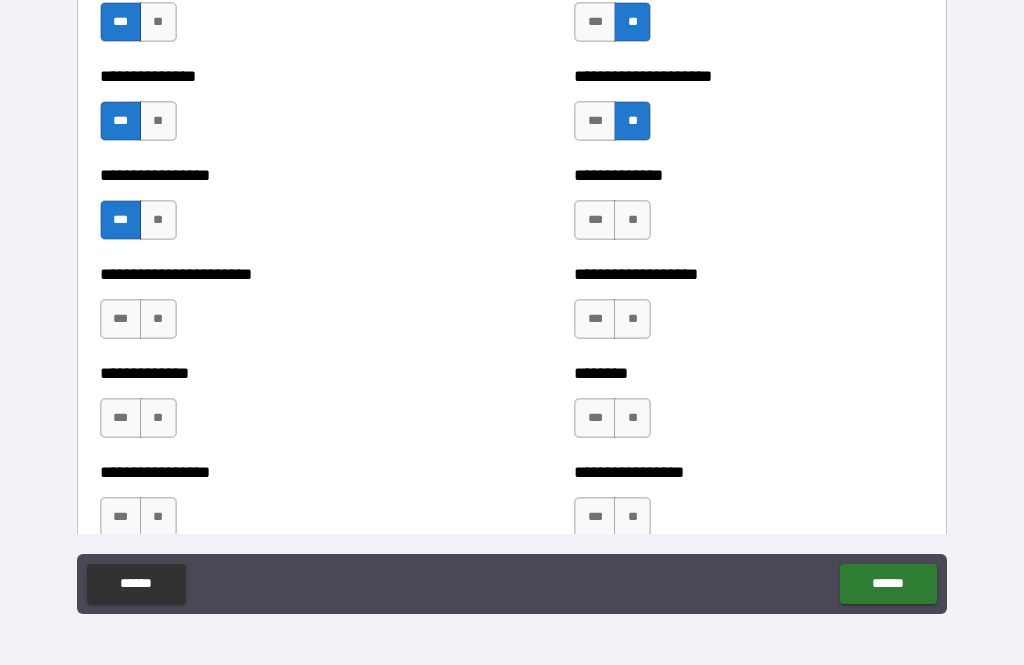 click on "**" at bounding box center (632, 220) 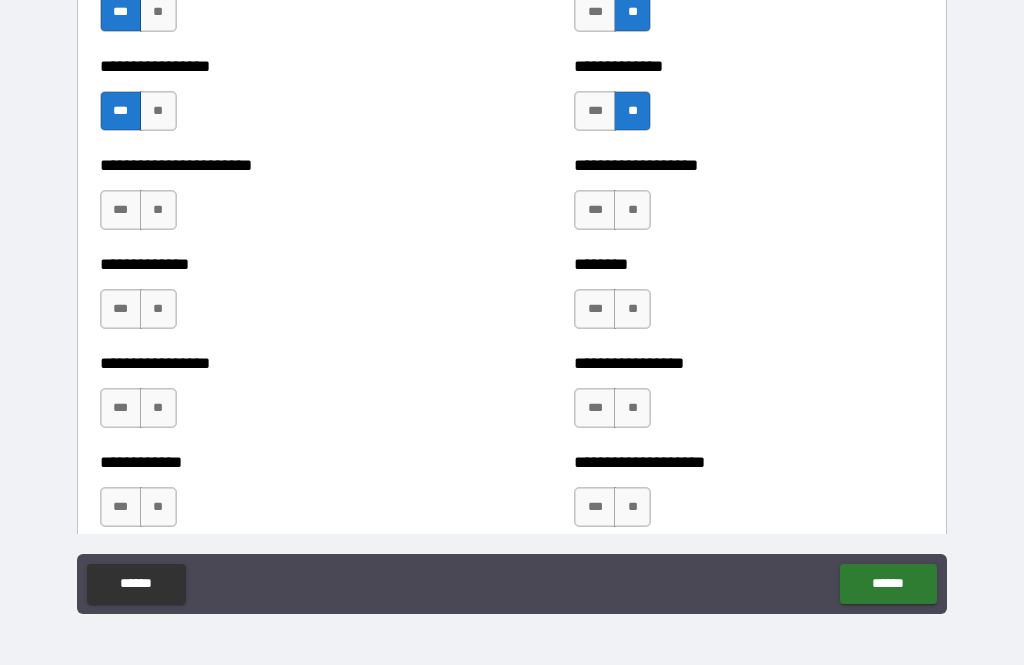 scroll, scrollTop: 3535, scrollLeft: 0, axis: vertical 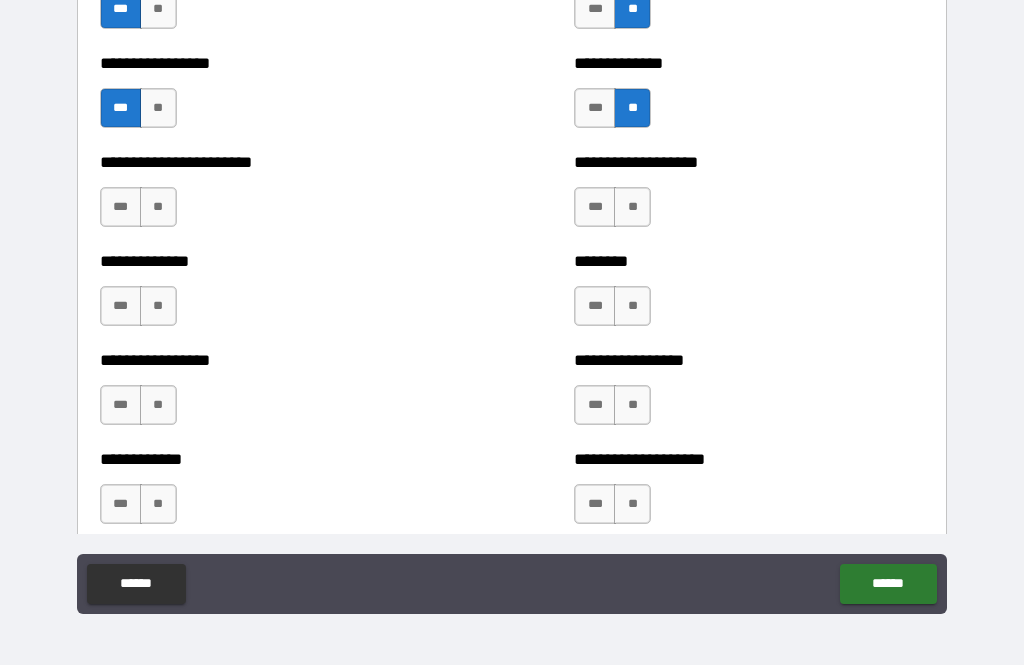 click on "**" at bounding box center (158, 207) 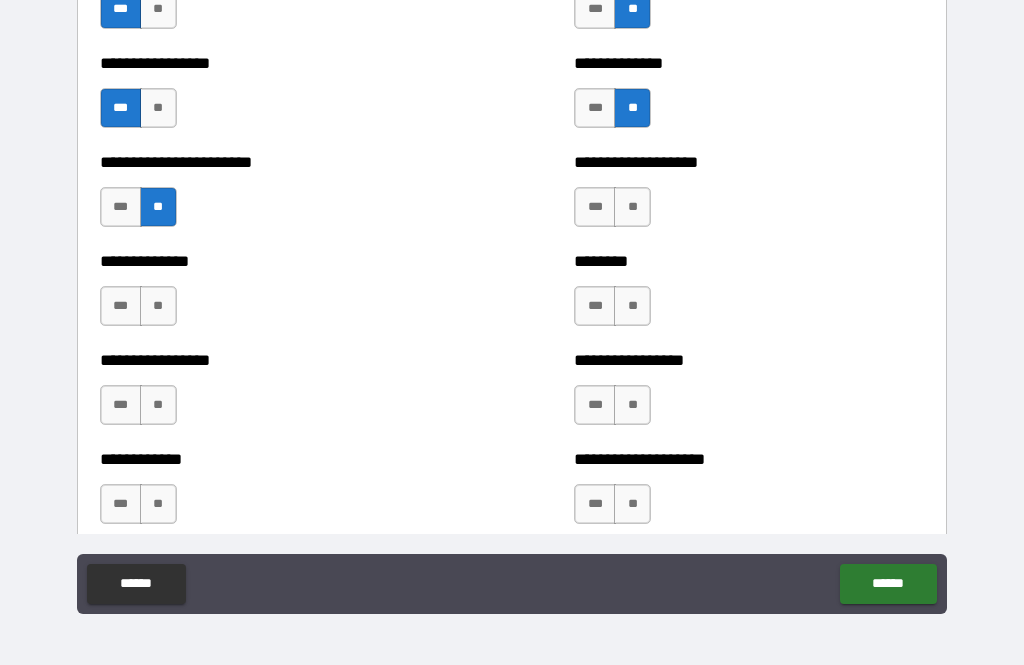 click on "**" at bounding box center (632, 207) 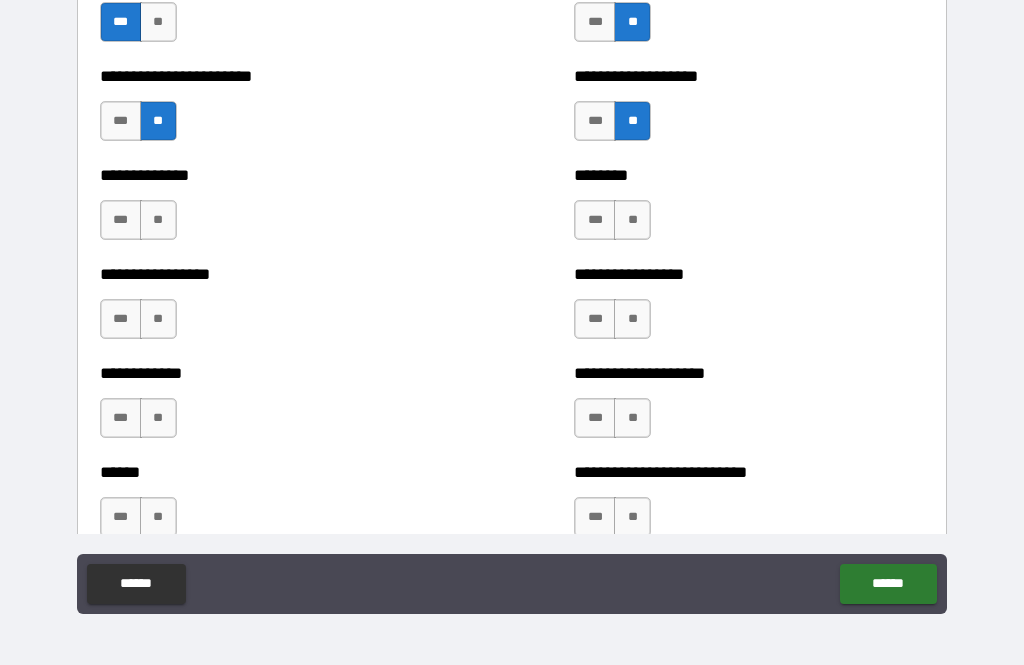 scroll, scrollTop: 3633, scrollLeft: 0, axis: vertical 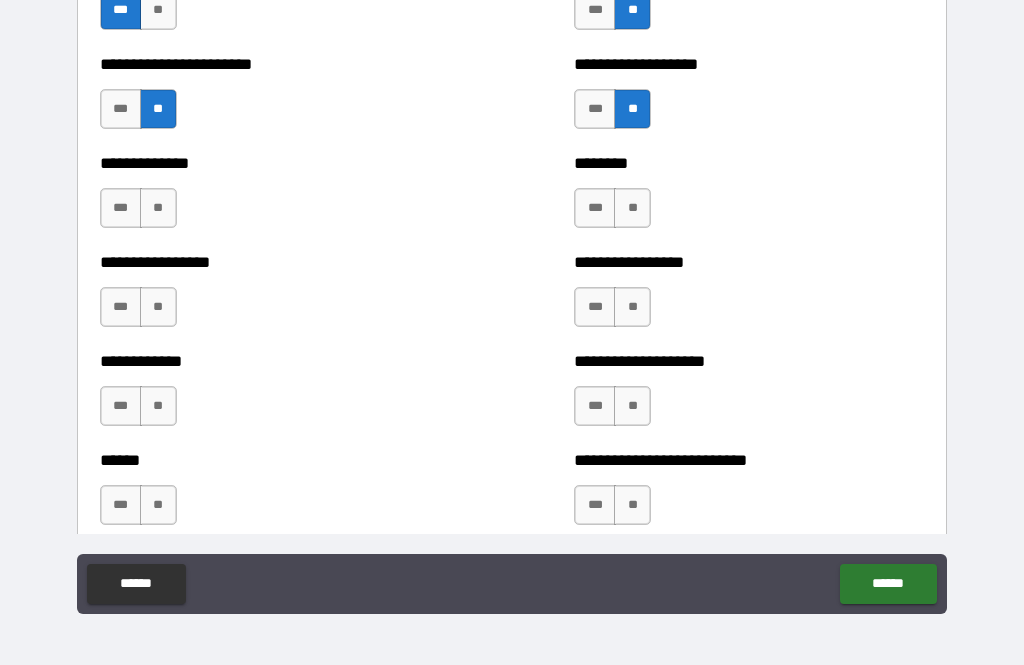click on "**" at bounding box center (158, 208) 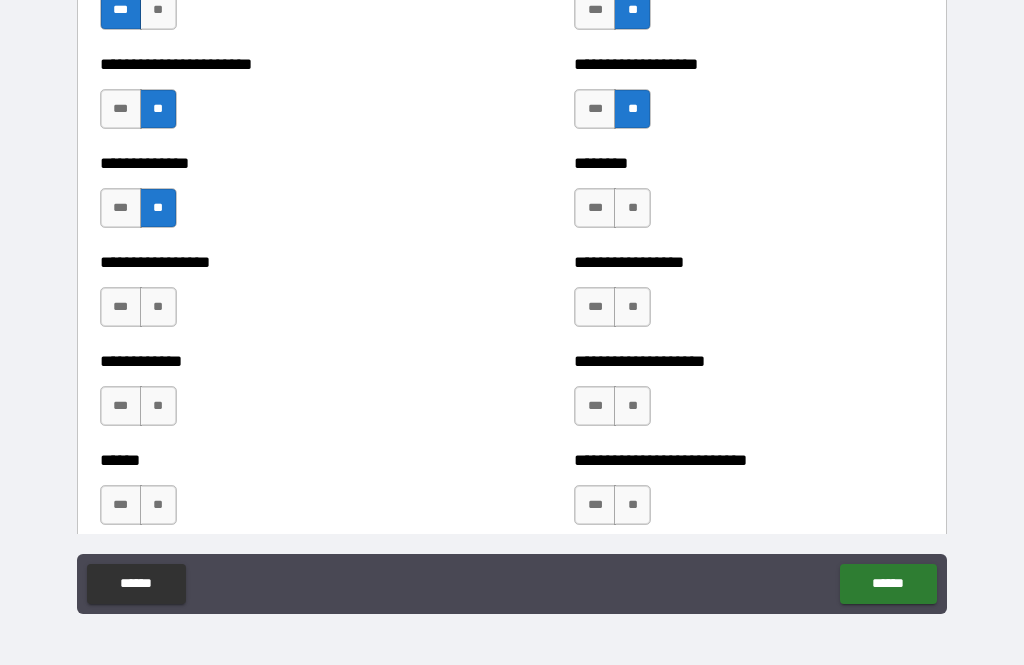 click on "**" at bounding box center (632, 208) 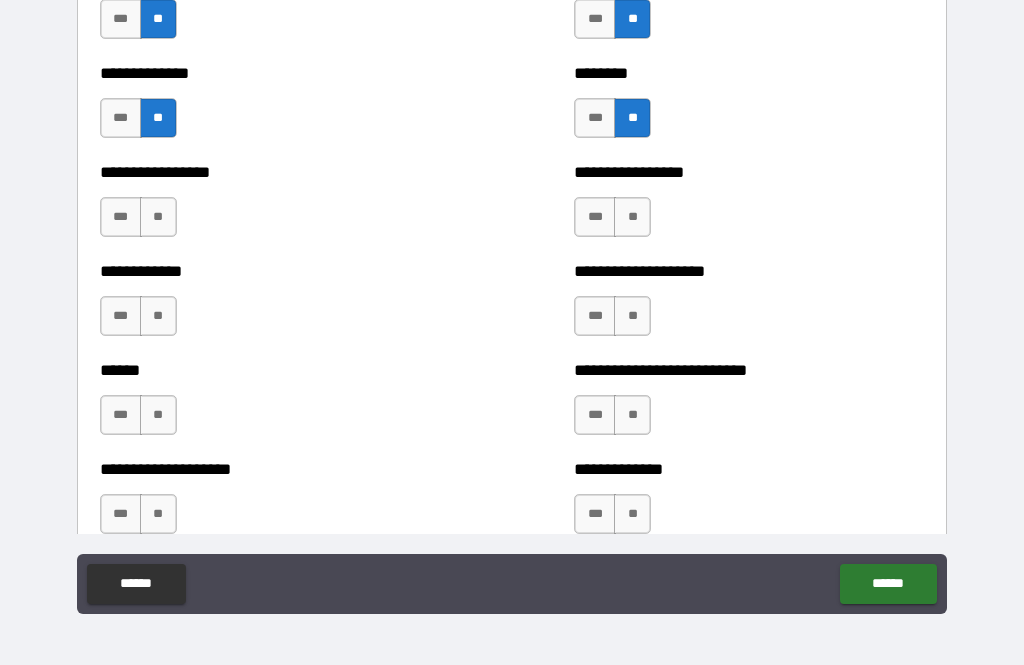 scroll, scrollTop: 3726, scrollLeft: 0, axis: vertical 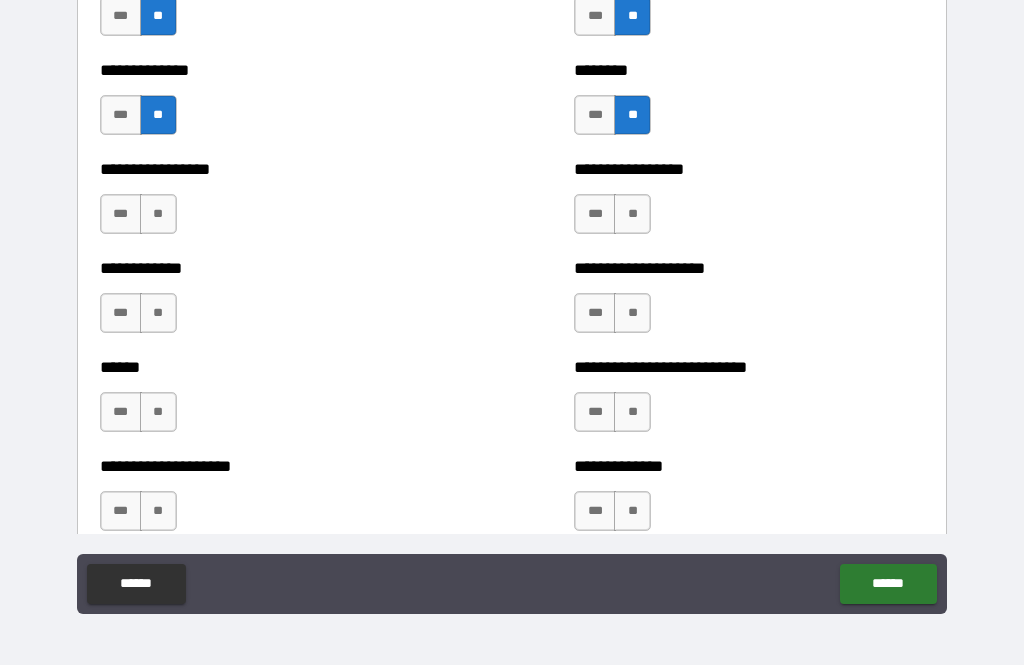 click on "**" at bounding box center (158, 214) 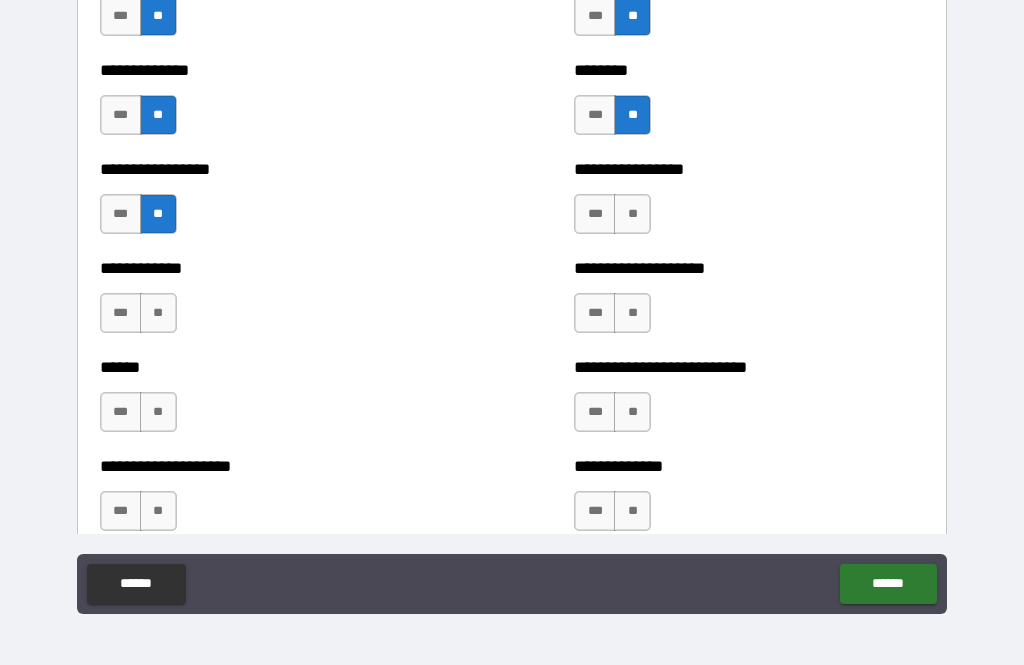 click on "**" at bounding box center (632, 214) 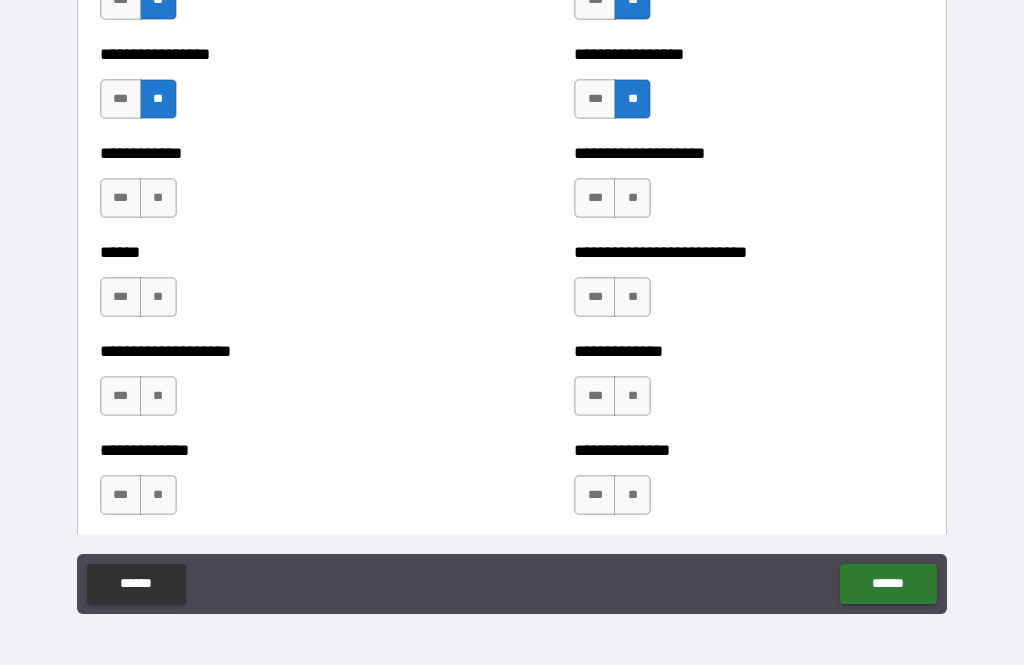 scroll, scrollTop: 3844, scrollLeft: 0, axis: vertical 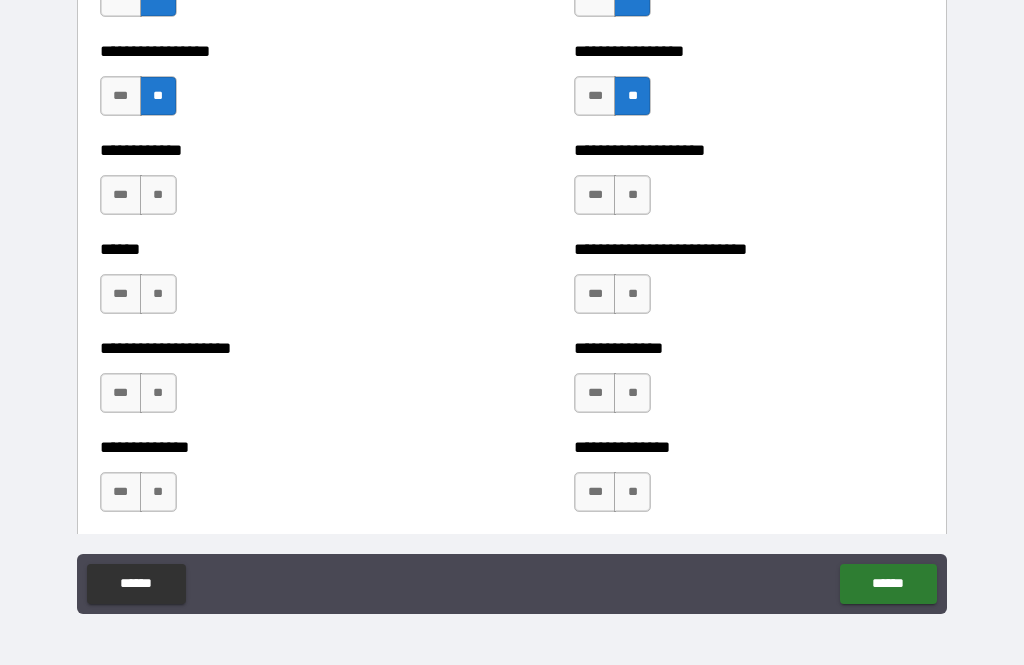 click on "**" at bounding box center (632, 195) 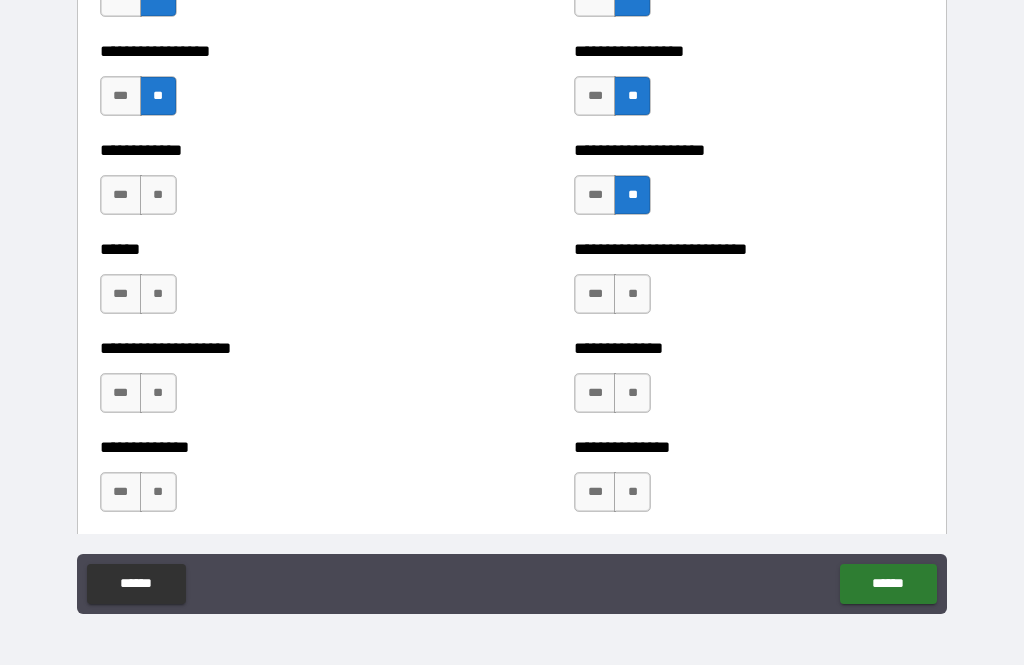 click on "**" at bounding box center [158, 195] 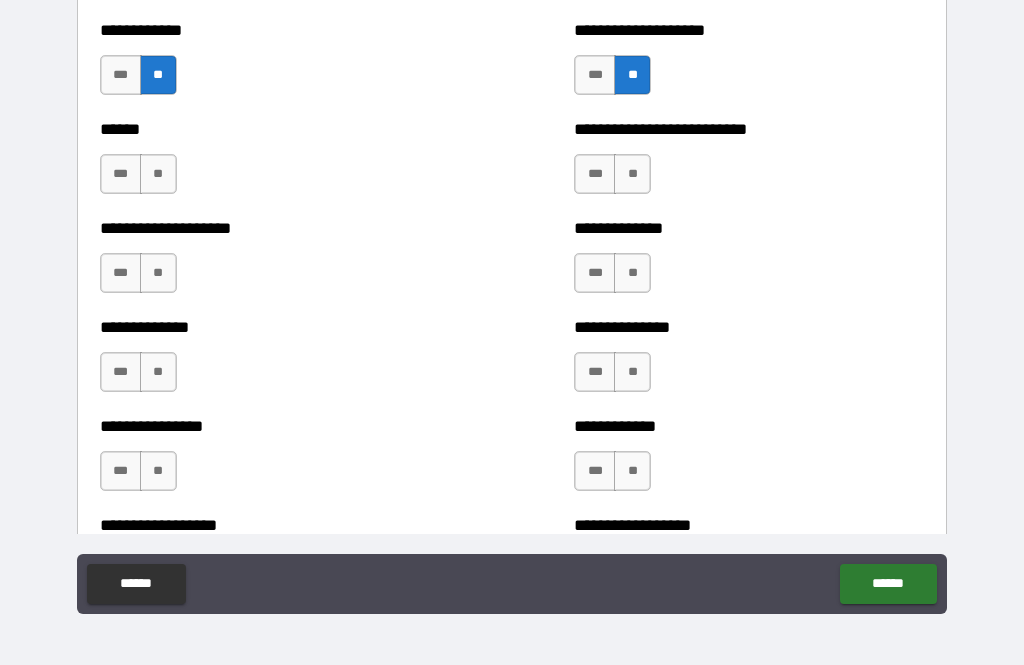 scroll, scrollTop: 3965, scrollLeft: 0, axis: vertical 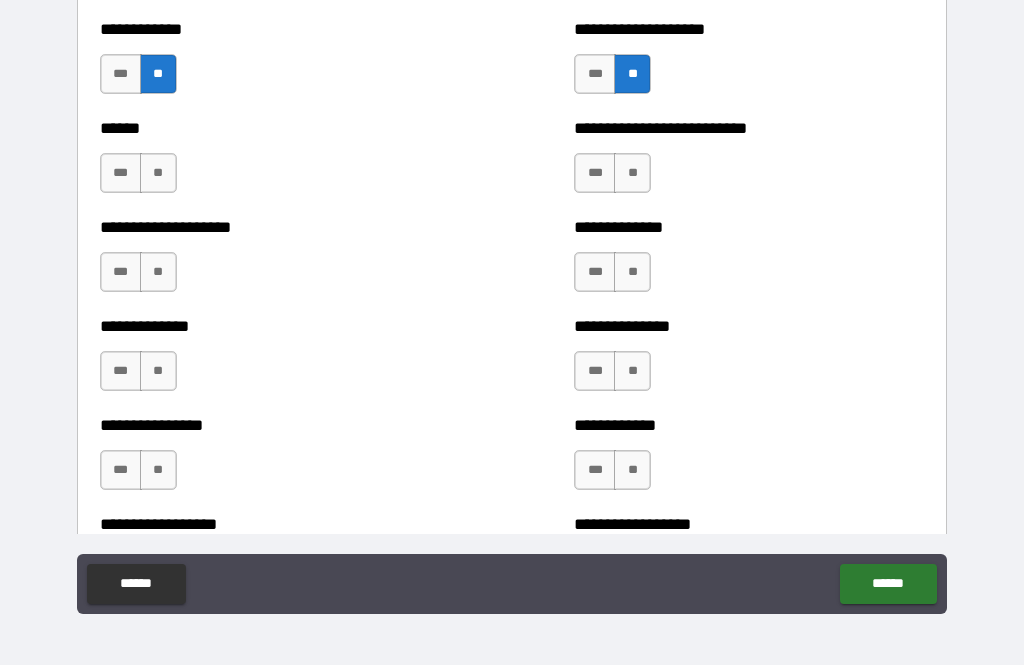 click on "**" at bounding box center [158, 173] 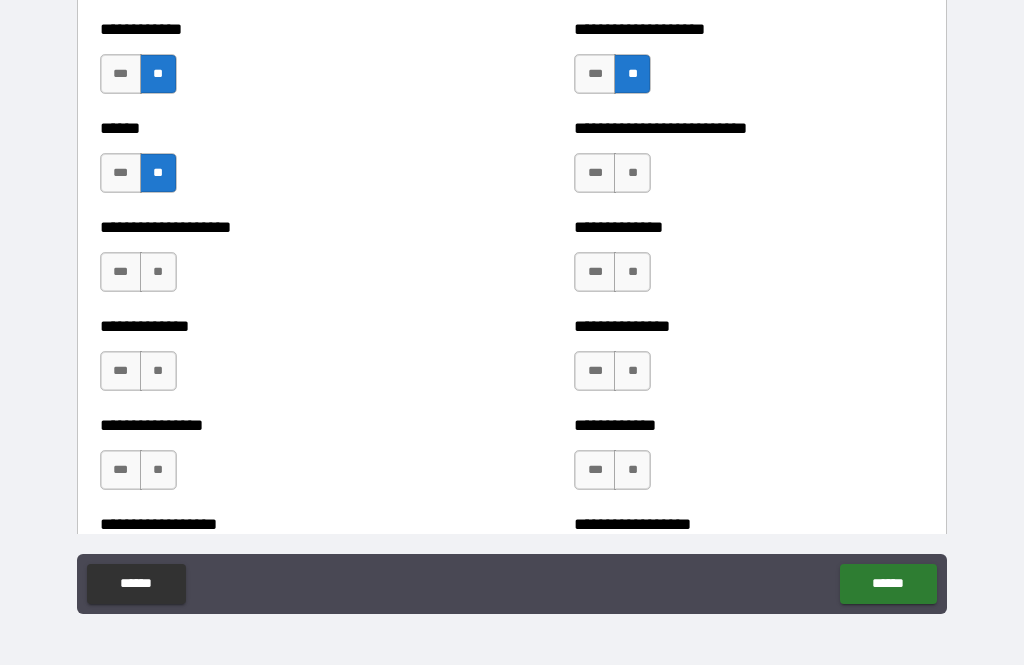 click on "**" at bounding box center [632, 173] 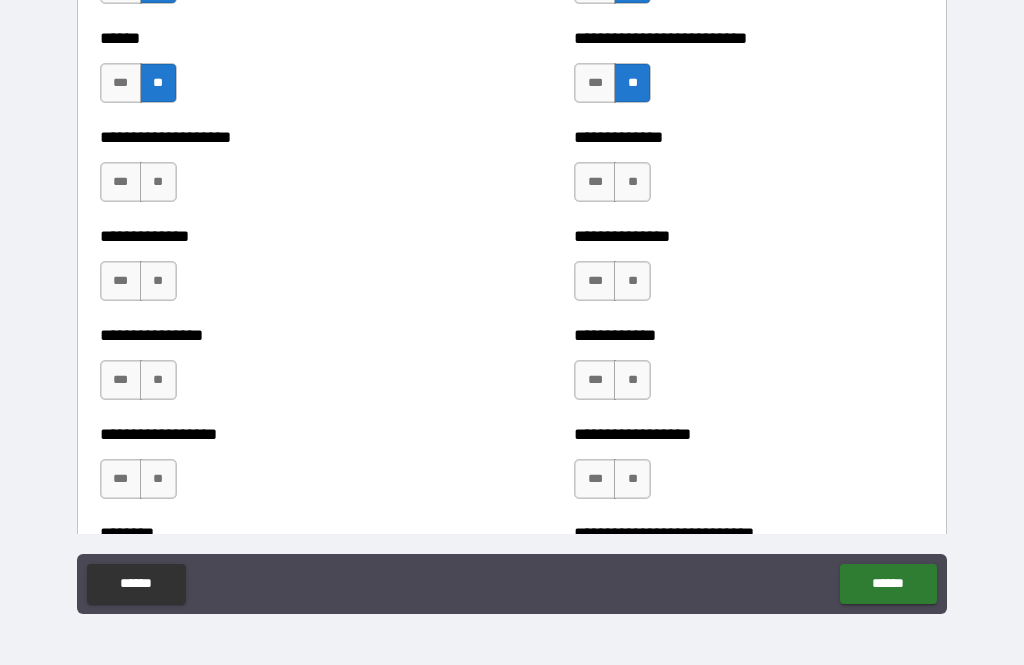 scroll, scrollTop: 4060, scrollLeft: 0, axis: vertical 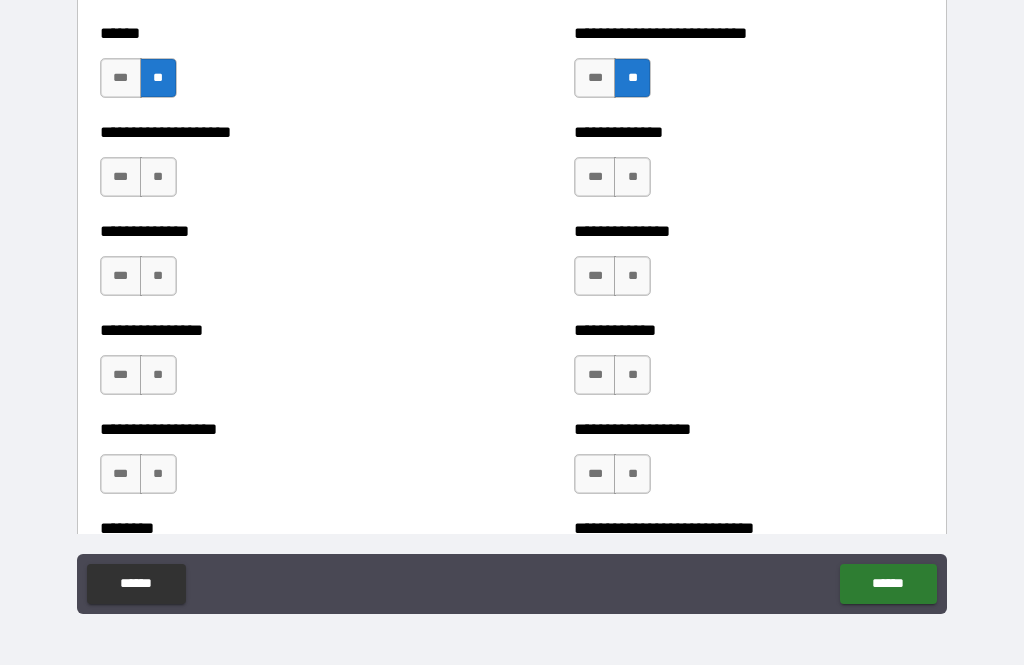 click on "**" at bounding box center [632, 177] 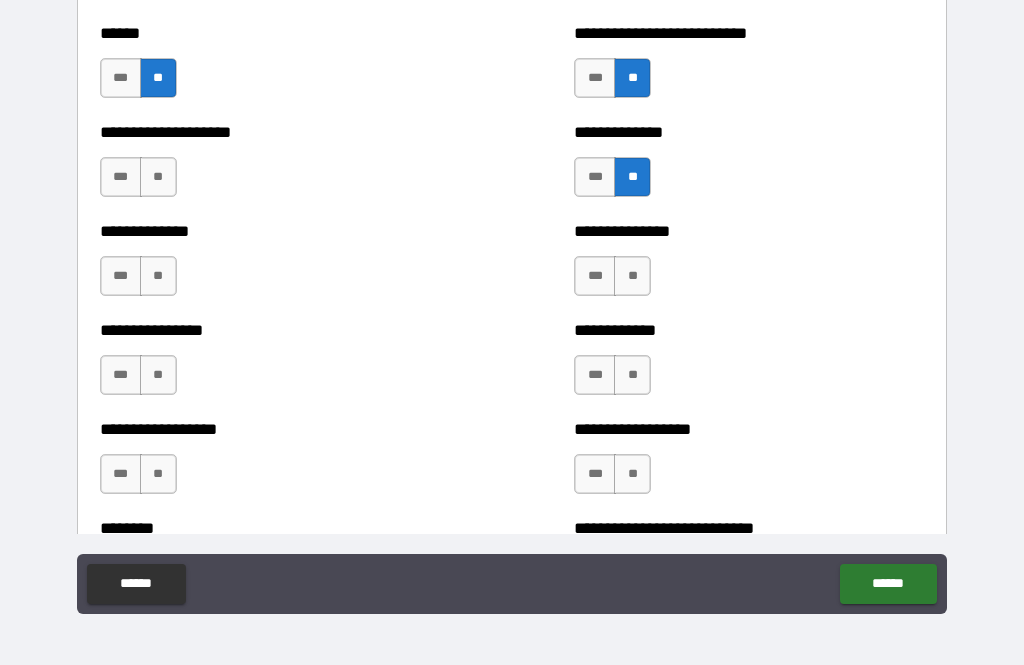 click on "***" at bounding box center (595, 177) 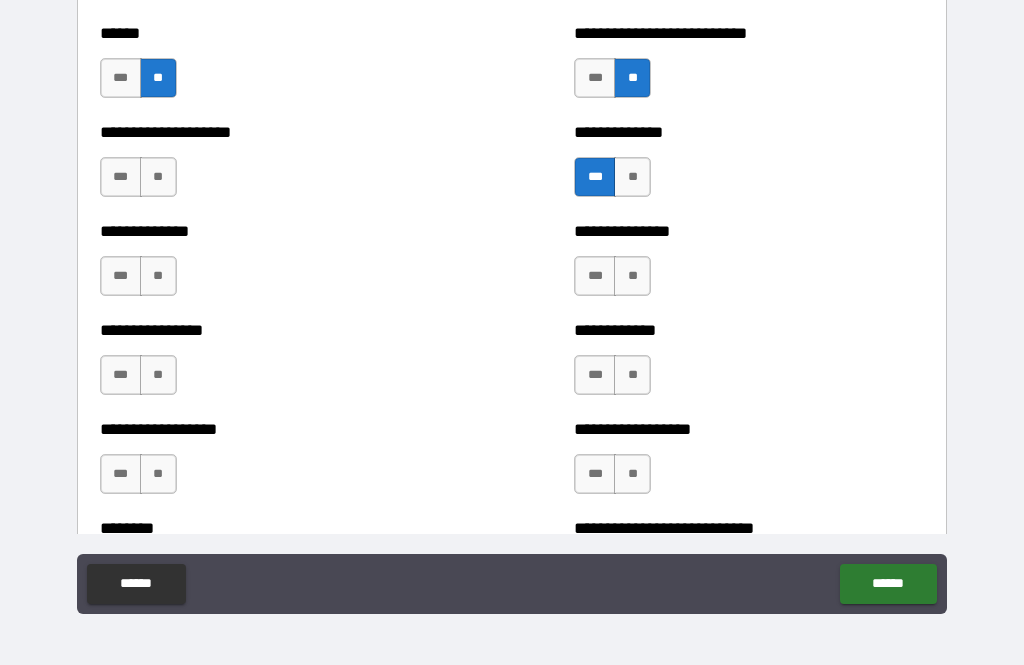click on "**" at bounding box center (158, 177) 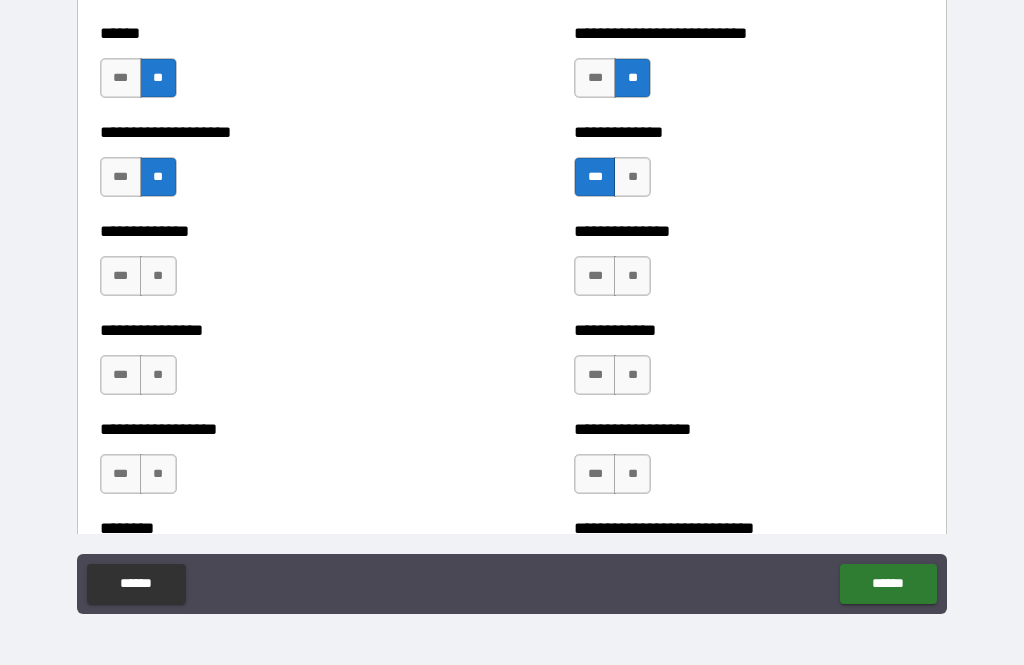 click on "**" at bounding box center (158, 276) 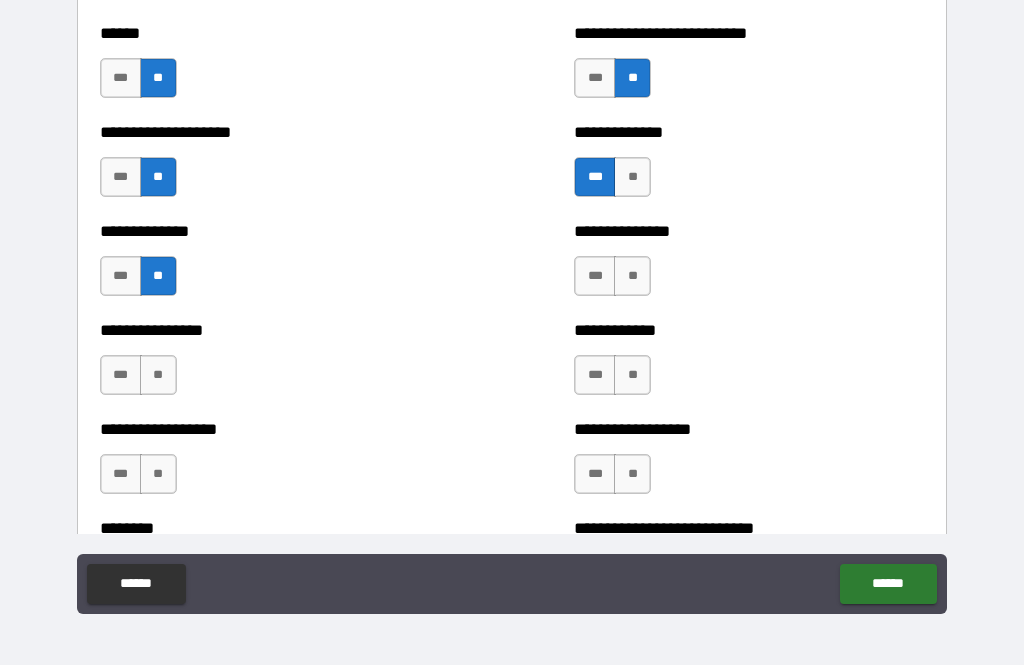 click on "***" at bounding box center [595, 276] 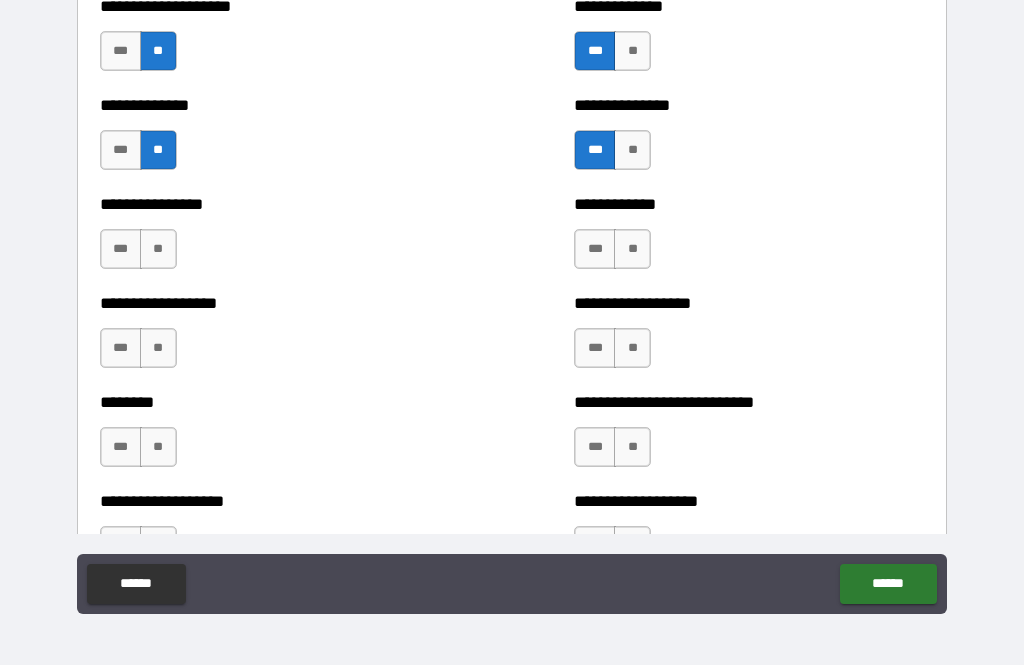 scroll, scrollTop: 4188, scrollLeft: 0, axis: vertical 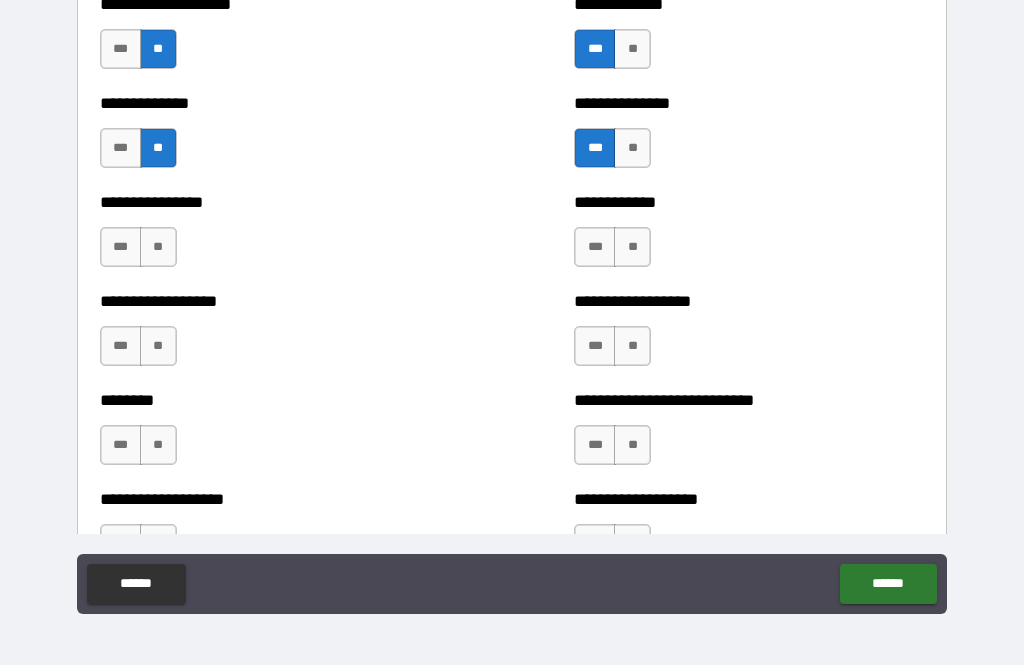click on "**" at bounding box center (632, 247) 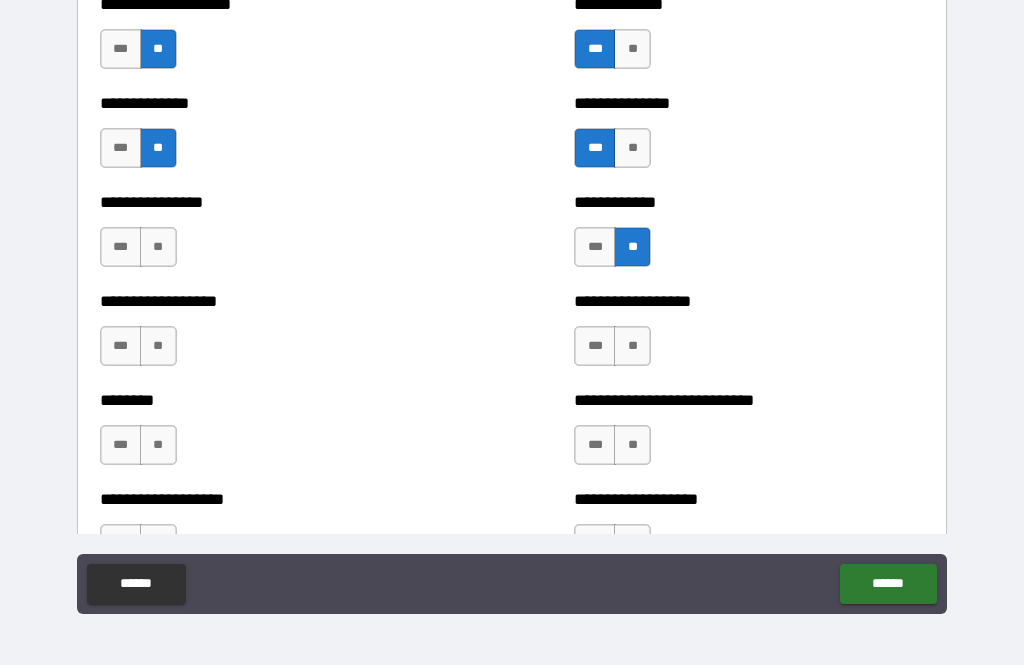 click on "**" at bounding box center [158, 247] 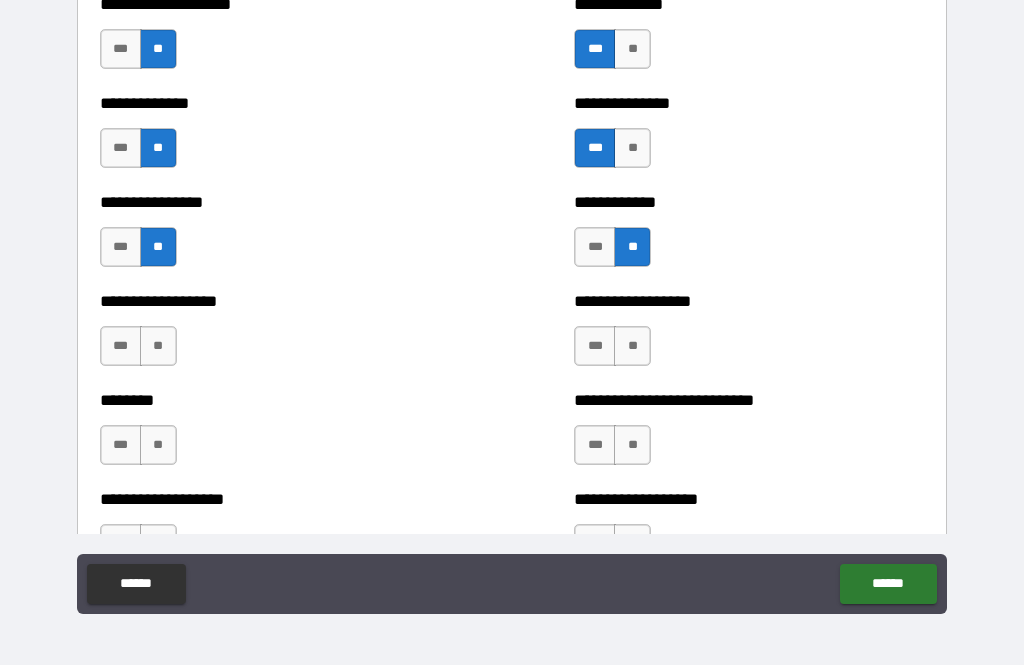 click on "**" at bounding box center (158, 346) 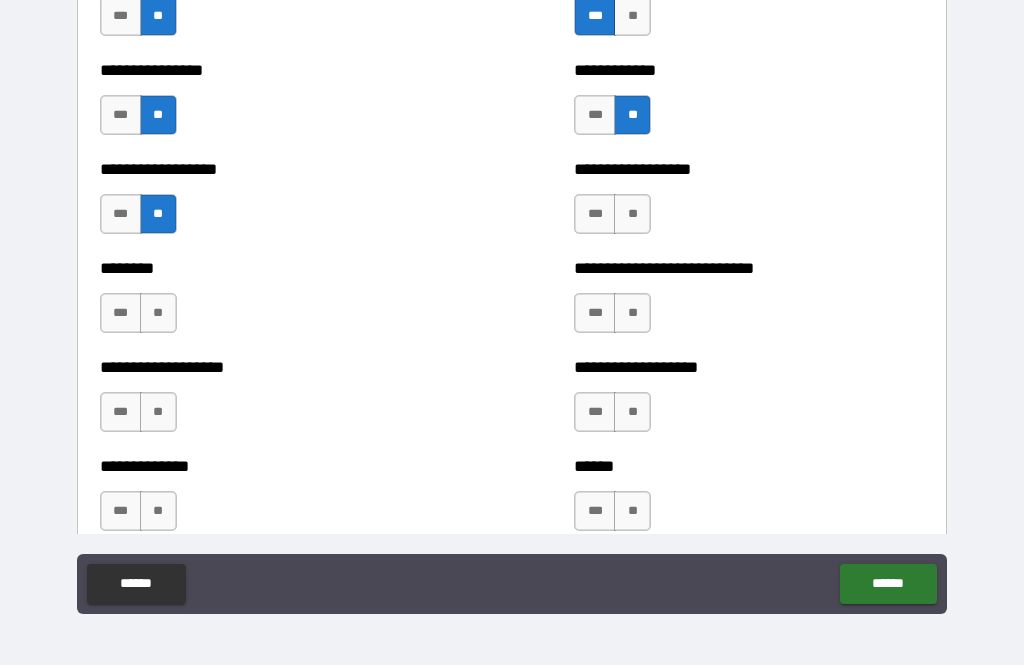 scroll, scrollTop: 4327, scrollLeft: 0, axis: vertical 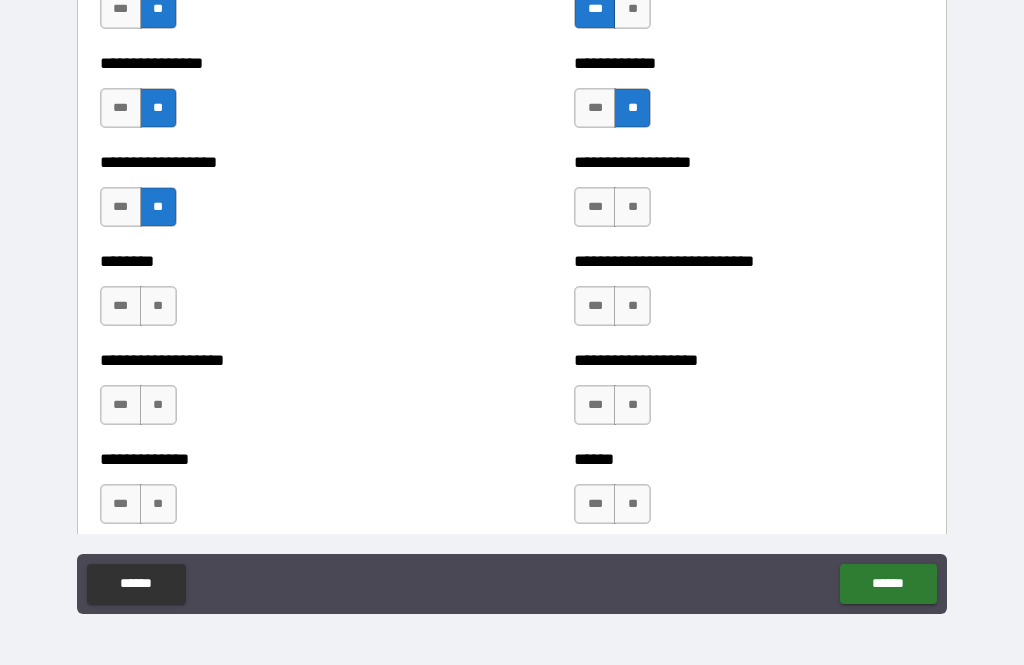 click on "***" at bounding box center (595, 207) 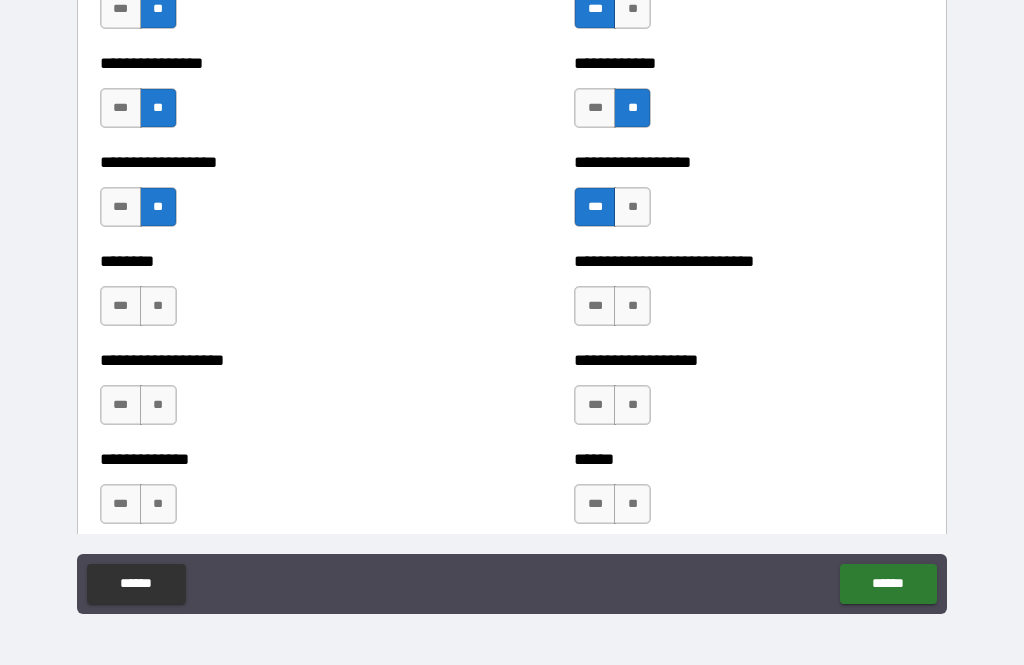 click on "**" at bounding box center (158, 306) 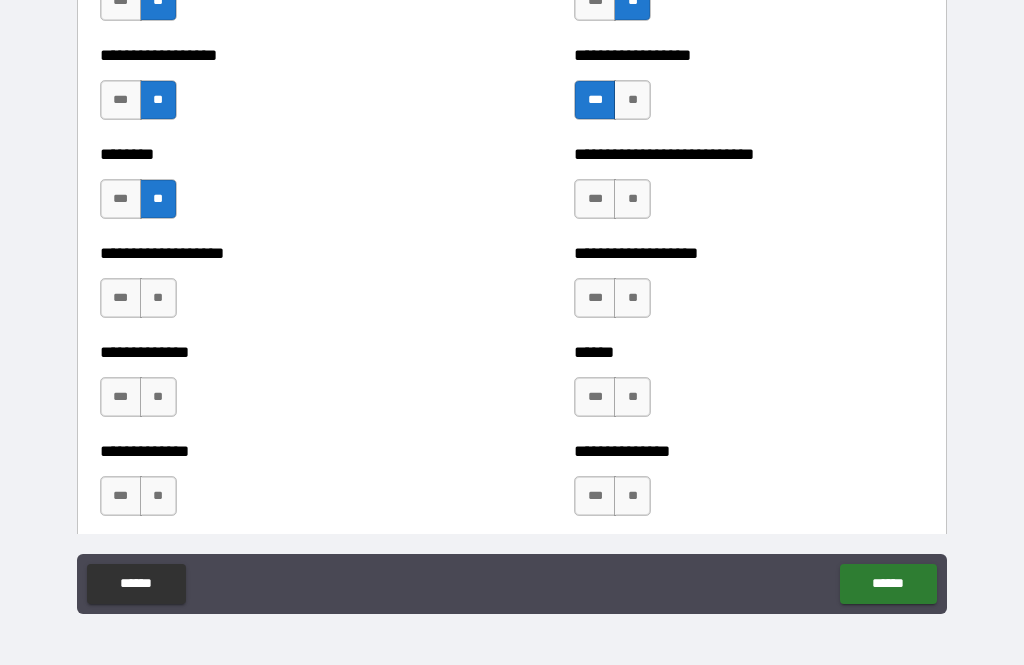 scroll, scrollTop: 4435, scrollLeft: 0, axis: vertical 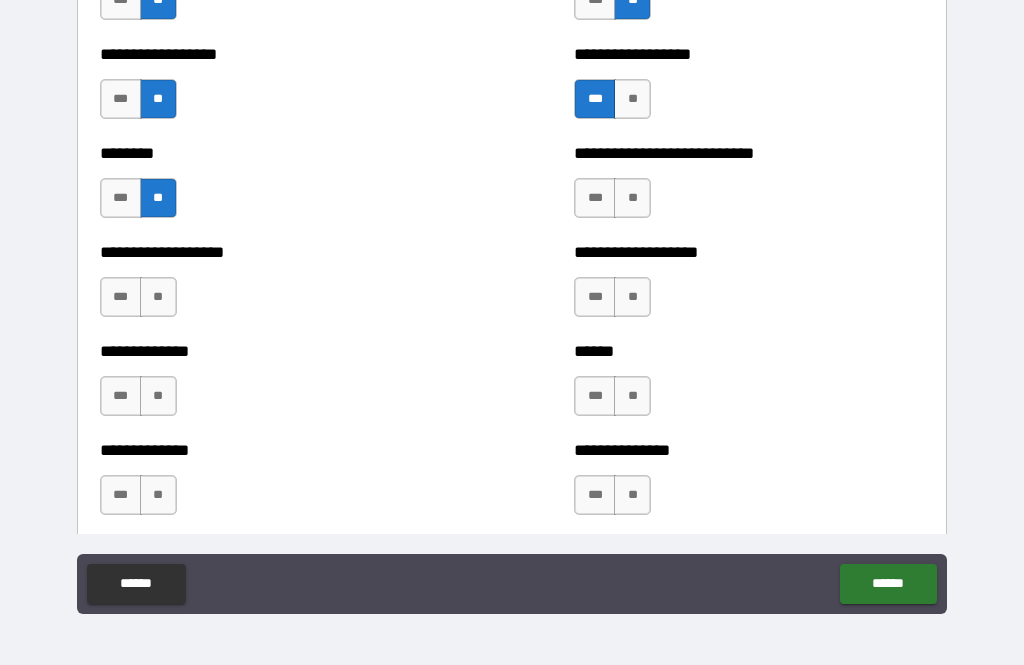 click on "**" at bounding box center [632, 198] 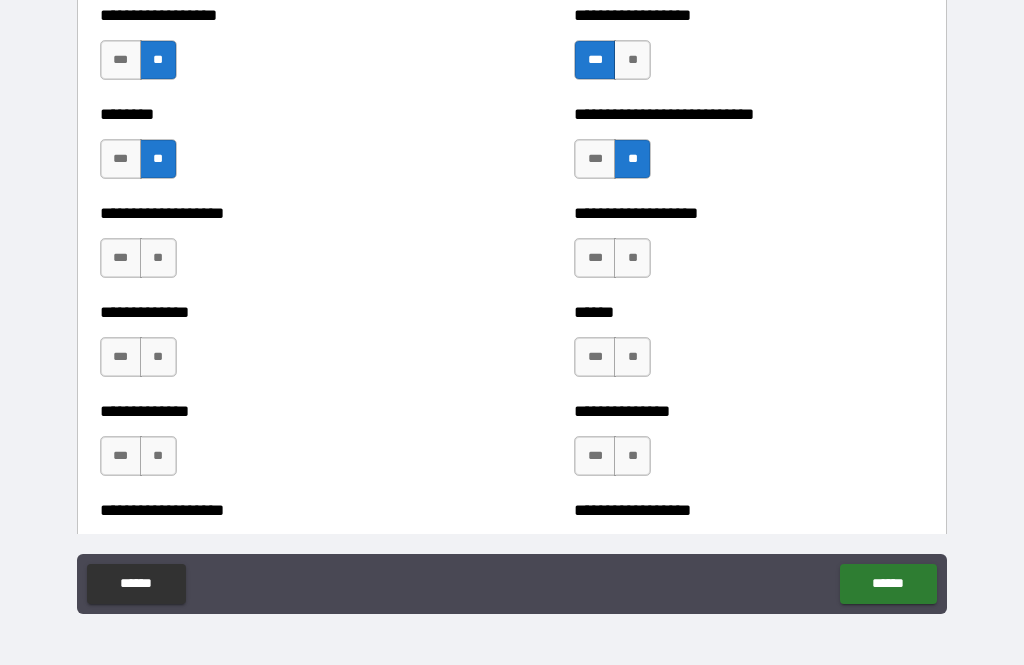 scroll, scrollTop: 4477, scrollLeft: 0, axis: vertical 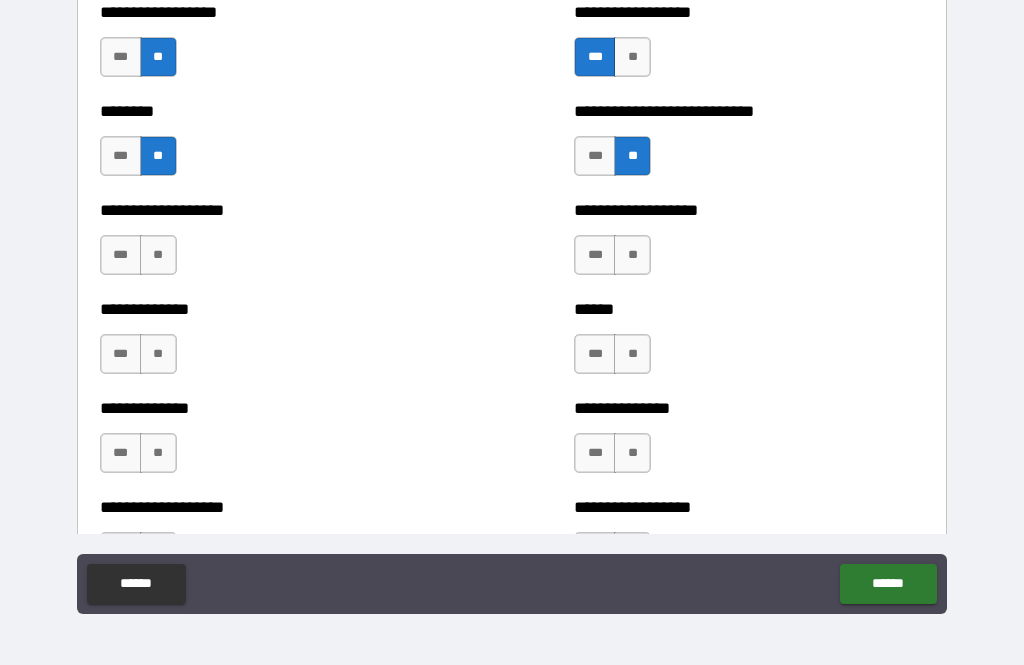 click on "***" at bounding box center [121, 255] 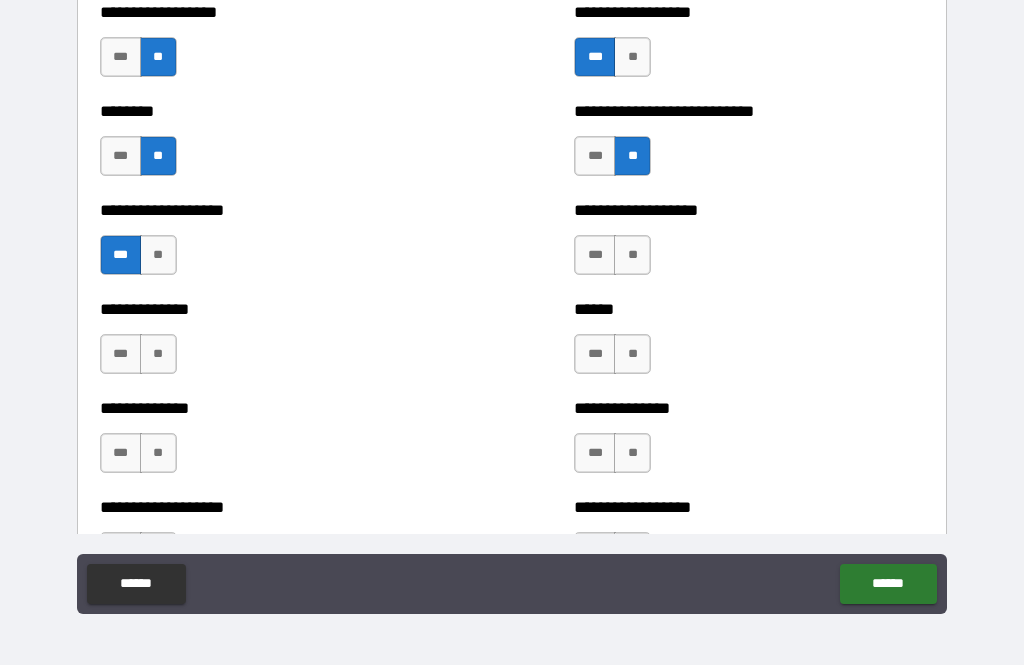 click on "***" at bounding box center [595, 255] 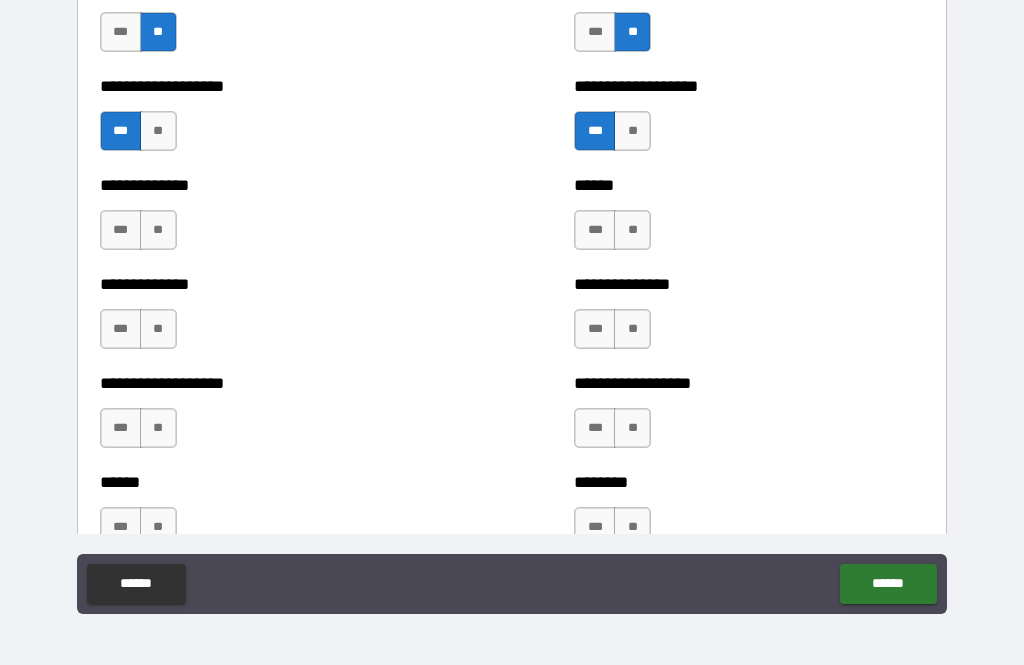 scroll, scrollTop: 4672, scrollLeft: 0, axis: vertical 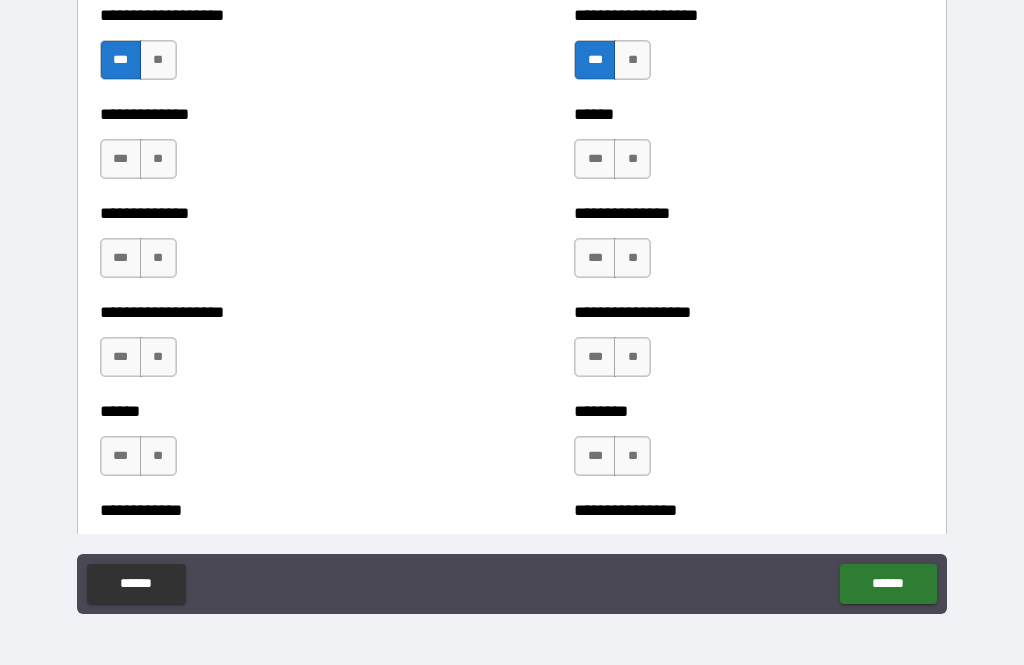 click on "**" at bounding box center (158, 159) 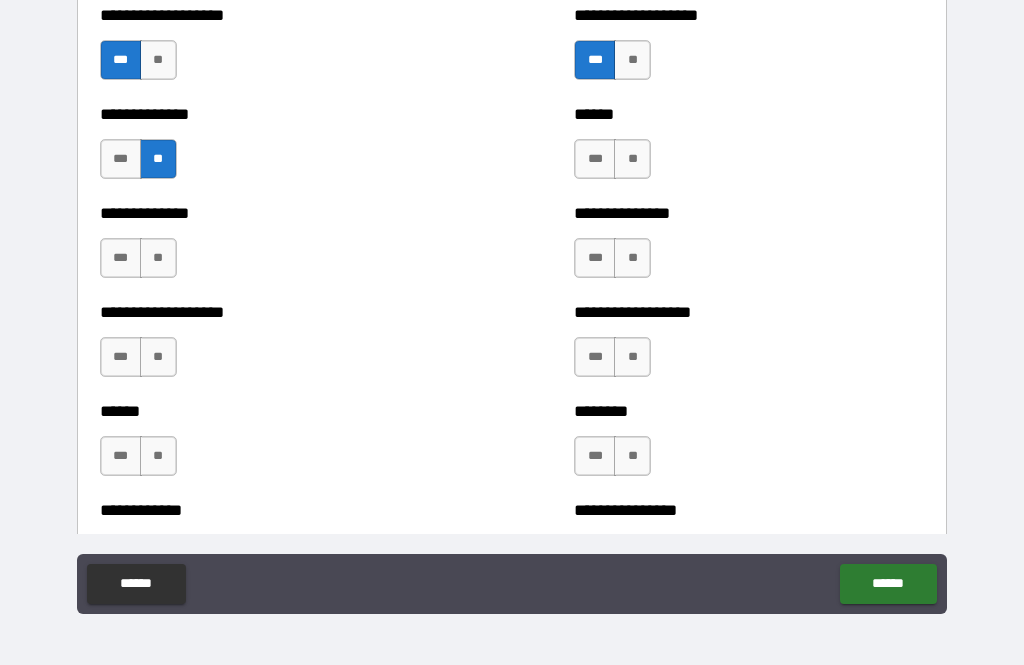 click on "**" at bounding box center [632, 159] 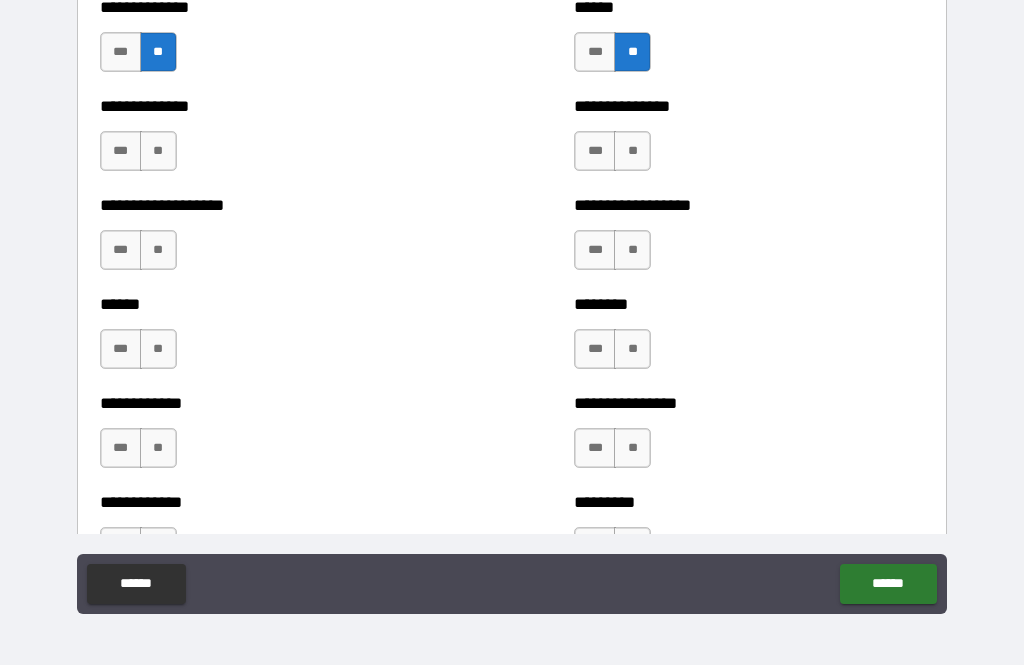 scroll, scrollTop: 4780, scrollLeft: 0, axis: vertical 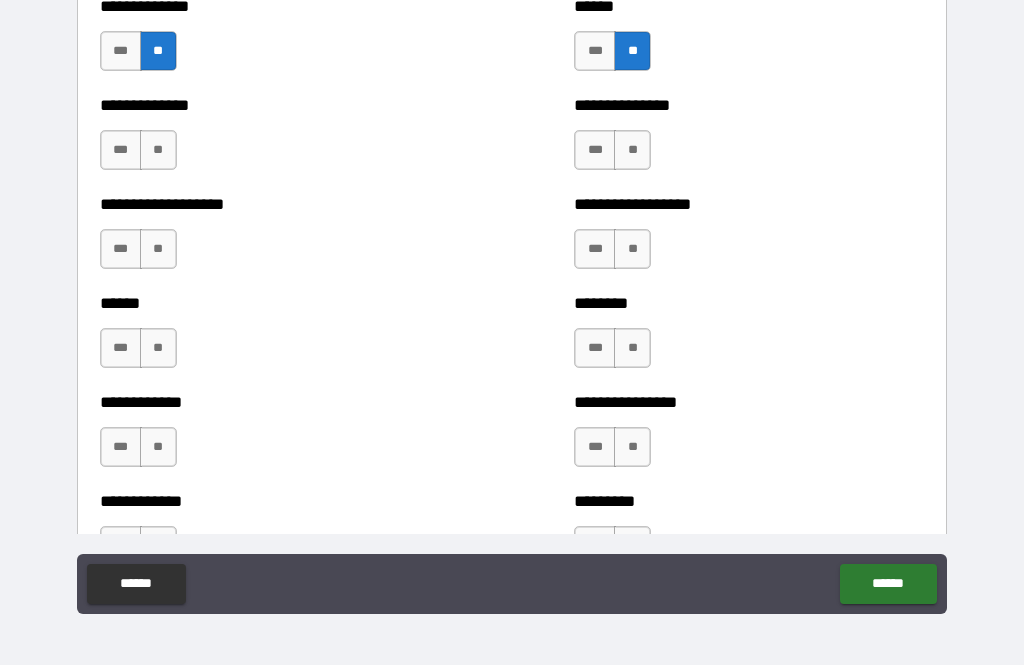 click on "**" at bounding box center [158, 150] 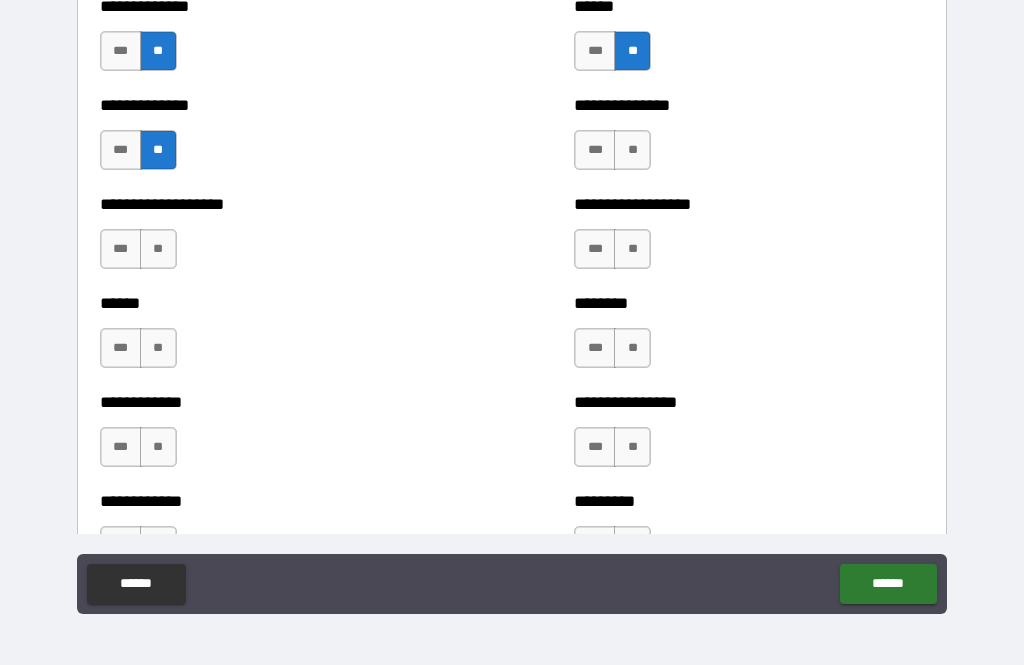click on "**" at bounding box center (632, 150) 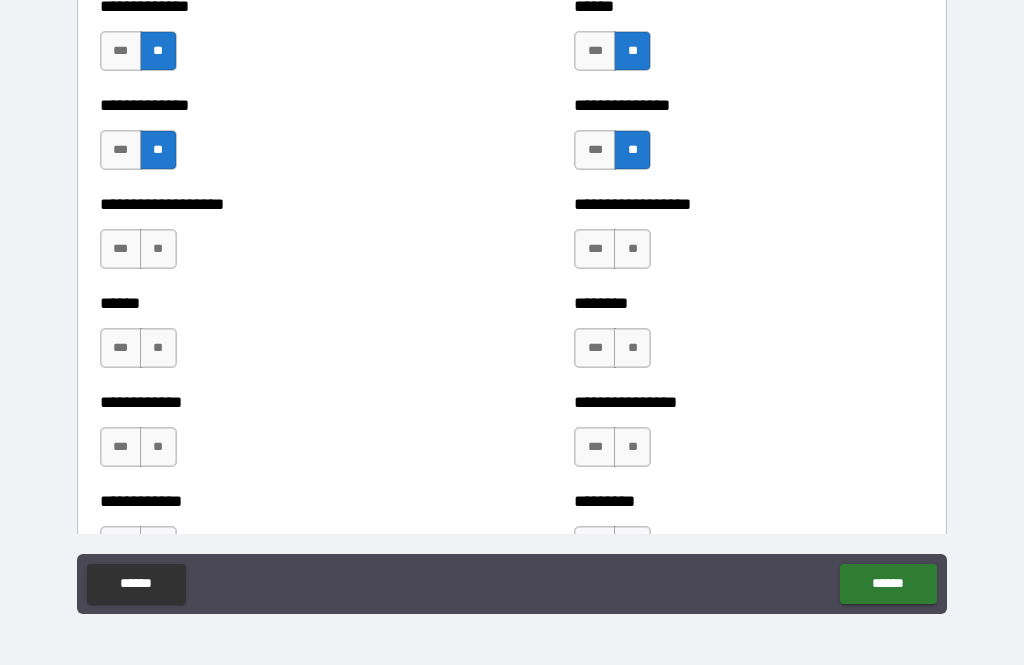 scroll, scrollTop: 4881, scrollLeft: 0, axis: vertical 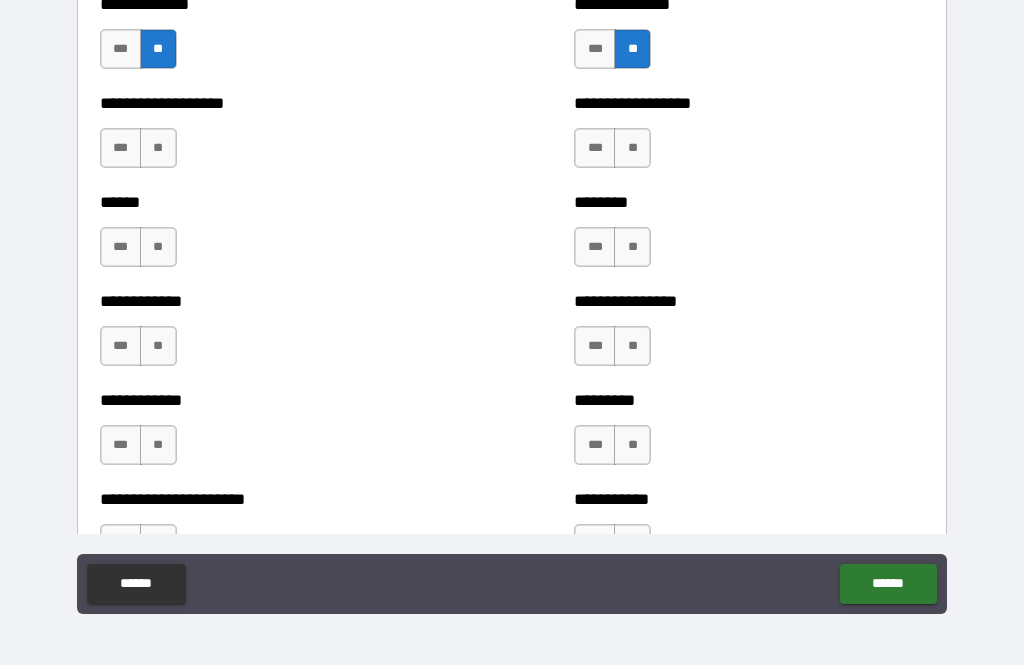 click on "**" at bounding box center [632, 148] 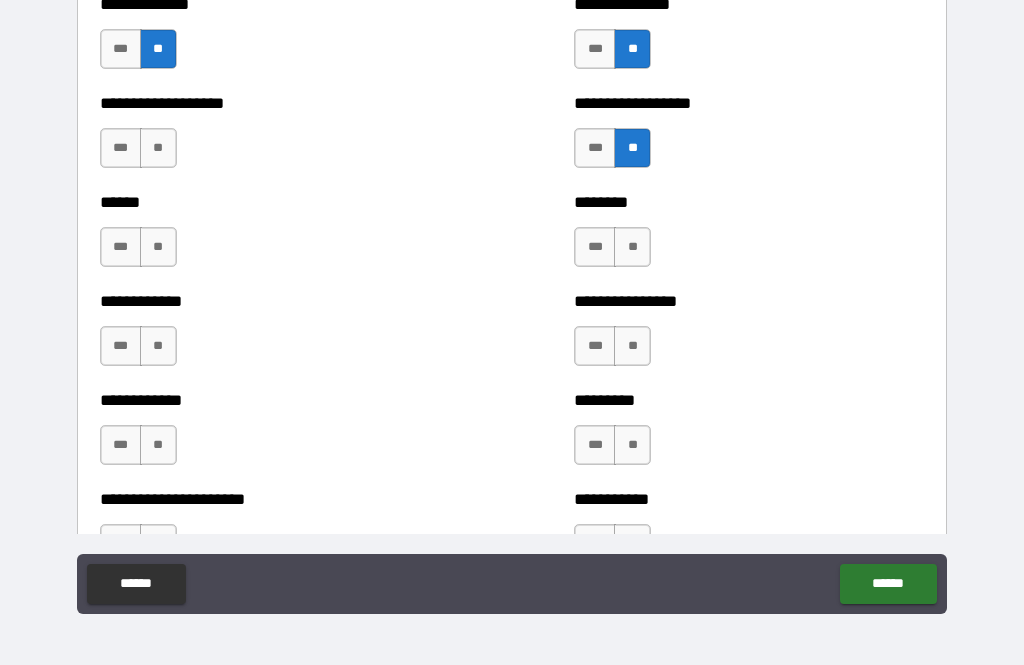 click on "**" at bounding box center [158, 148] 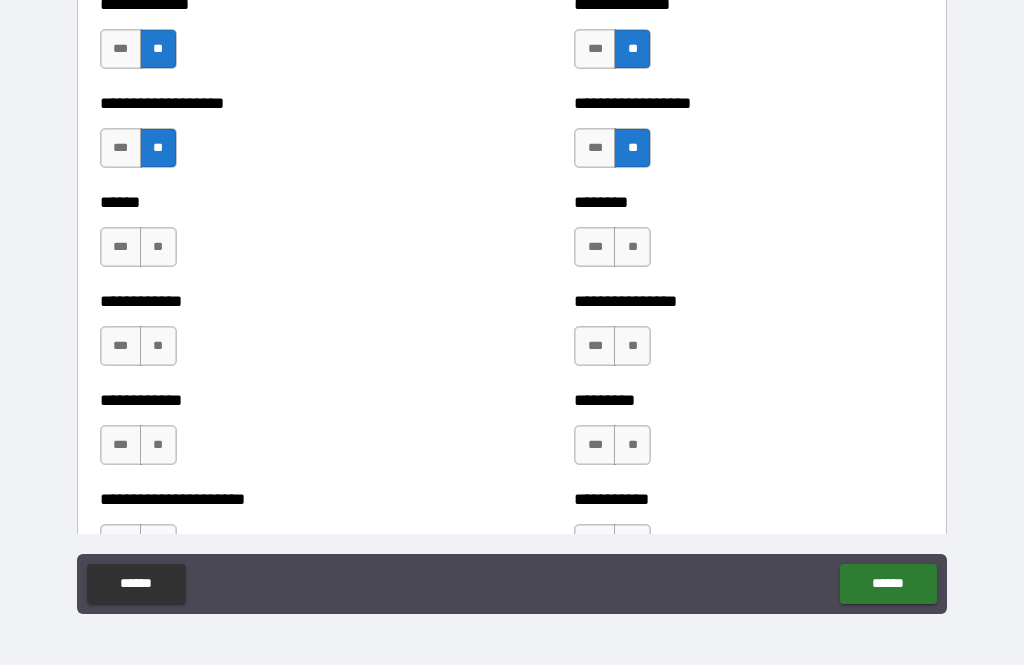 click on "**" at bounding box center (158, 247) 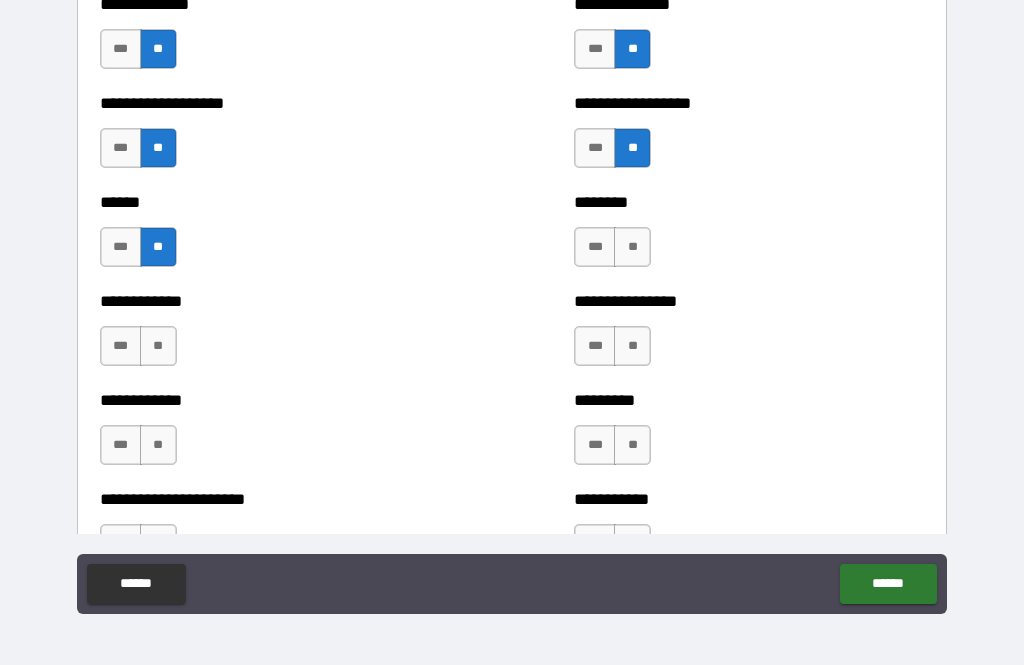 click on "**" at bounding box center [632, 247] 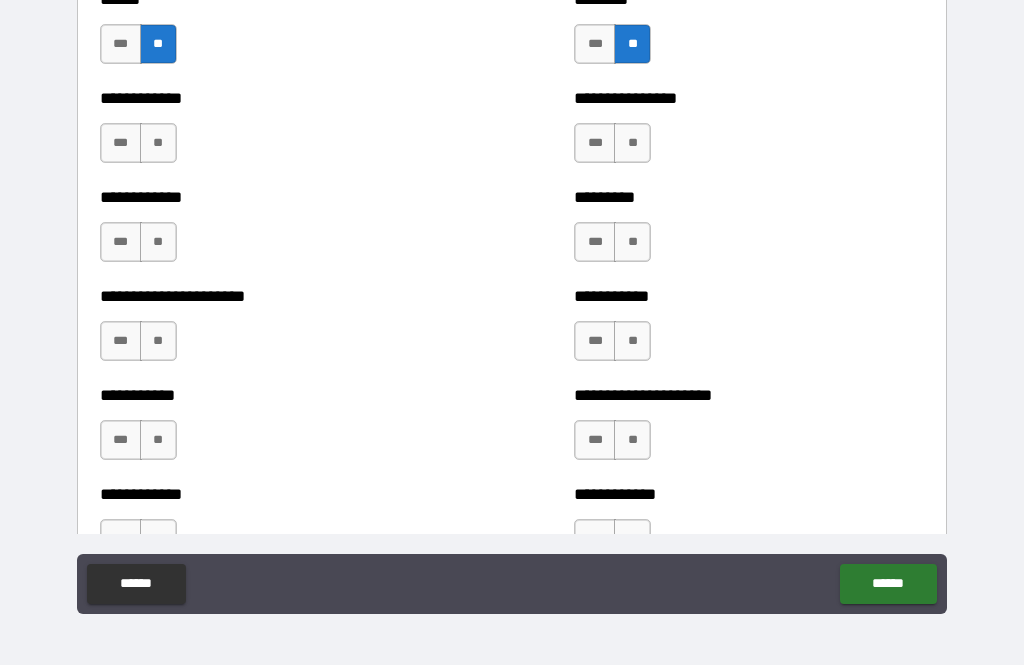 scroll, scrollTop: 5088, scrollLeft: 0, axis: vertical 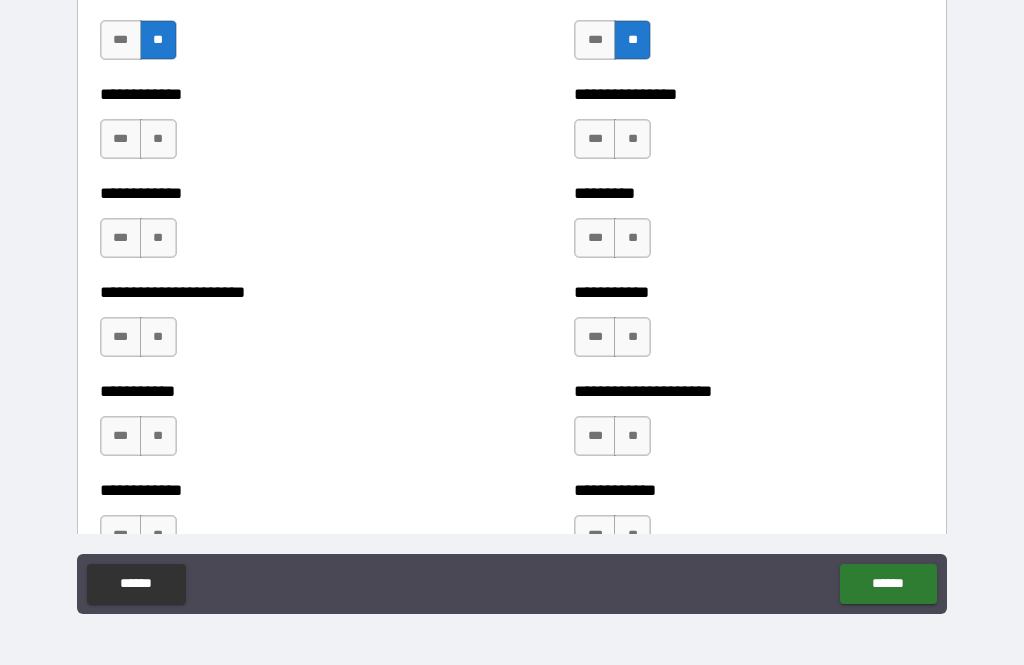 click on "***" at bounding box center [595, 139] 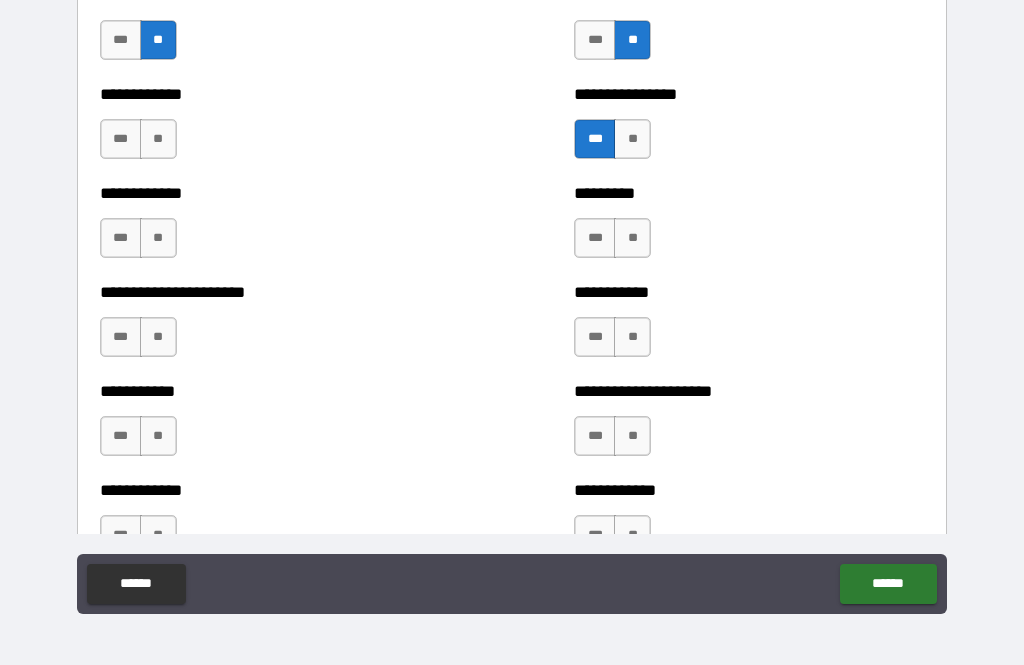 click on "**" at bounding box center (158, 139) 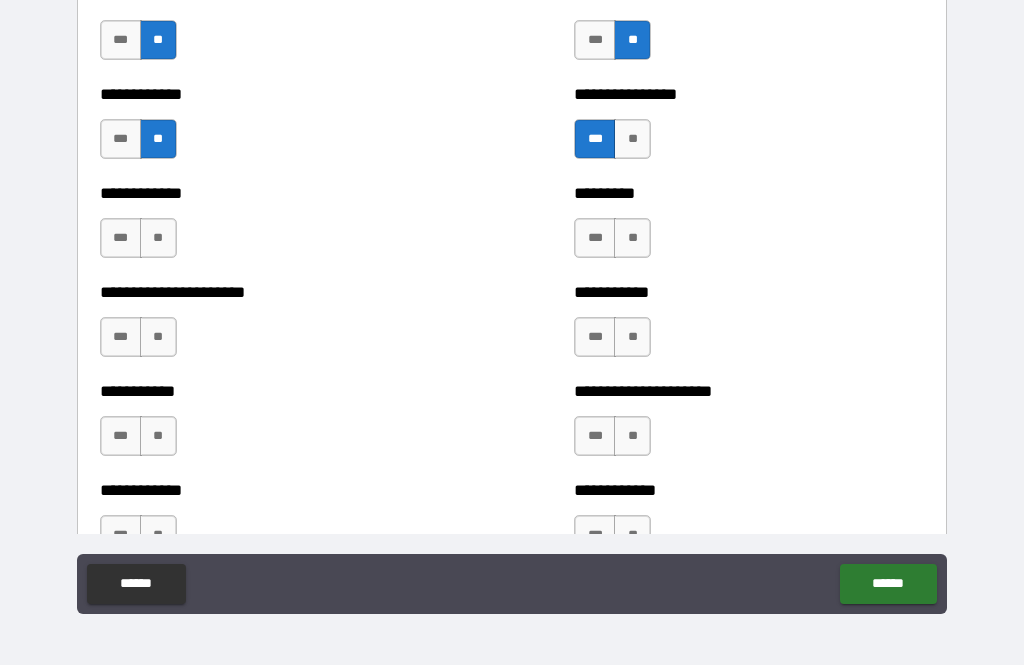 click on "**" at bounding box center (158, 238) 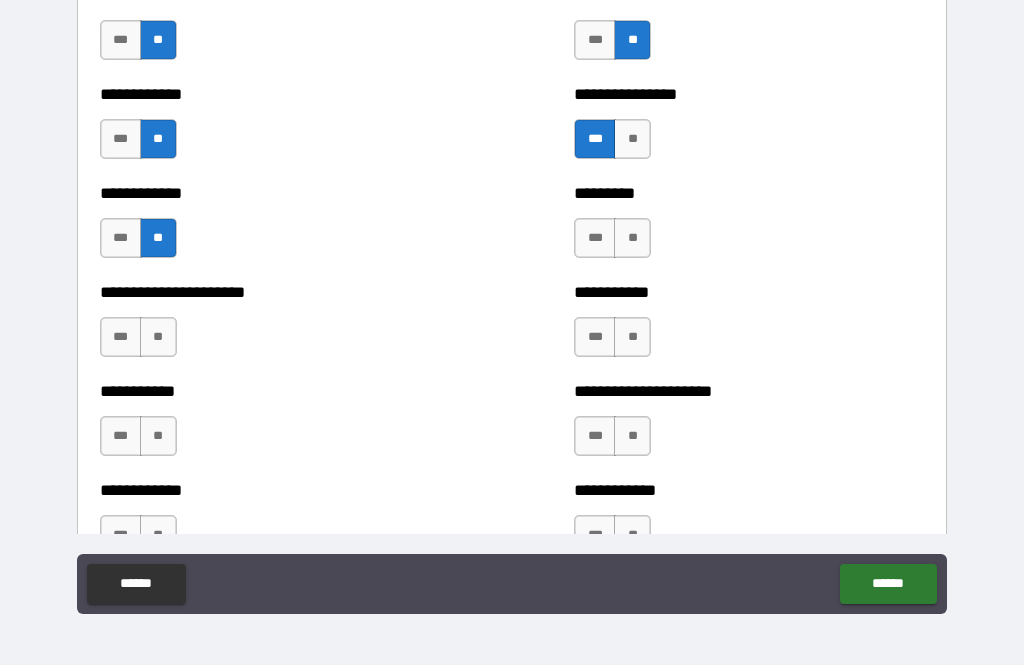 click on "**" at bounding box center (632, 238) 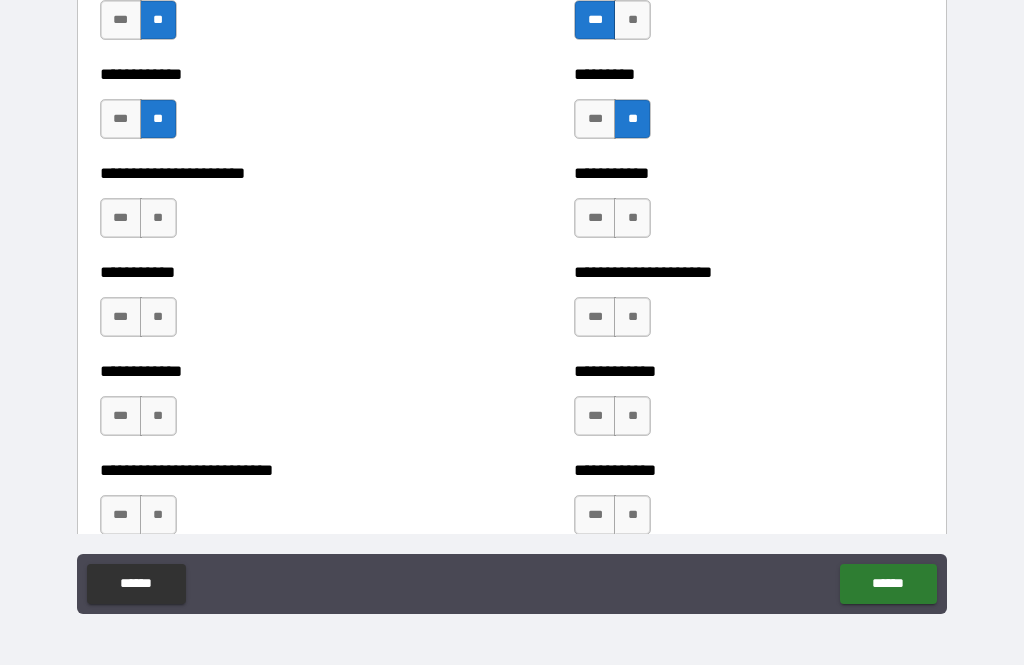 scroll, scrollTop: 5209, scrollLeft: 0, axis: vertical 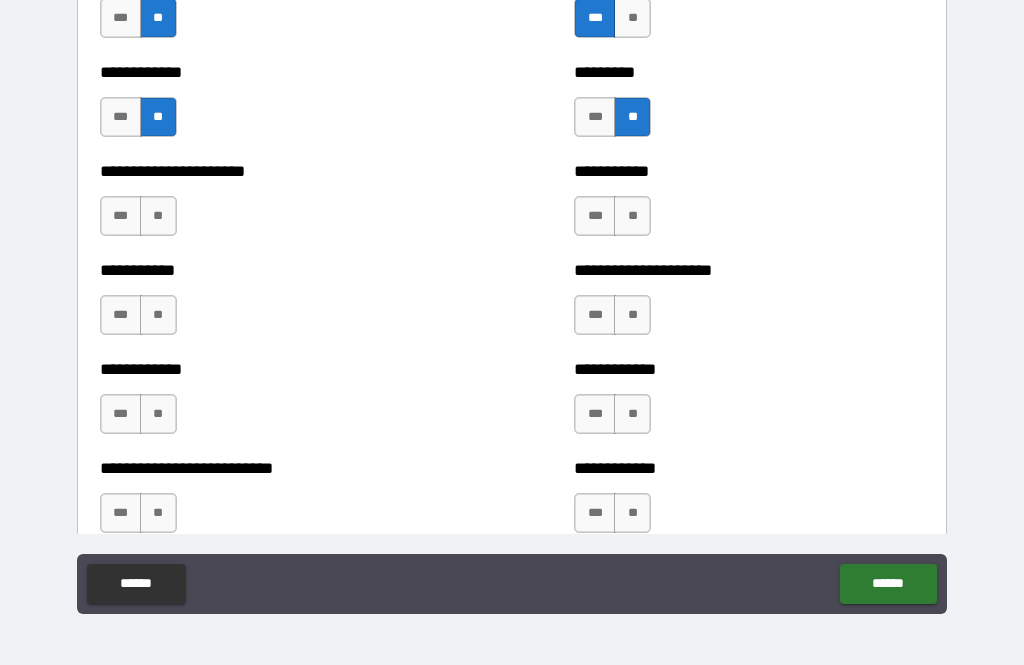 click on "**" at bounding box center (632, 216) 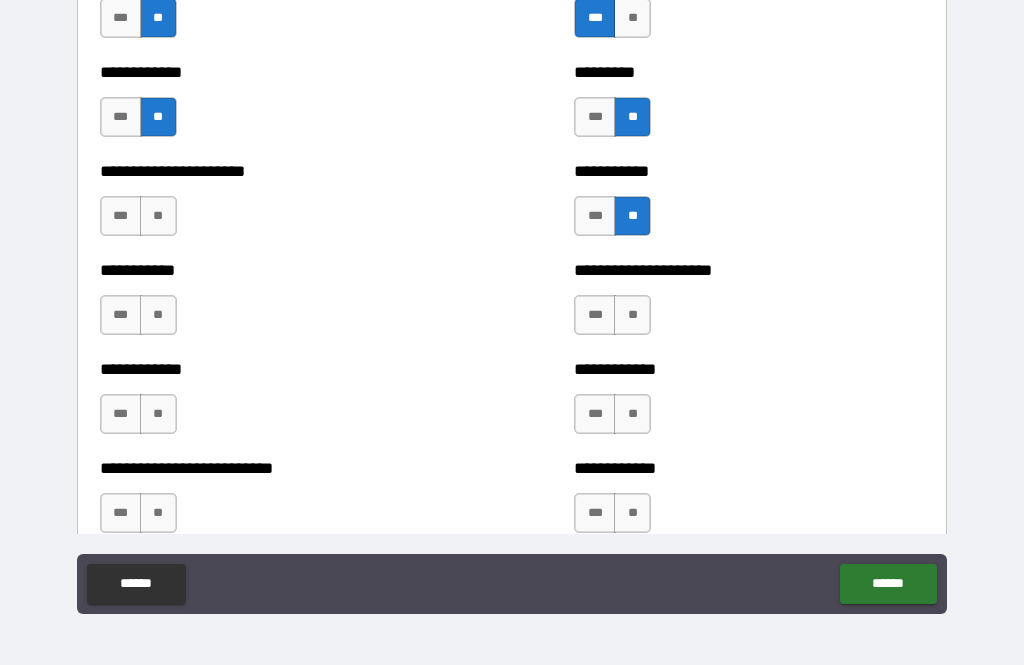 click on "**" at bounding box center [158, 216] 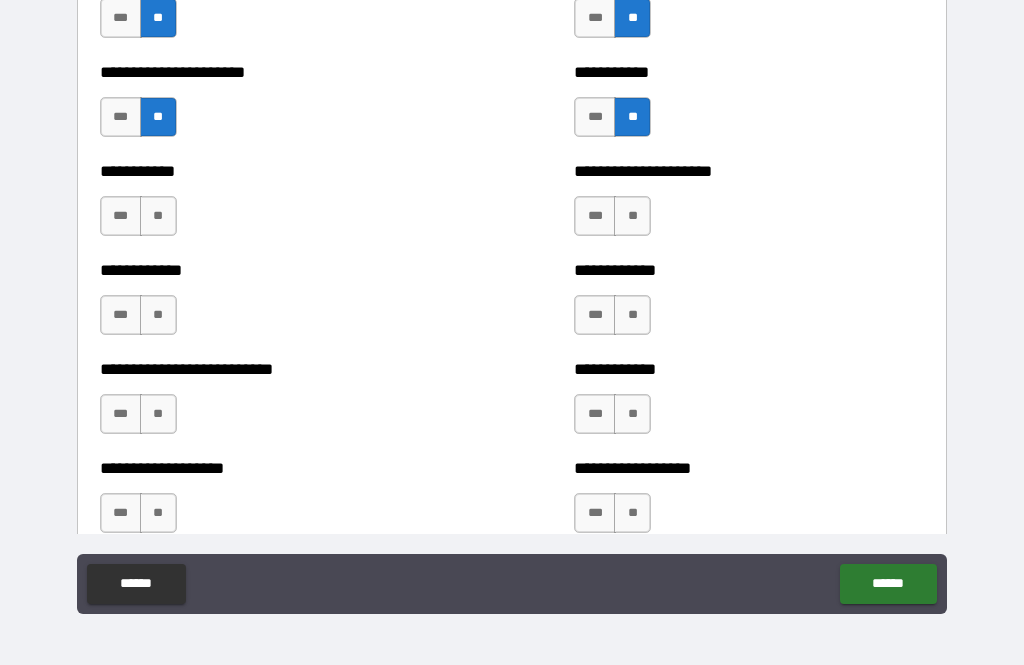 scroll, scrollTop: 5321, scrollLeft: 0, axis: vertical 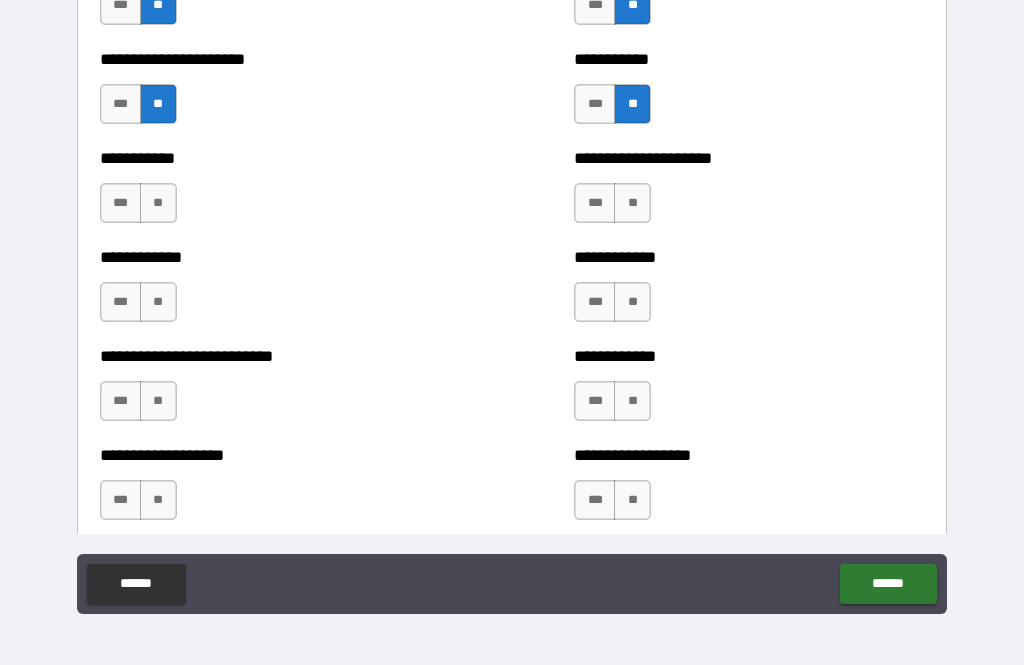 click on "**" at bounding box center [158, 203] 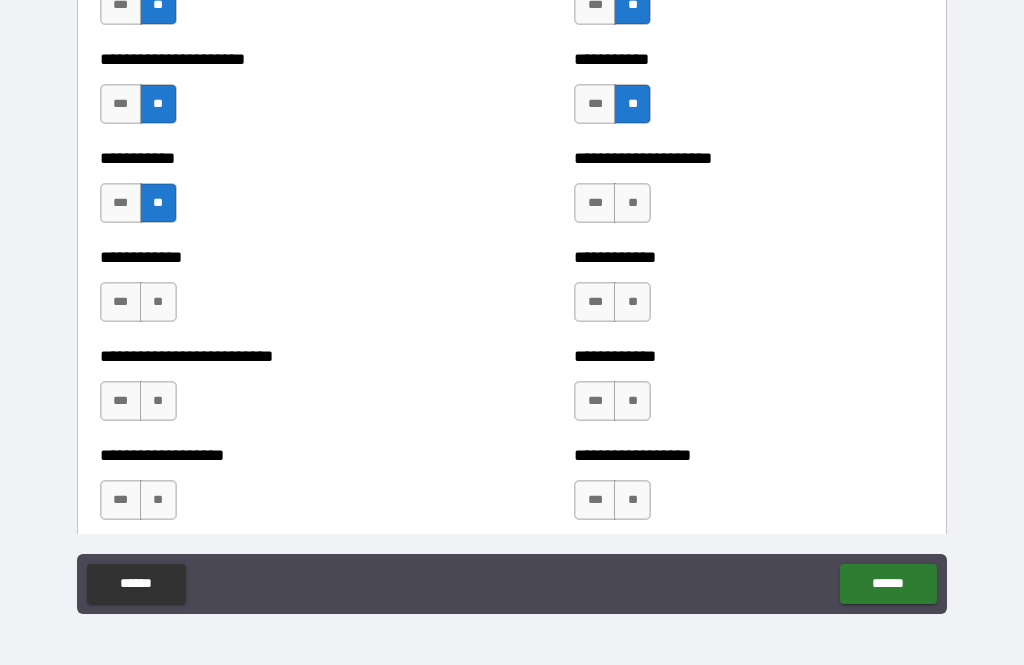 click on "**" at bounding box center (632, 203) 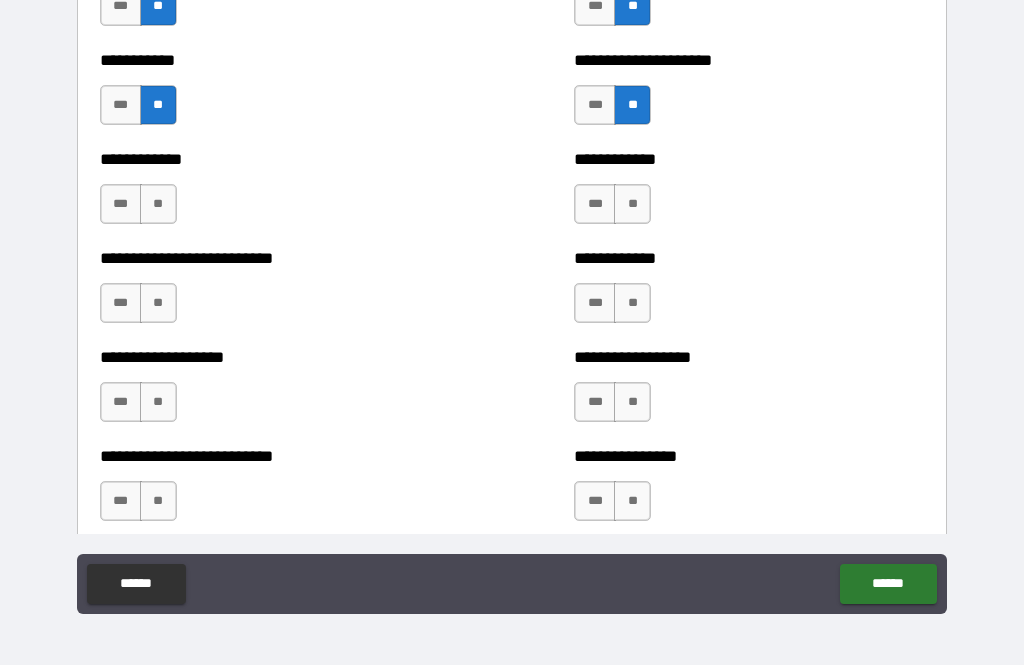 scroll, scrollTop: 5419, scrollLeft: 0, axis: vertical 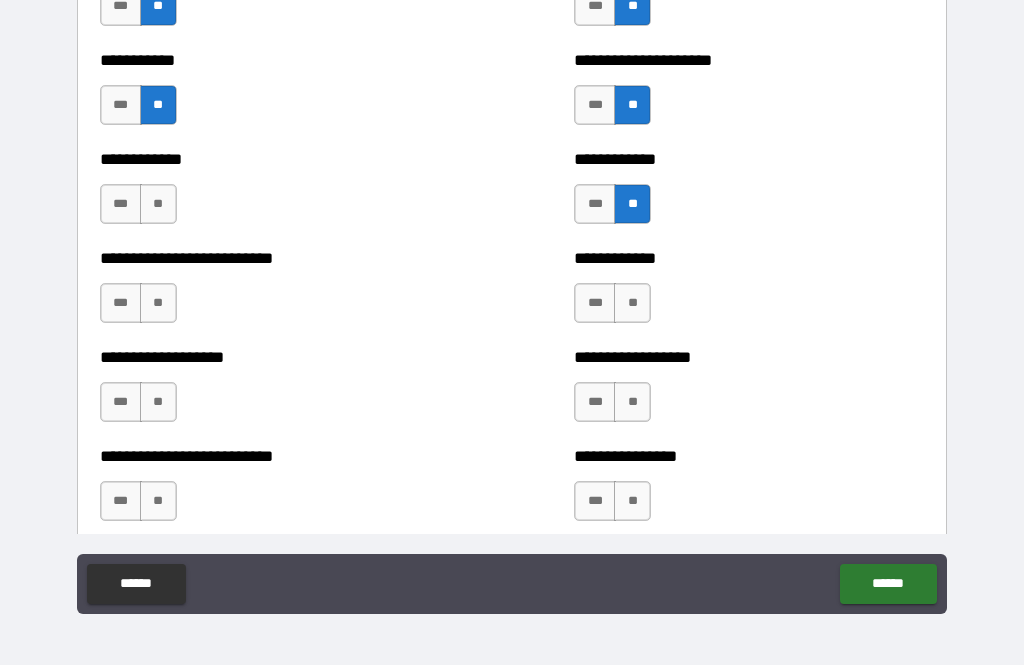 click on "**" at bounding box center (158, 204) 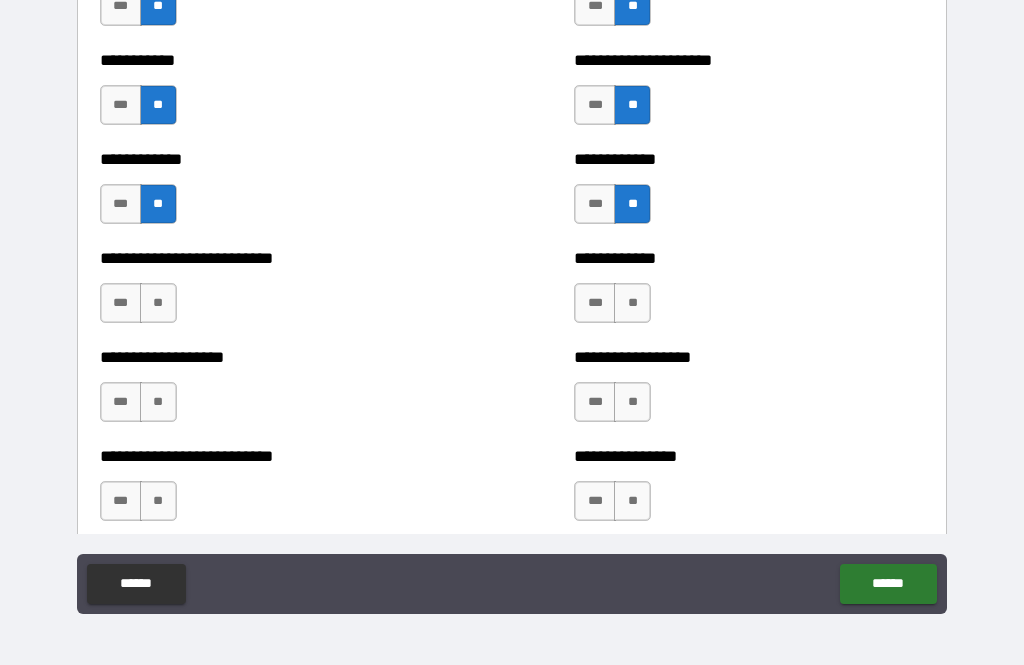 click on "**" at bounding box center (158, 303) 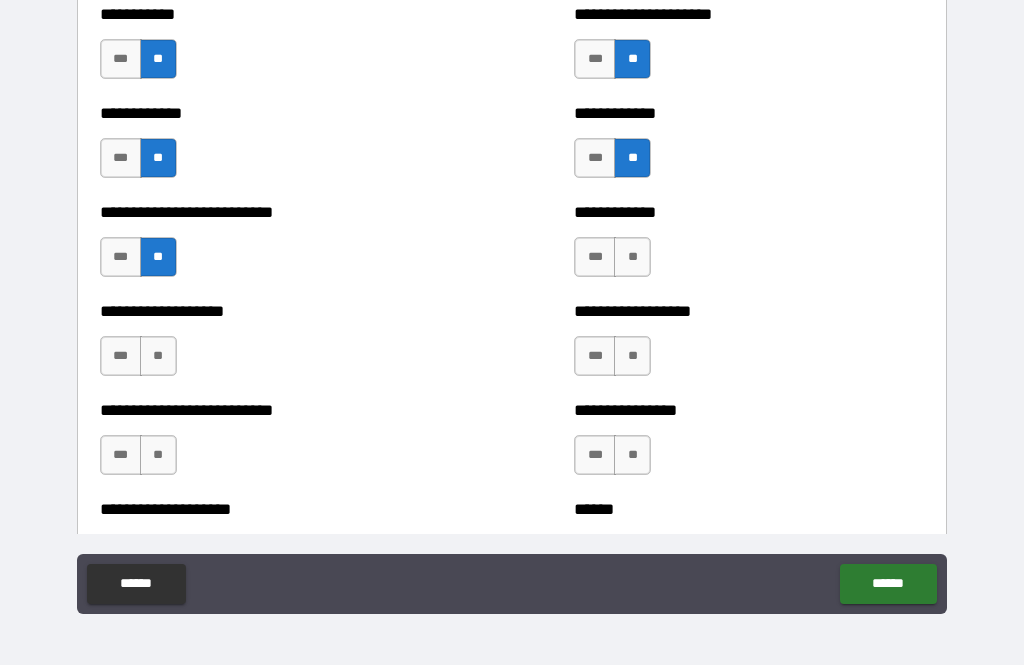 scroll, scrollTop: 5490, scrollLeft: 0, axis: vertical 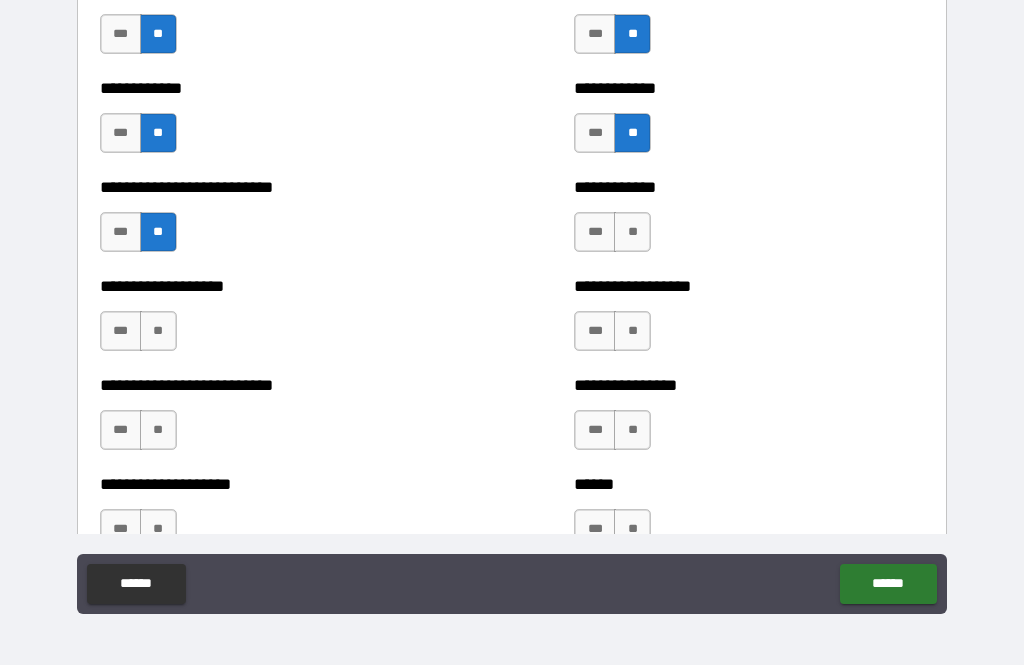 click on "**" at bounding box center [632, 232] 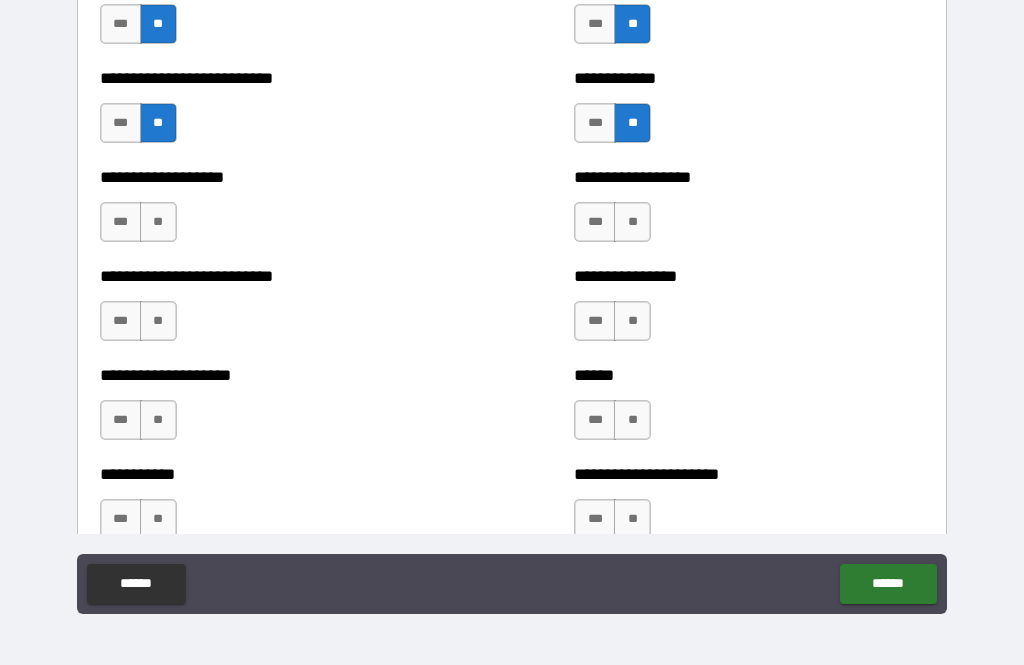 scroll, scrollTop: 5600, scrollLeft: 0, axis: vertical 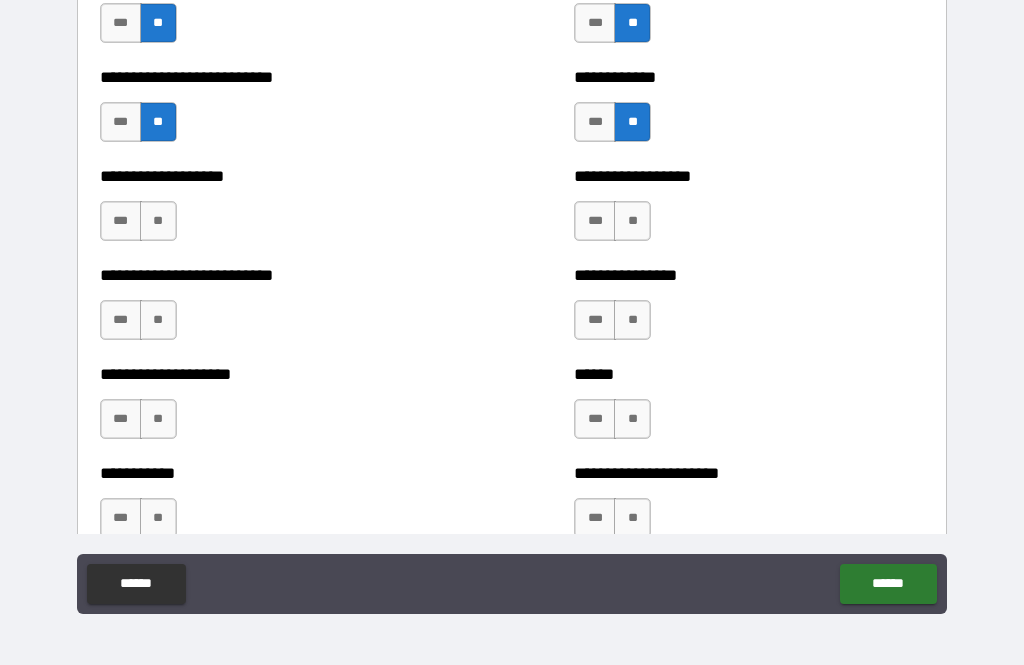 click on "**" at bounding box center [632, 221] 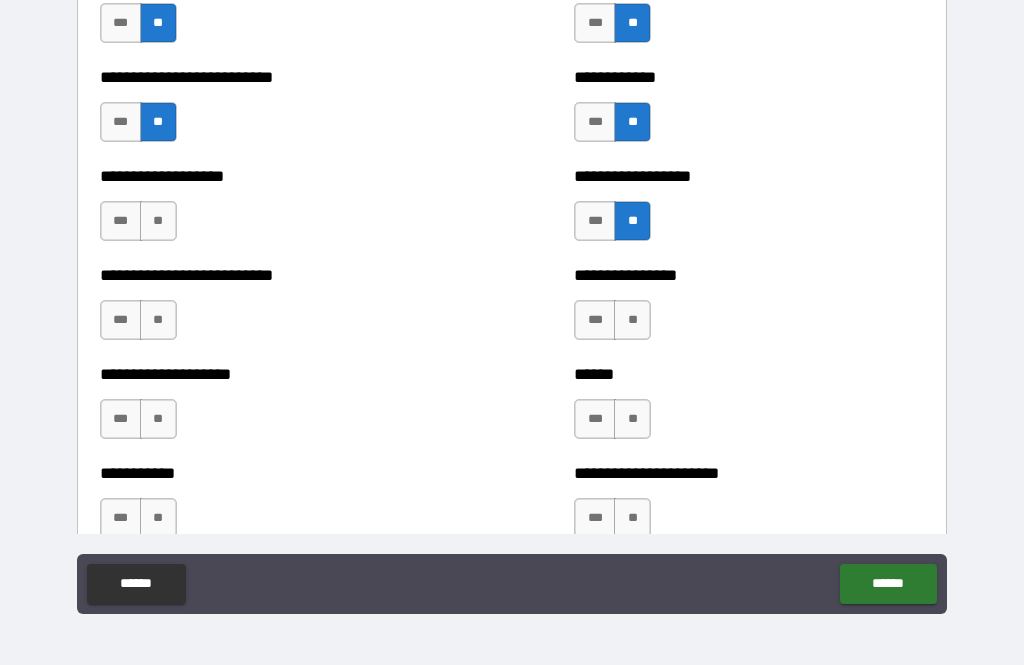 click on "**" at bounding box center [158, 221] 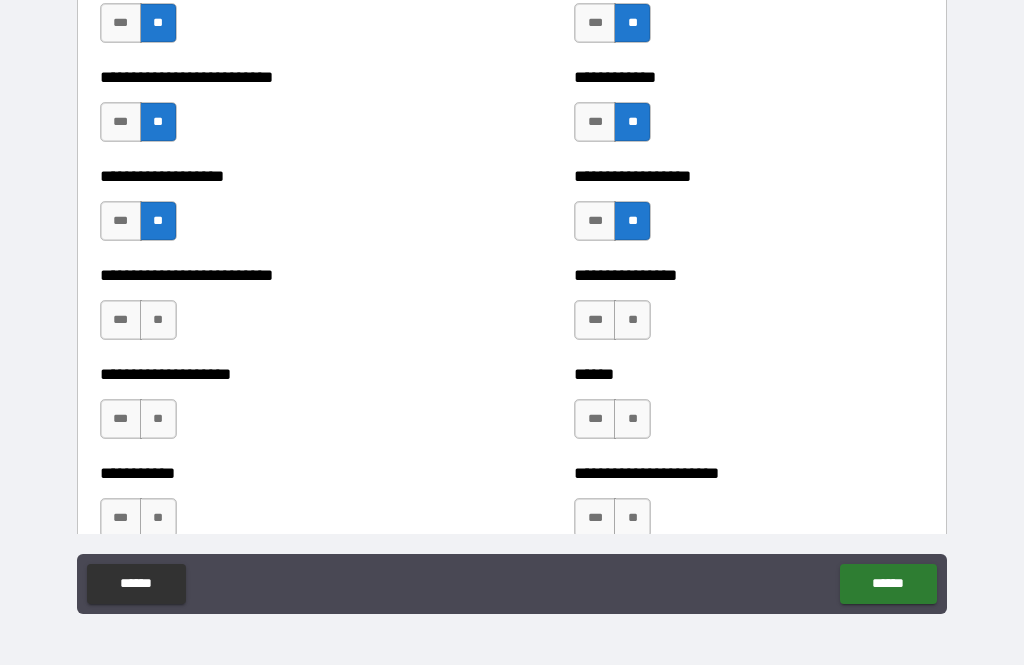 click on "**" at bounding box center [158, 320] 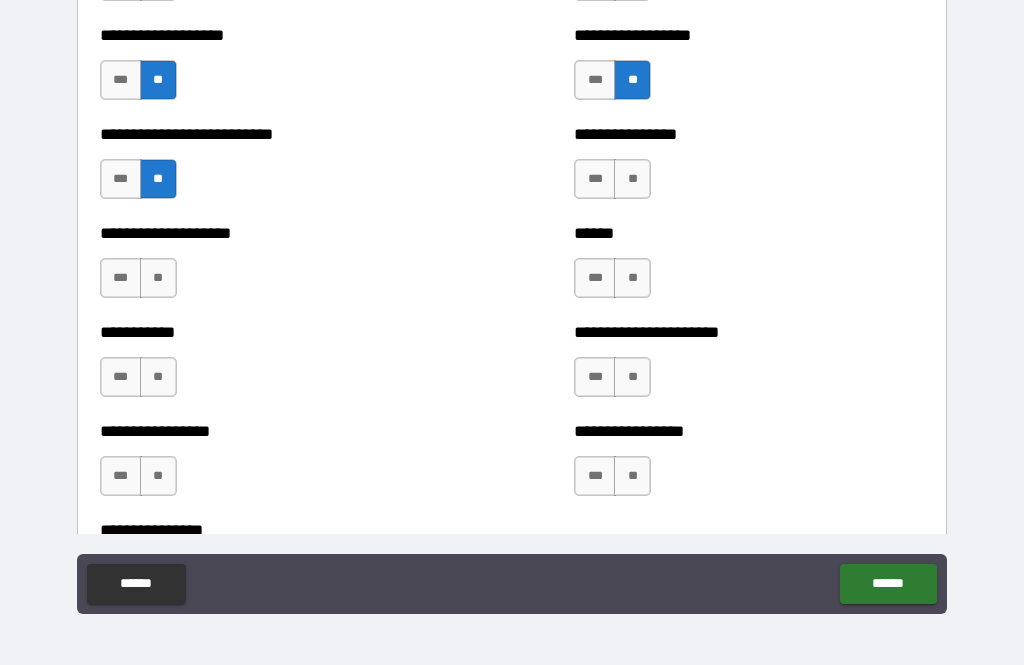 scroll, scrollTop: 5760, scrollLeft: 0, axis: vertical 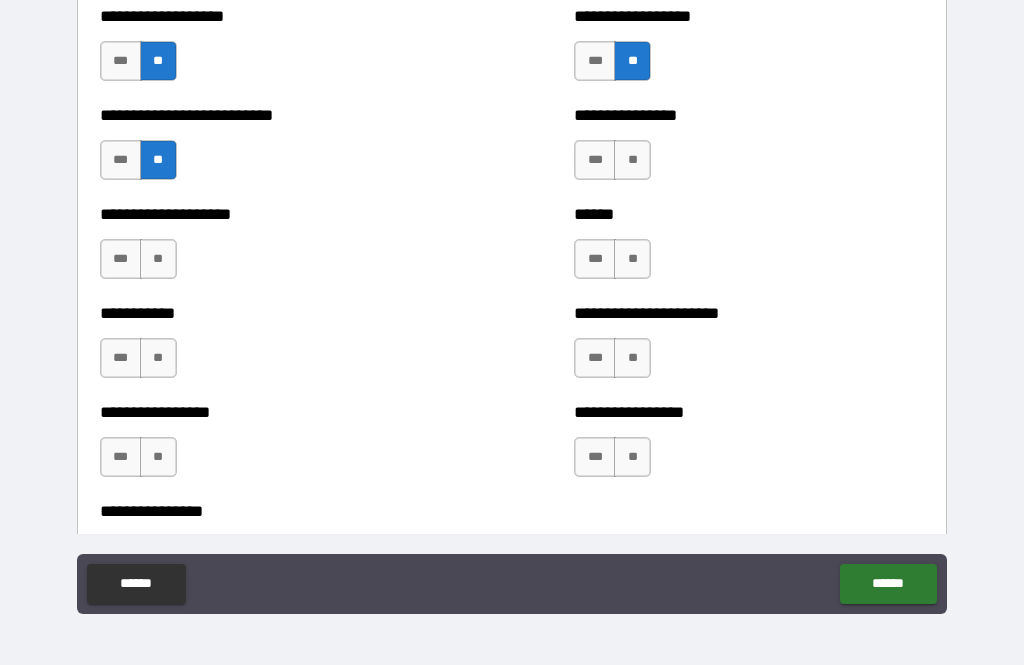 click on "**" at bounding box center [632, 160] 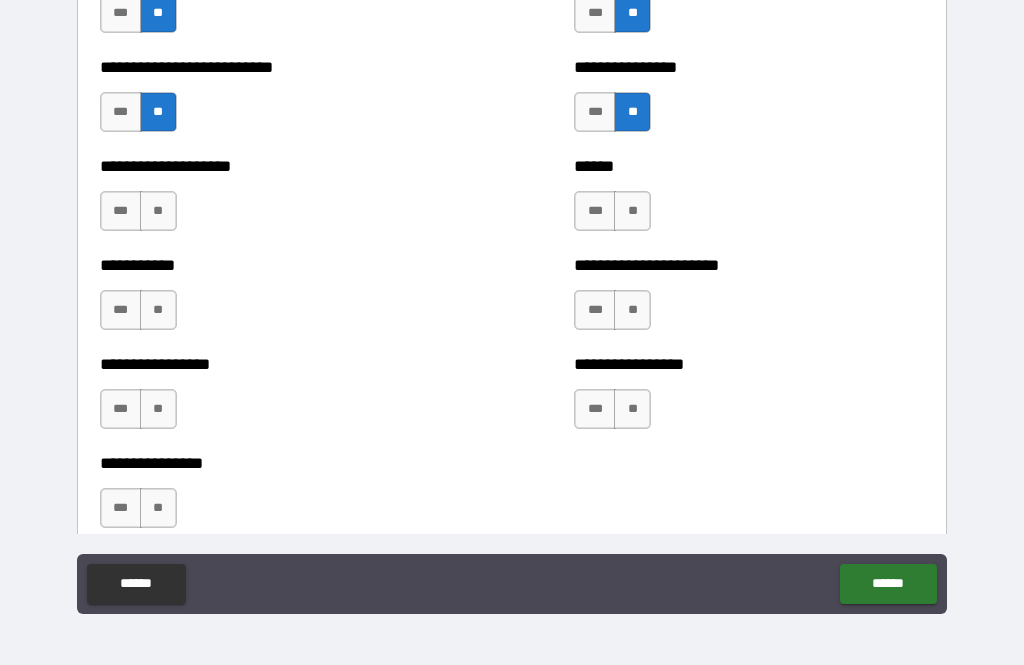 scroll, scrollTop: 5812, scrollLeft: 0, axis: vertical 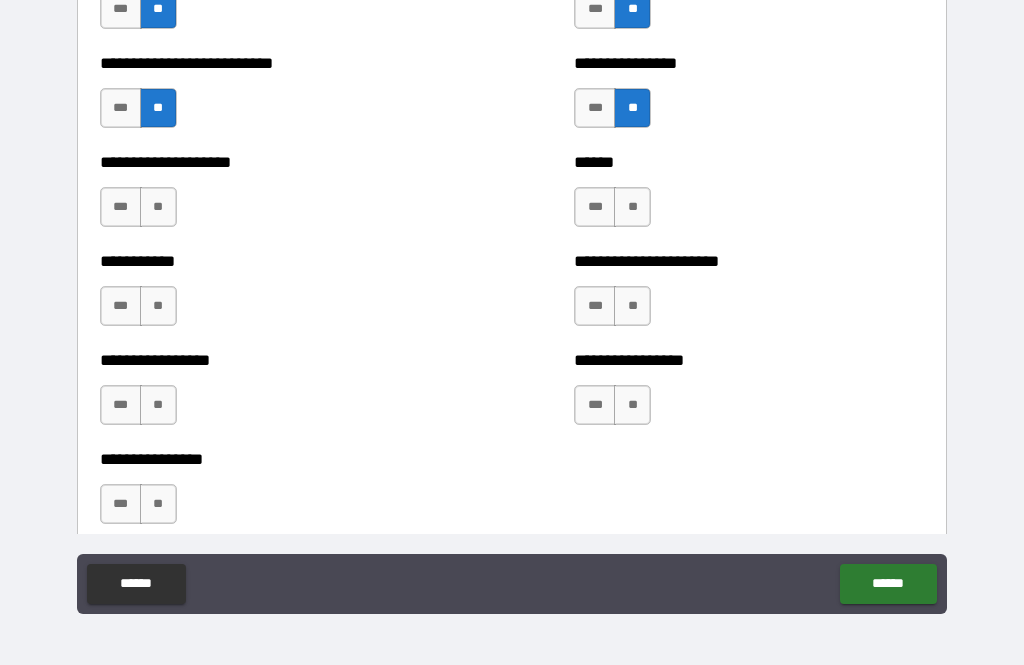 click on "**" at bounding box center (632, 207) 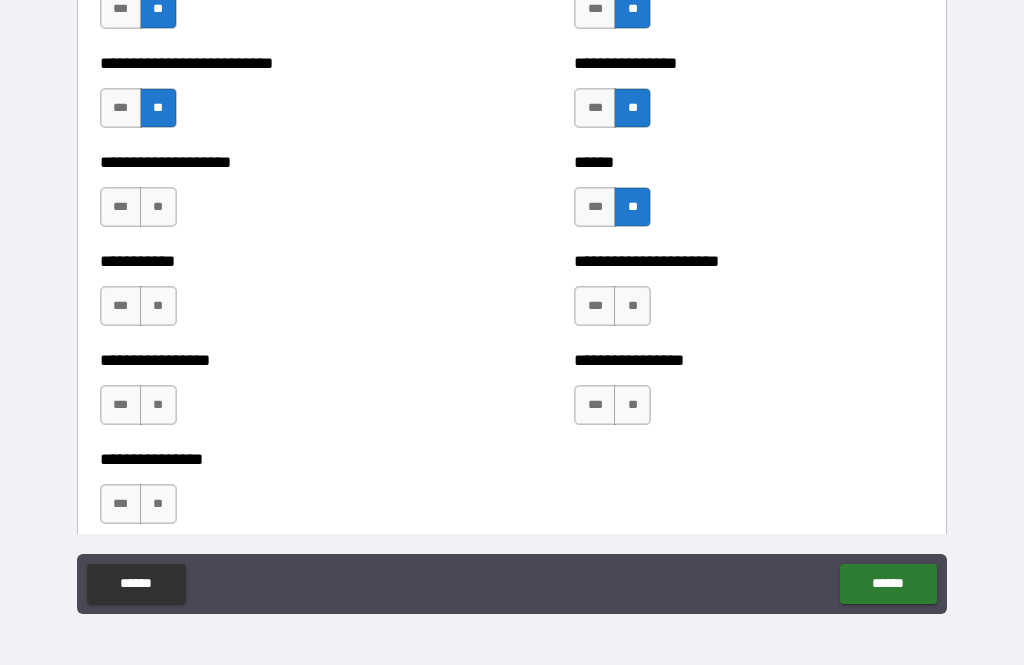 click on "**" at bounding box center [158, 207] 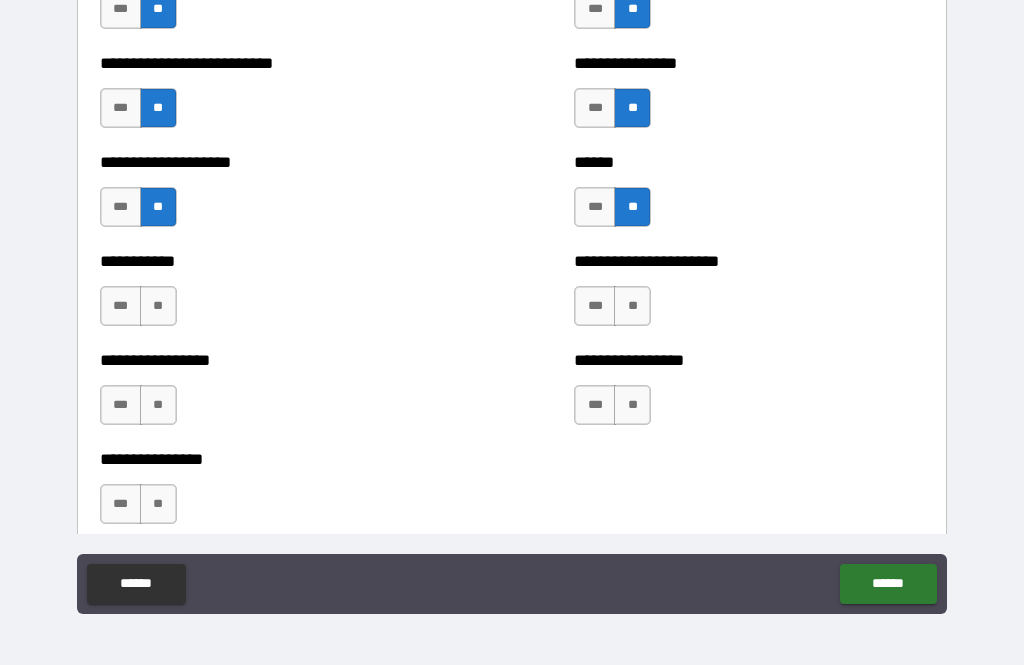 click on "**" at bounding box center (158, 306) 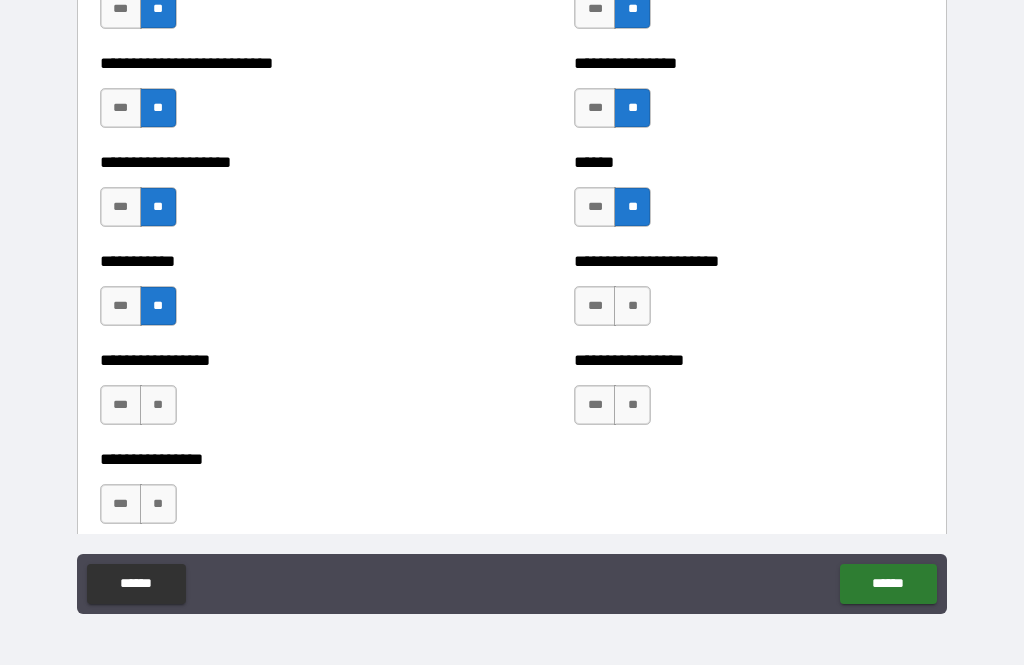click on "**" at bounding box center (632, 306) 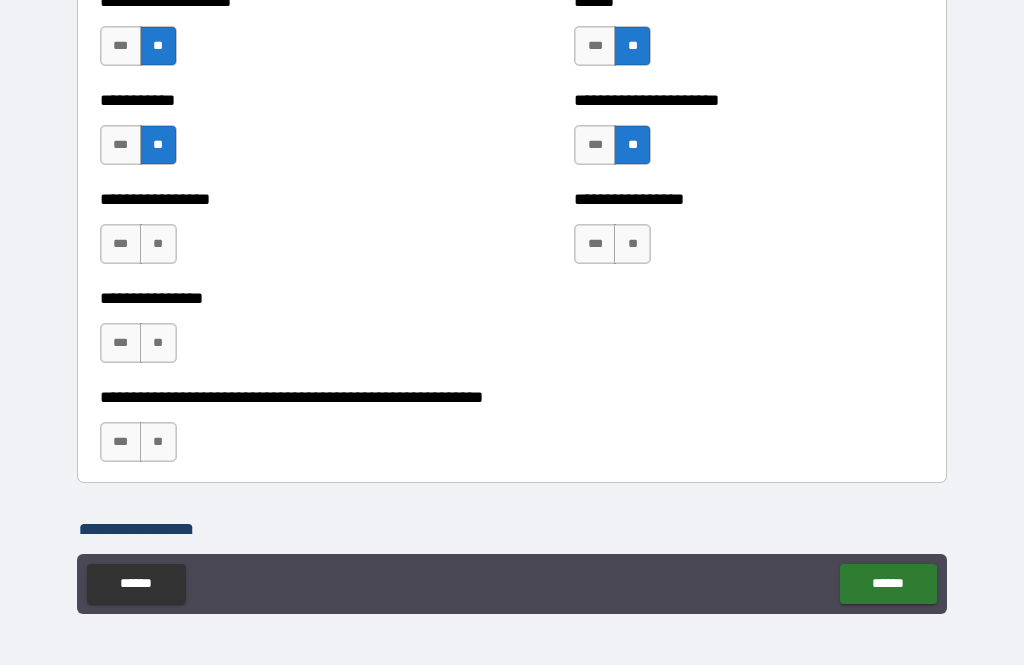scroll, scrollTop: 5973, scrollLeft: 0, axis: vertical 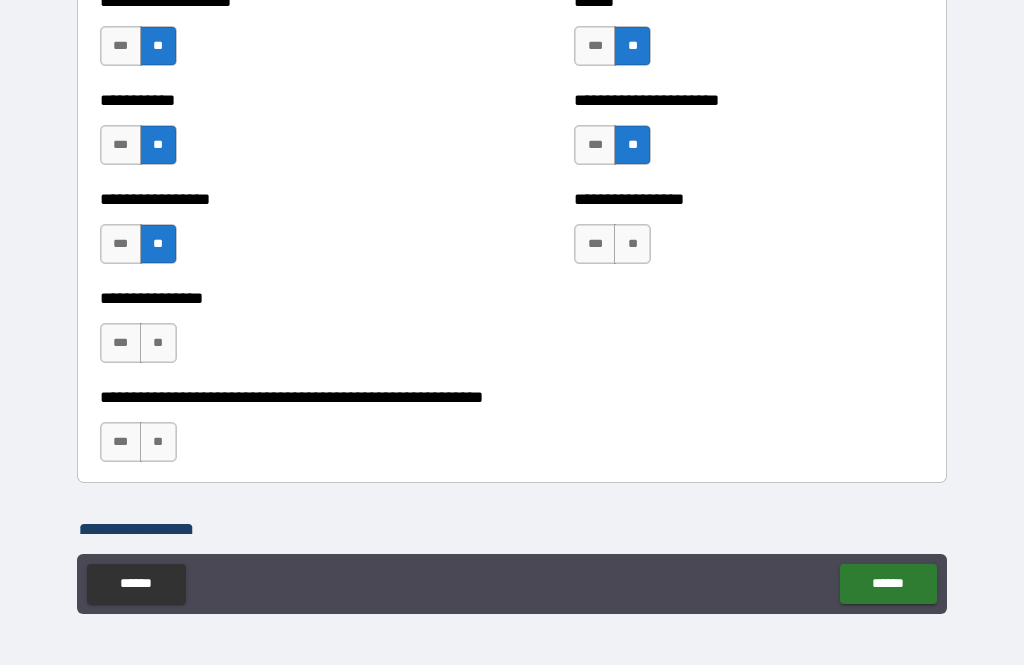click on "**" at bounding box center [632, 244] 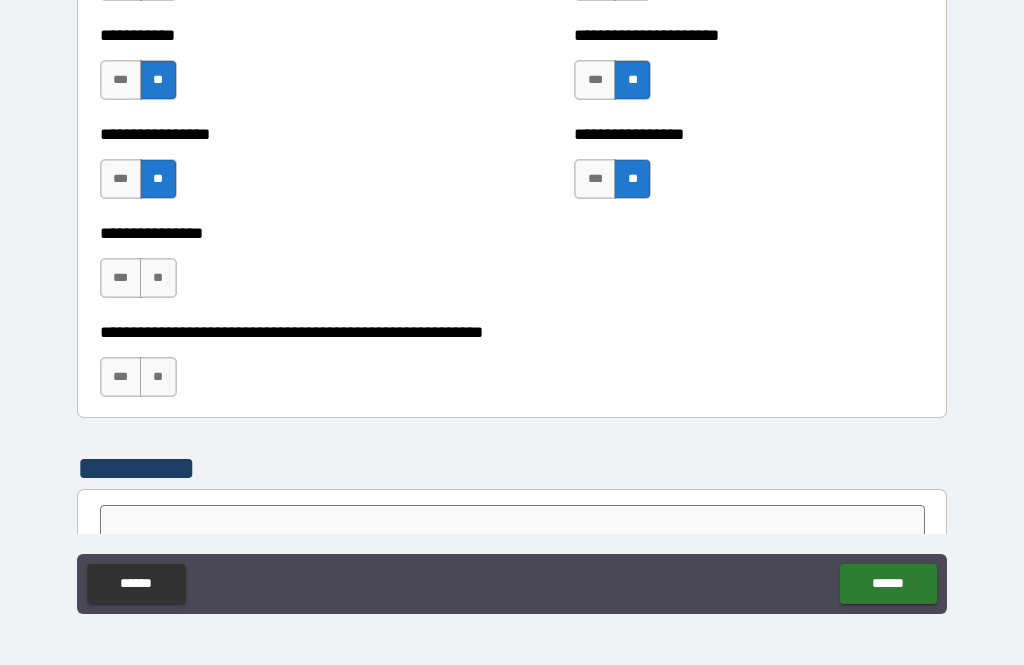 scroll, scrollTop: 6050, scrollLeft: 0, axis: vertical 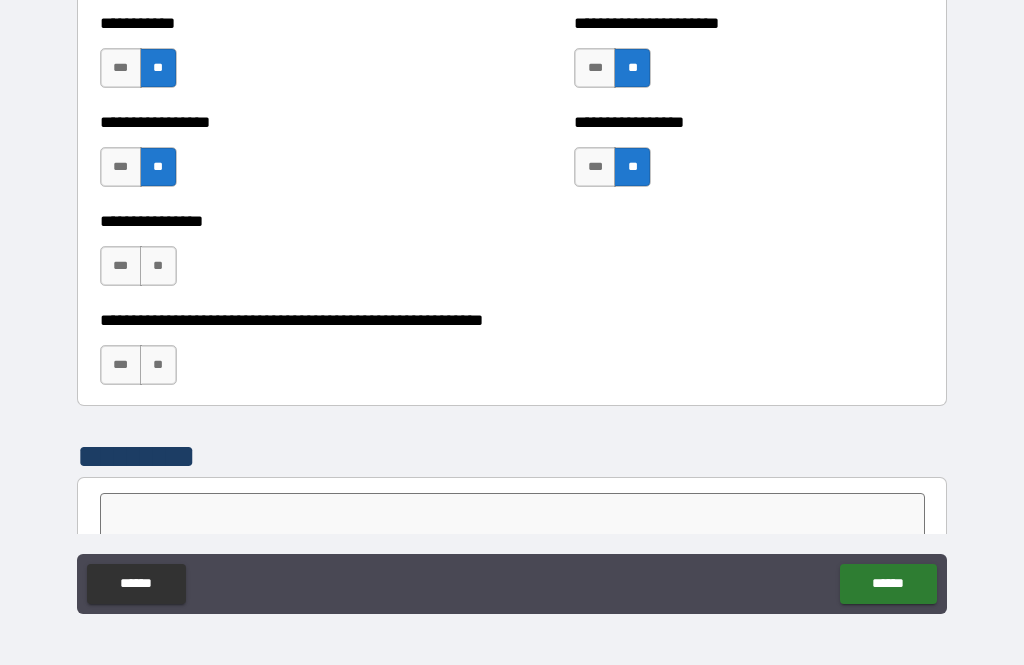 click on "**" at bounding box center (158, 266) 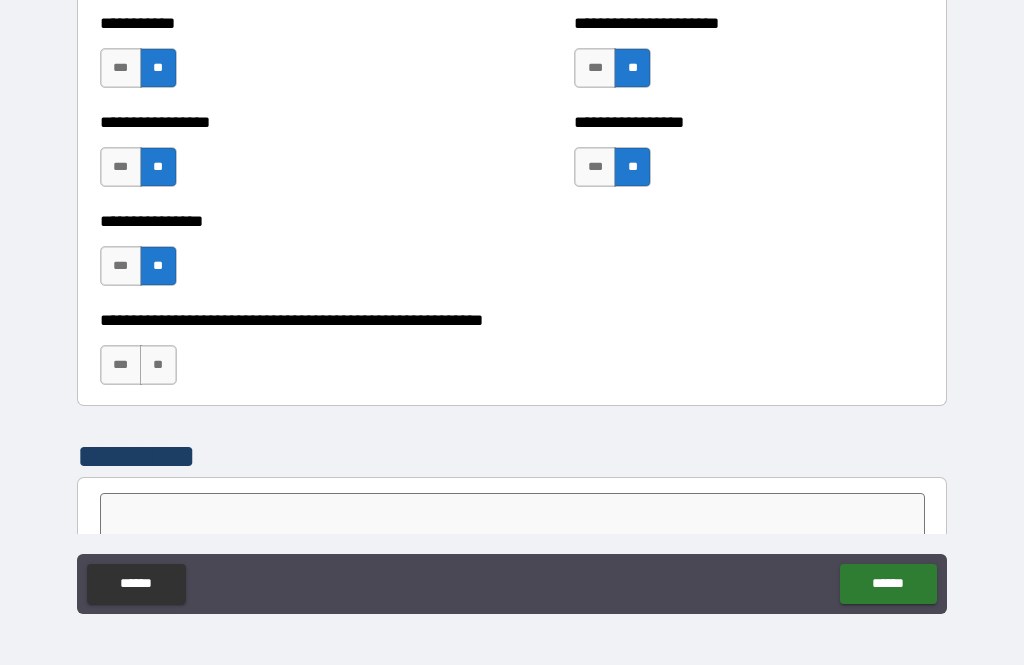 click on "**" at bounding box center [158, 365] 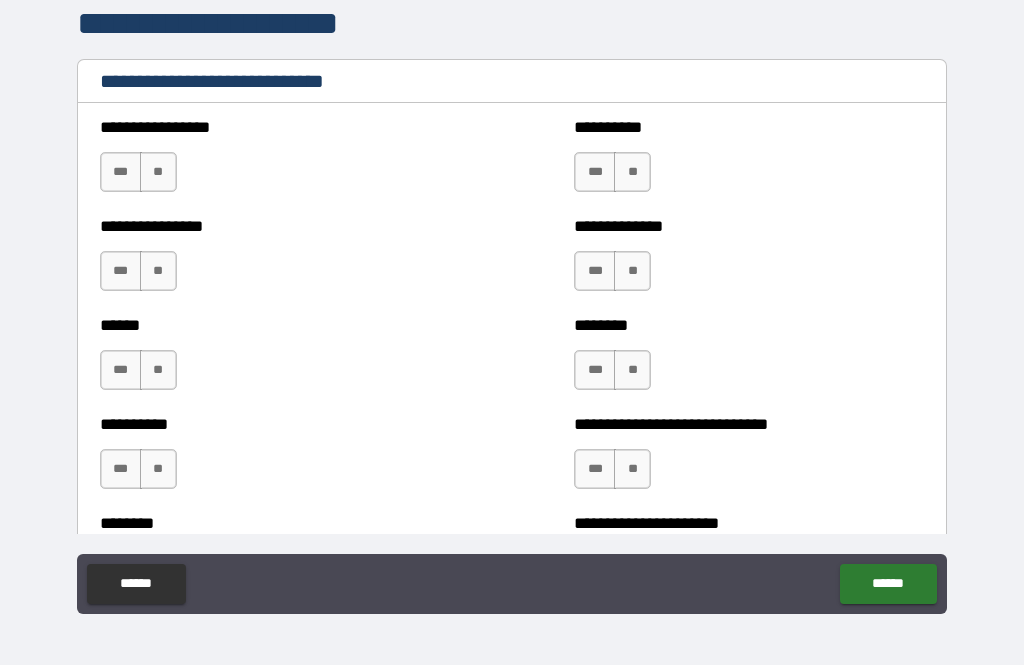 scroll, scrollTop: 6663, scrollLeft: 0, axis: vertical 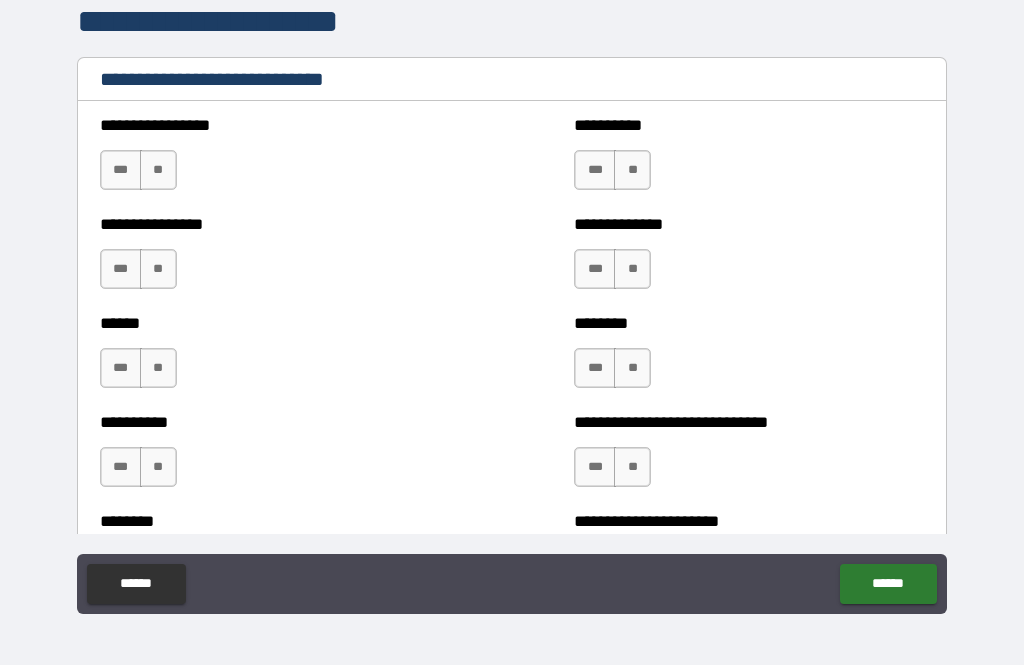 click on "***" at bounding box center (121, 170) 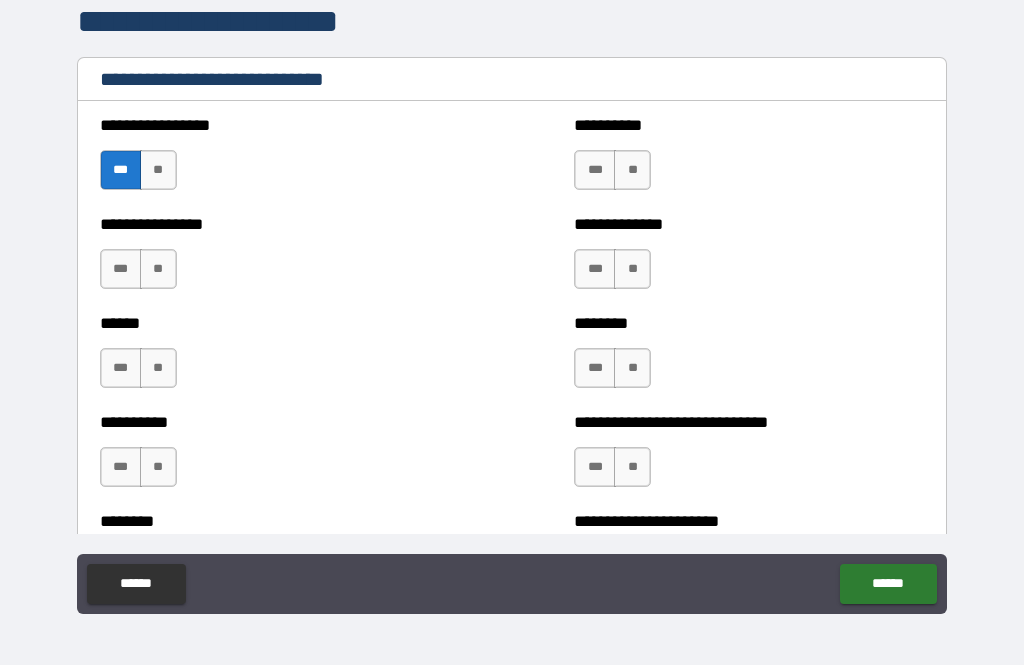 click on "***" at bounding box center [595, 170] 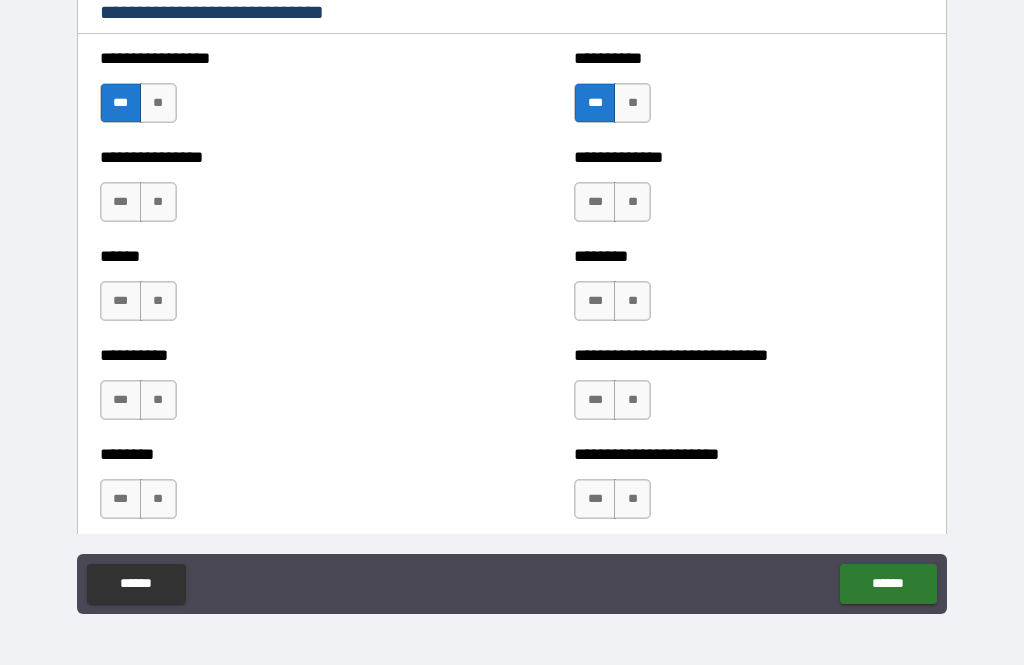 scroll, scrollTop: 6731, scrollLeft: 0, axis: vertical 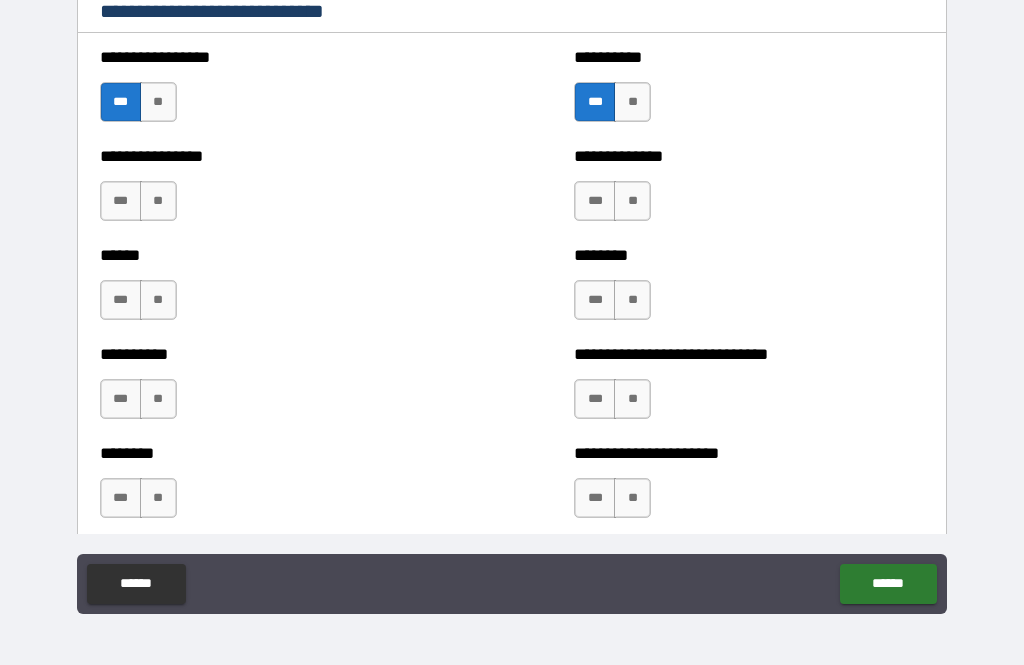 click on "**" at bounding box center (158, 201) 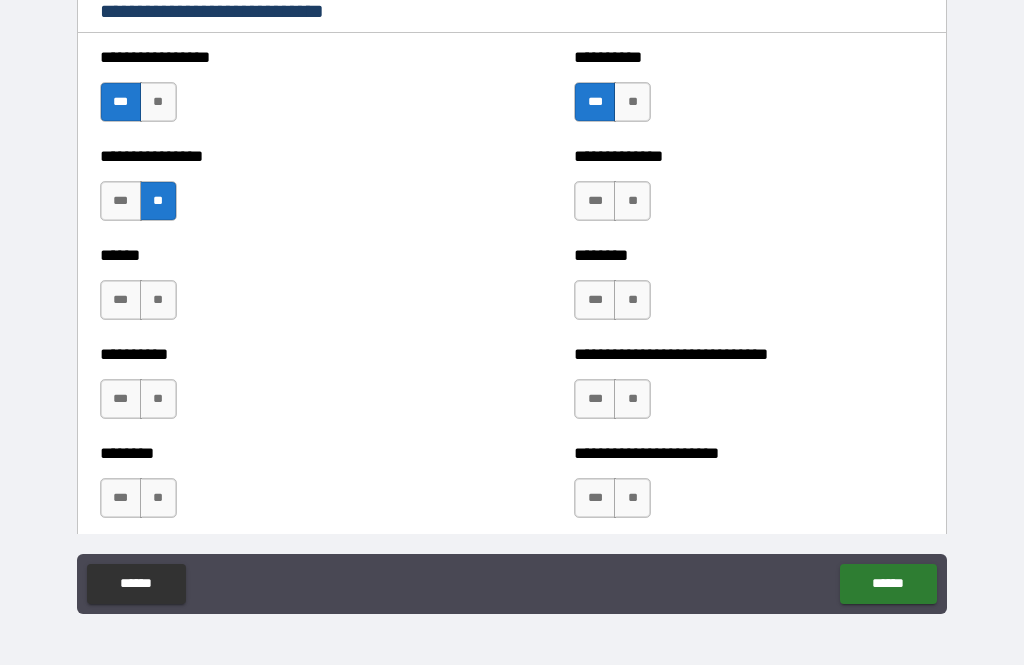 click on "***" at bounding box center (595, 201) 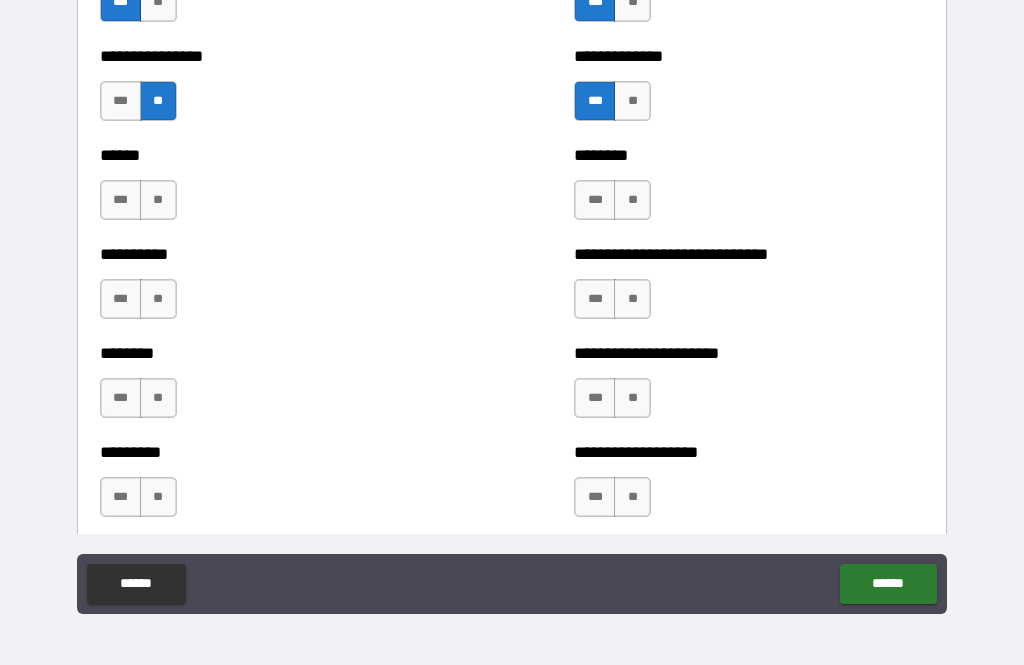 scroll, scrollTop: 6832, scrollLeft: 0, axis: vertical 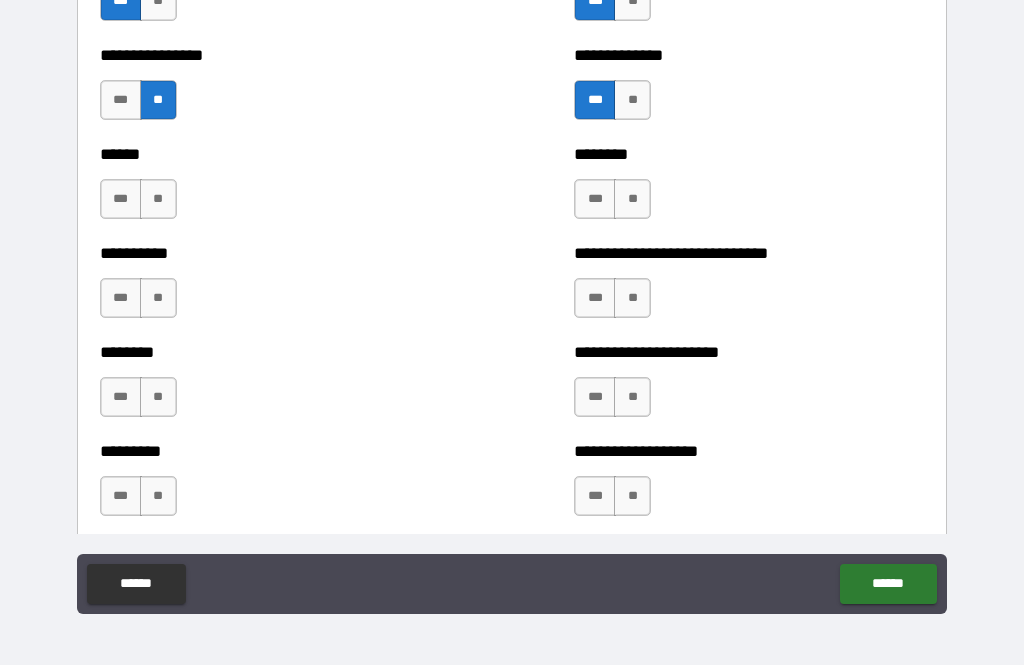 click on "***" at bounding box center (121, 199) 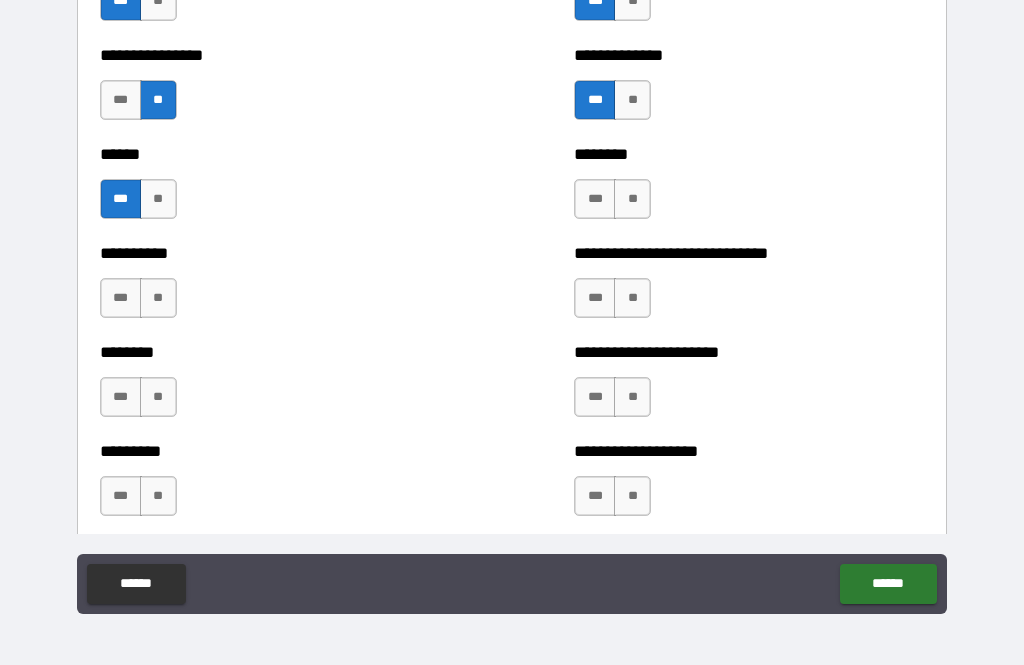 click on "***" at bounding box center (595, 199) 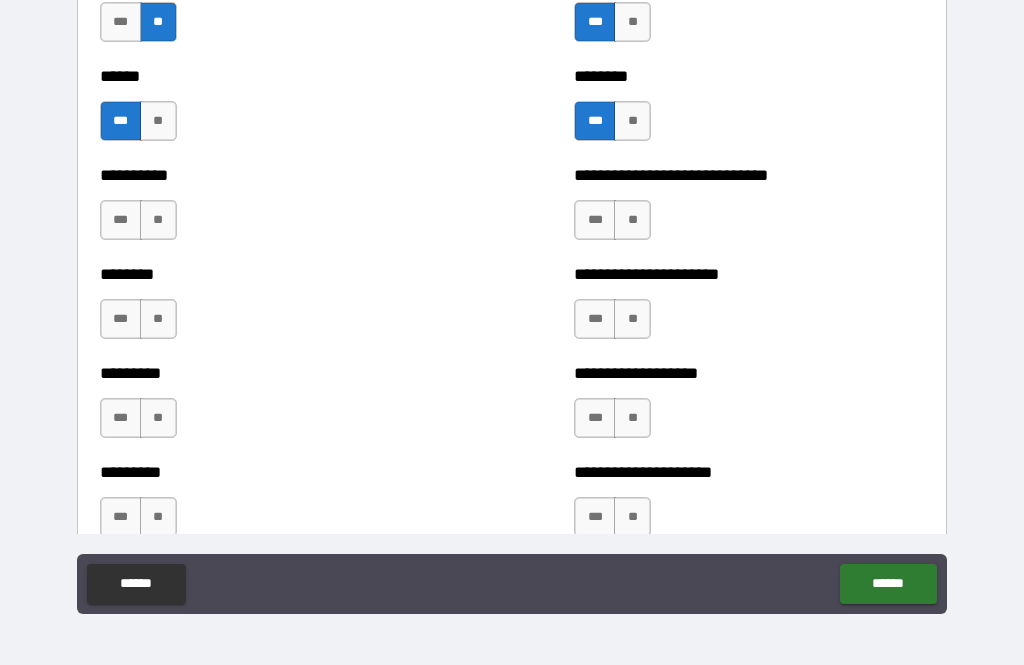 scroll, scrollTop: 6916, scrollLeft: 0, axis: vertical 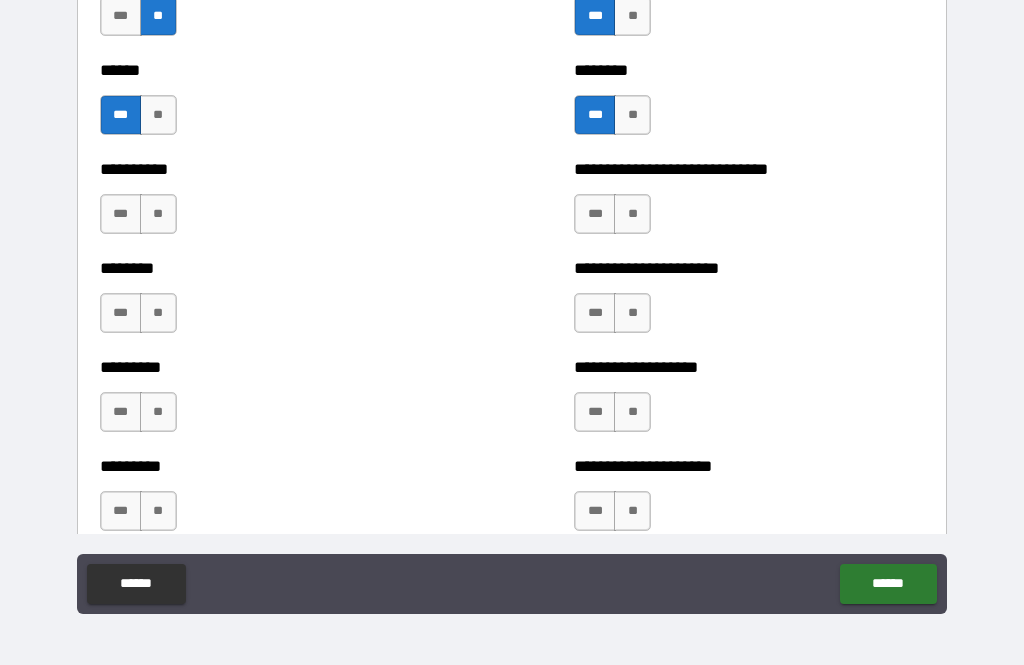 click on "**" at bounding box center (632, 214) 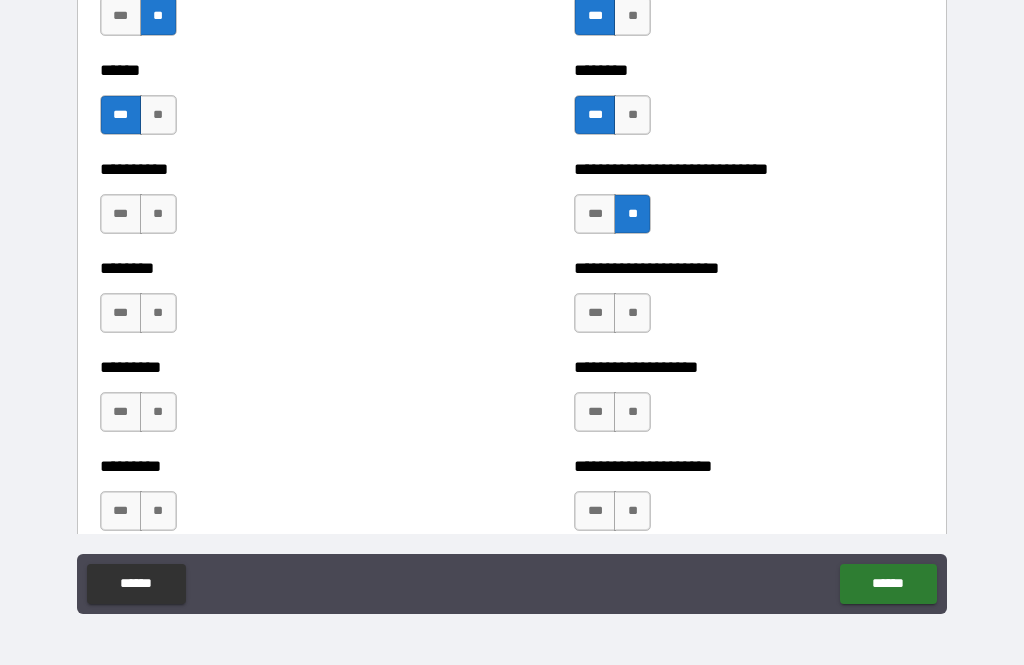 click on "**" at bounding box center [158, 214] 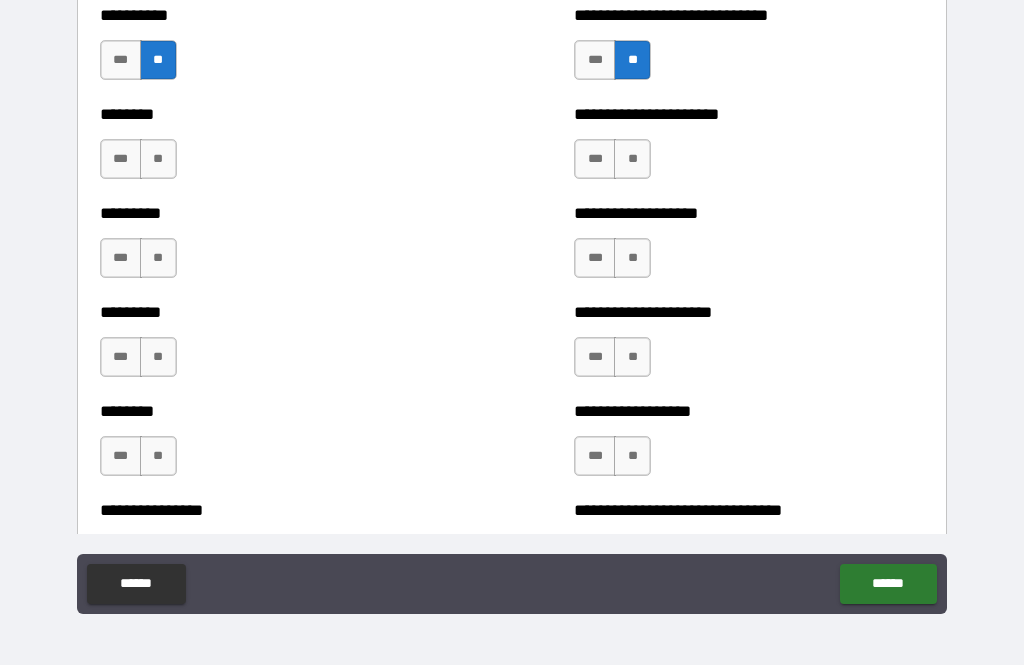 scroll, scrollTop: 7074, scrollLeft: 0, axis: vertical 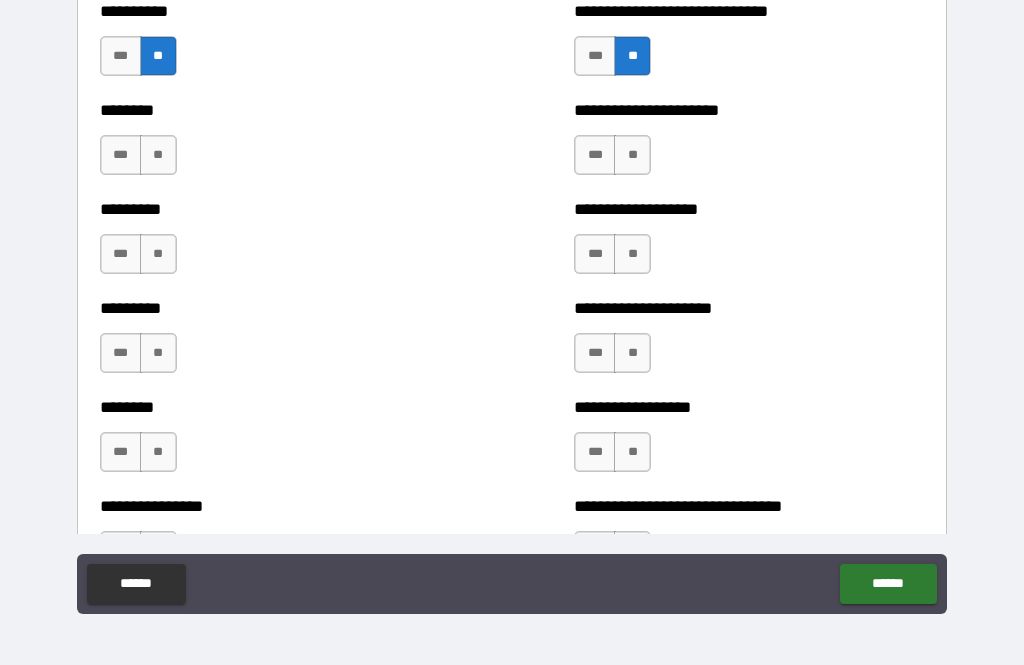 click on "**" at bounding box center (632, 155) 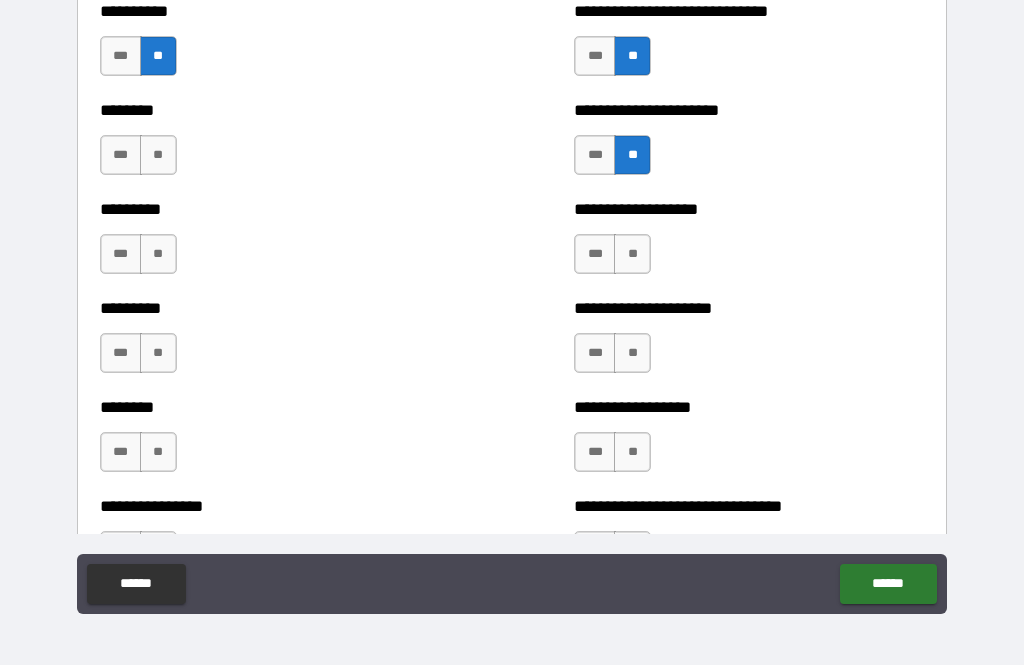 click on "**" at bounding box center (158, 155) 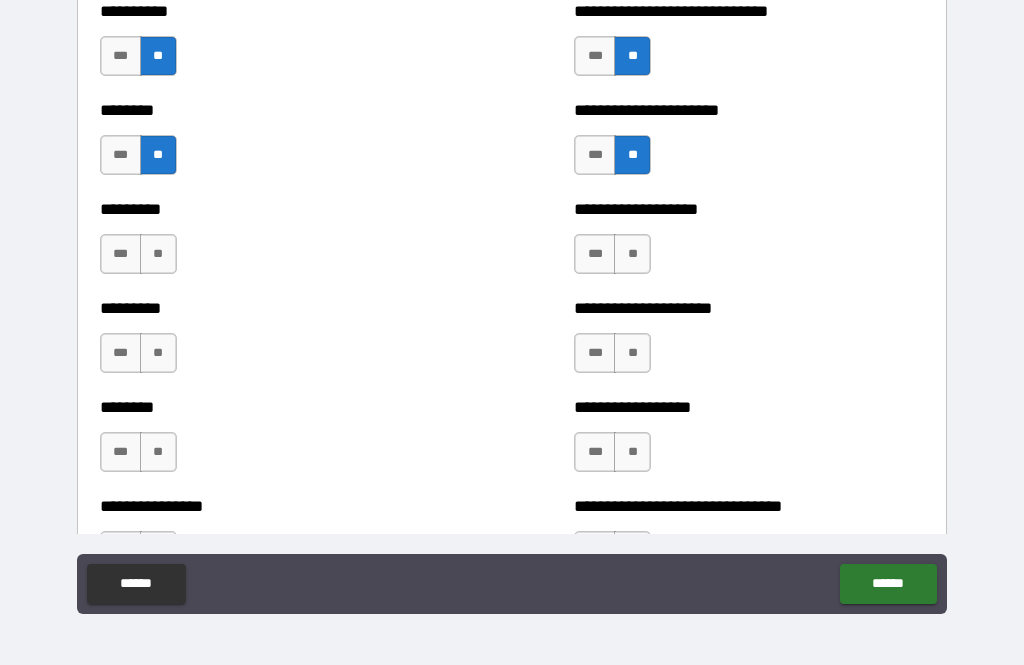 click on "**" at bounding box center (158, 254) 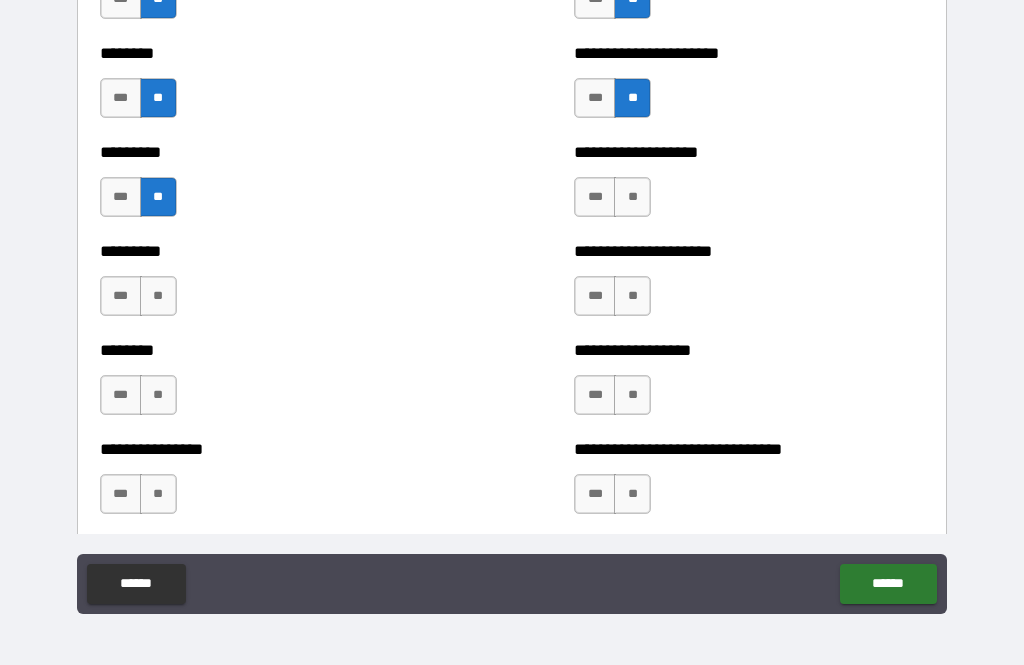 scroll, scrollTop: 7140, scrollLeft: 0, axis: vertical 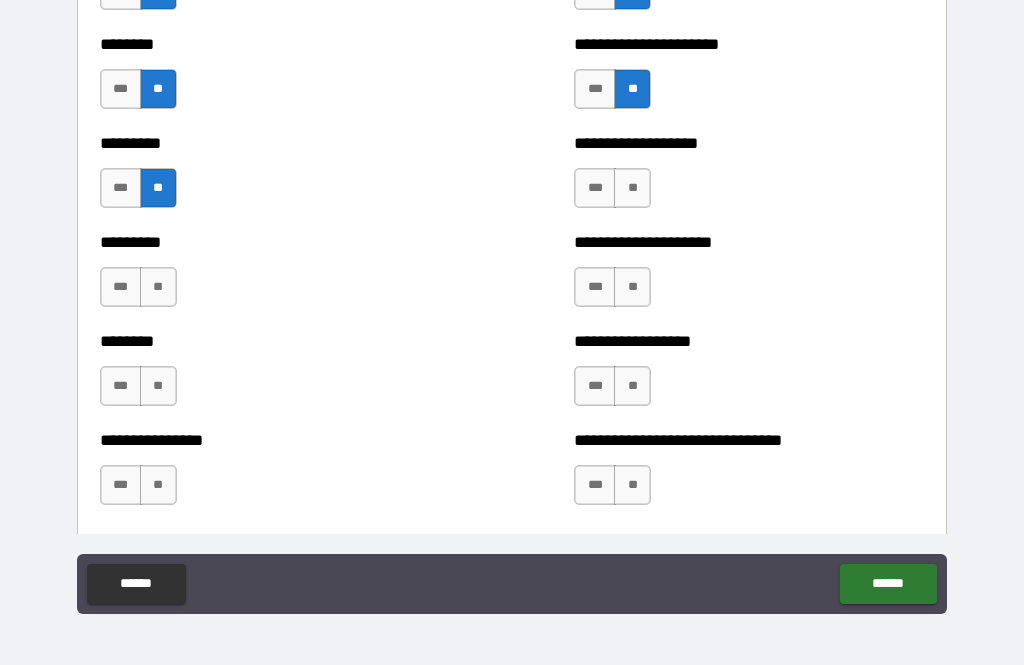 click on "**" at bounding box center (632, 188) 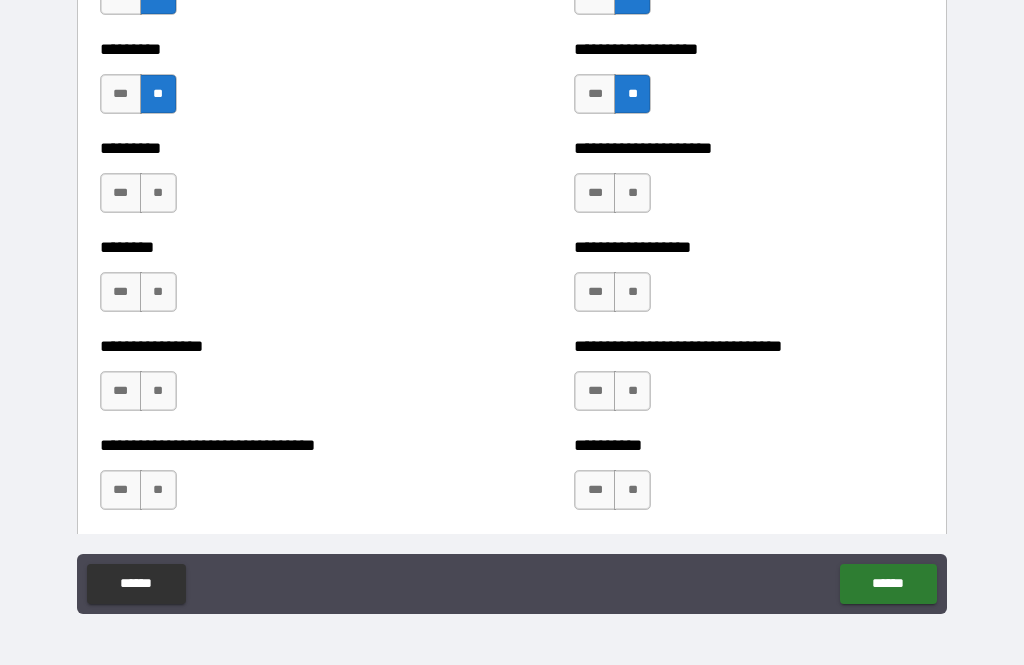 scroll, scrollTop: 7241, scrollLeft: 0, axis: vertical 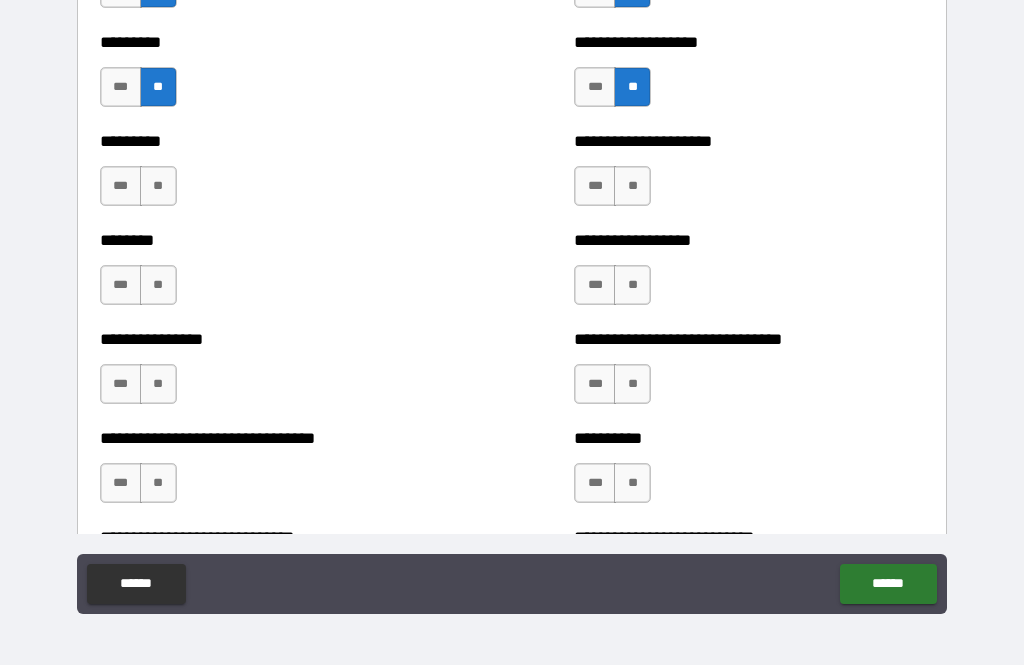 click on "**" at bounding box center [632, 186] 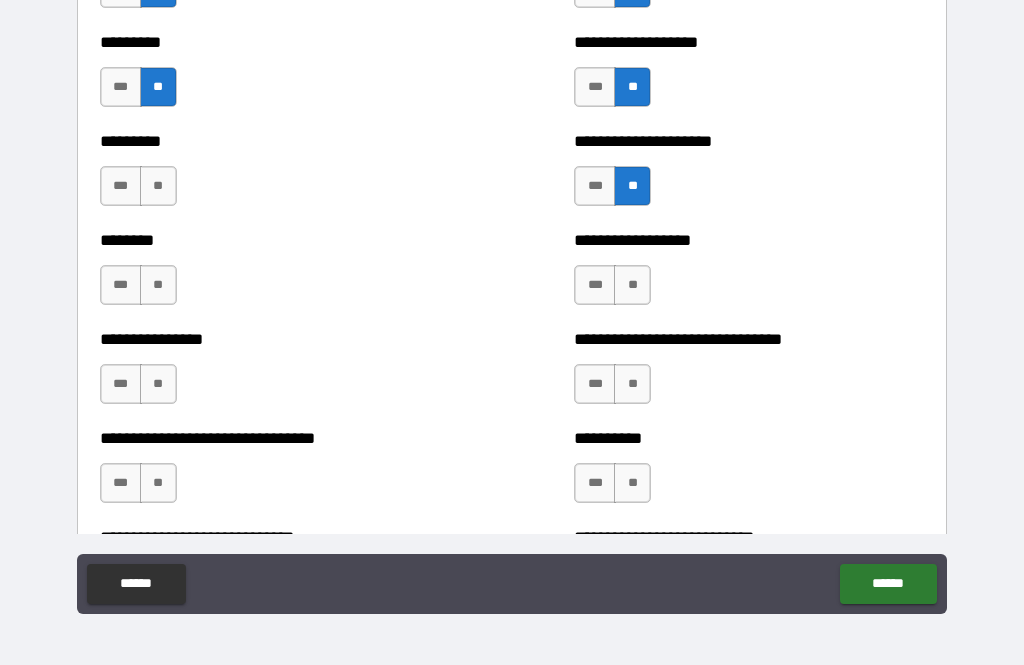 click on "***" at bounding box center [121, 186] 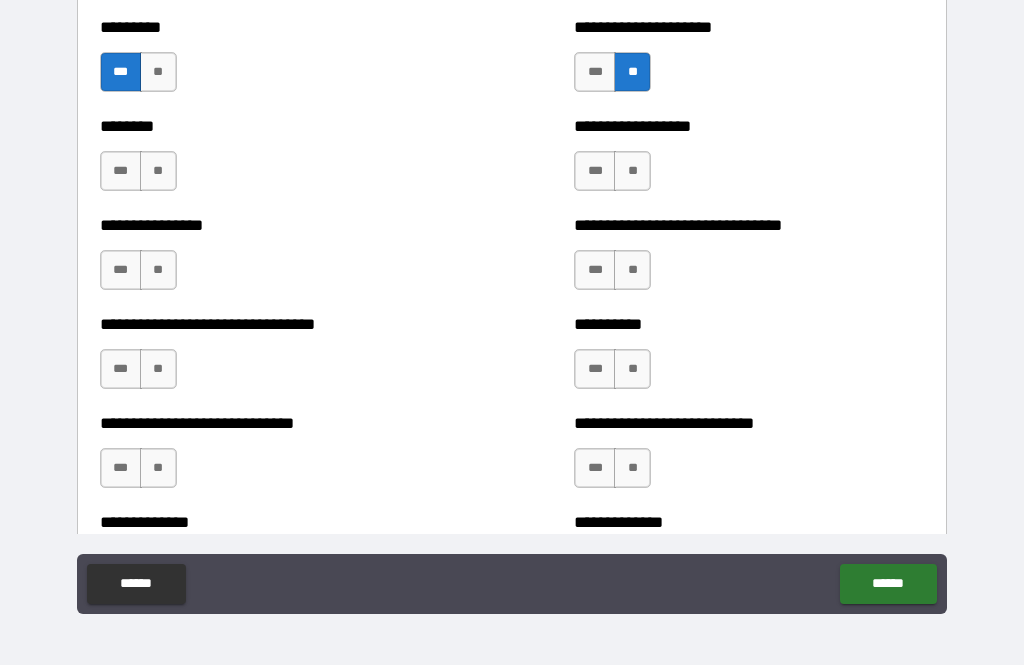 scroll, scrollTop: 7356, scrollLeft: 0, axis: vertical 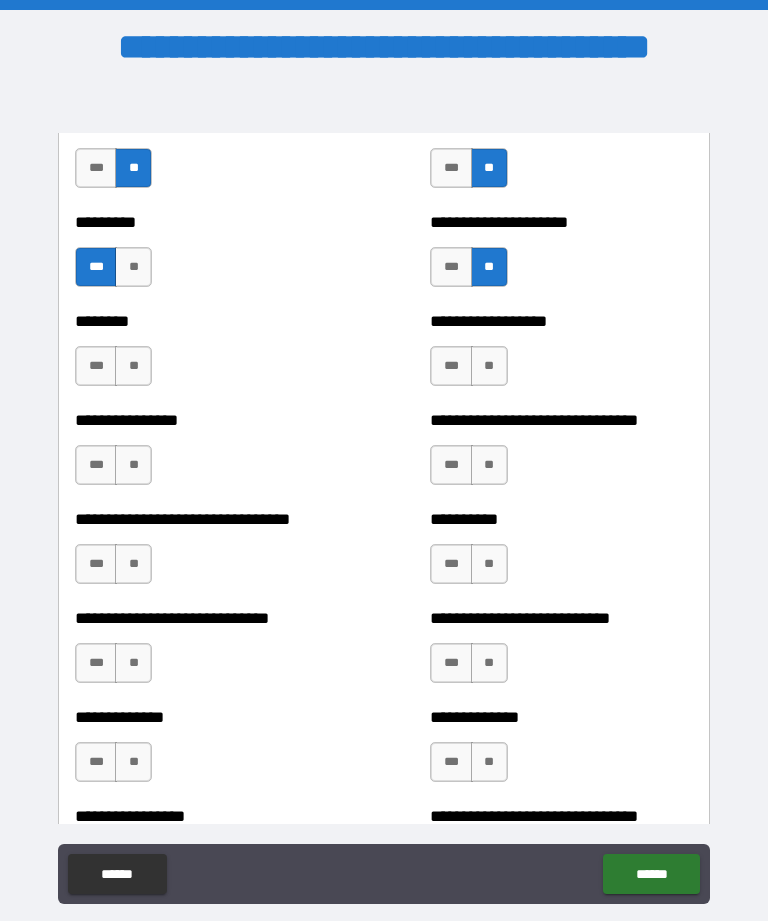click on "**" at bounding box center [133, 366] 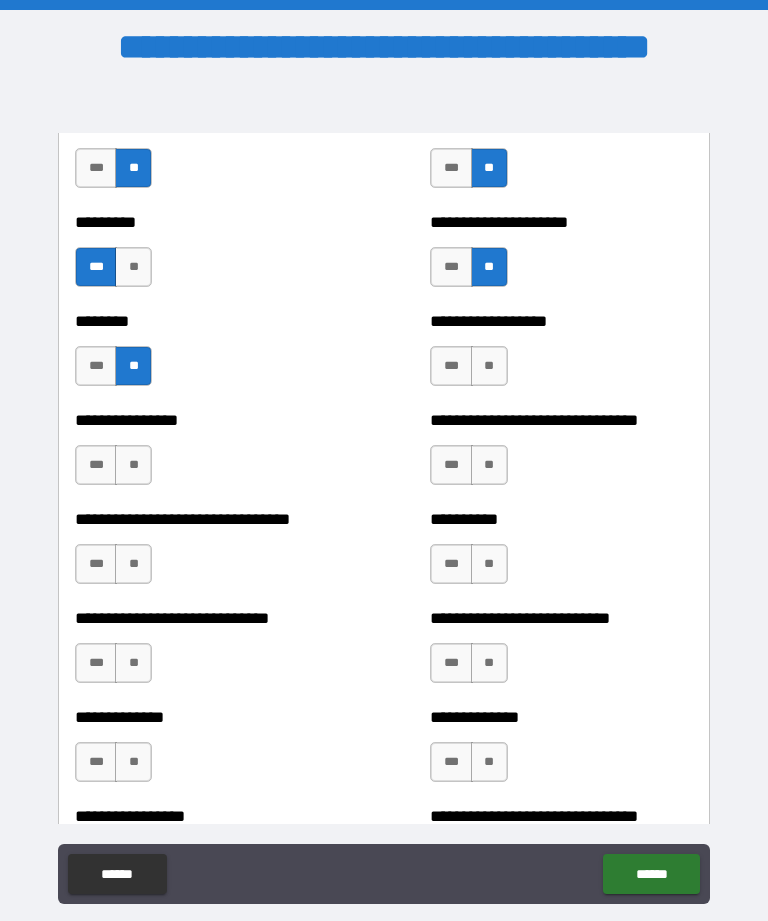 click on "**" at bounding box center [489, 366] 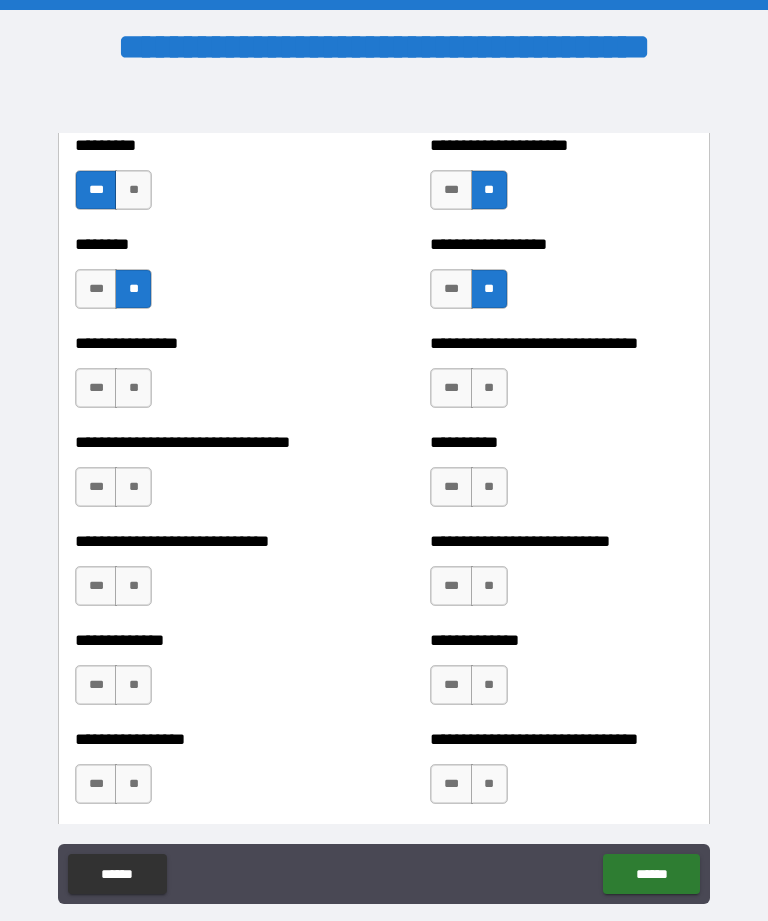scroll, scrollTop: 7441, scrollLeft: 0, axis: vertical 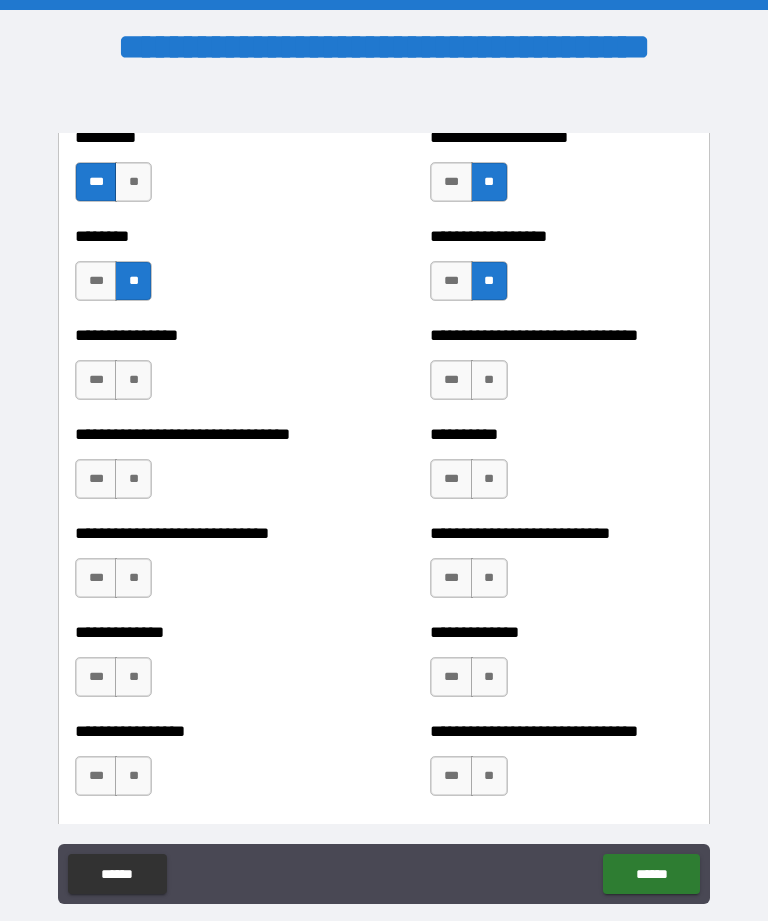 click on "**" at bounding box center [133, 380] 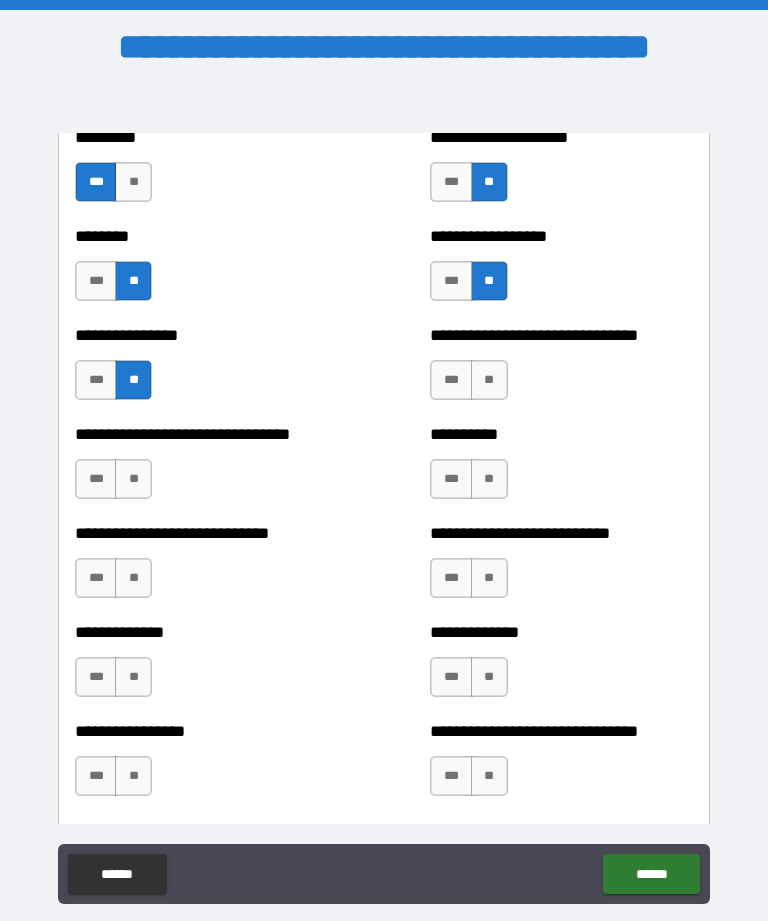 click on "**" at bounding box center [489, 380] 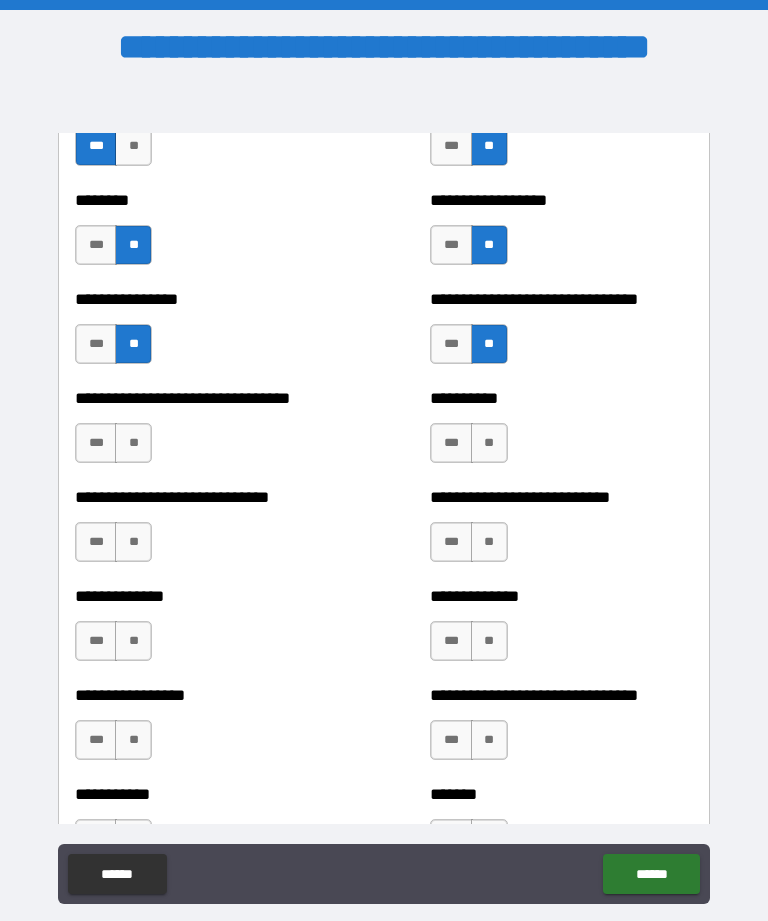 scroll, scrollTop: 7477, scrollLeft: 0, axis: vertical 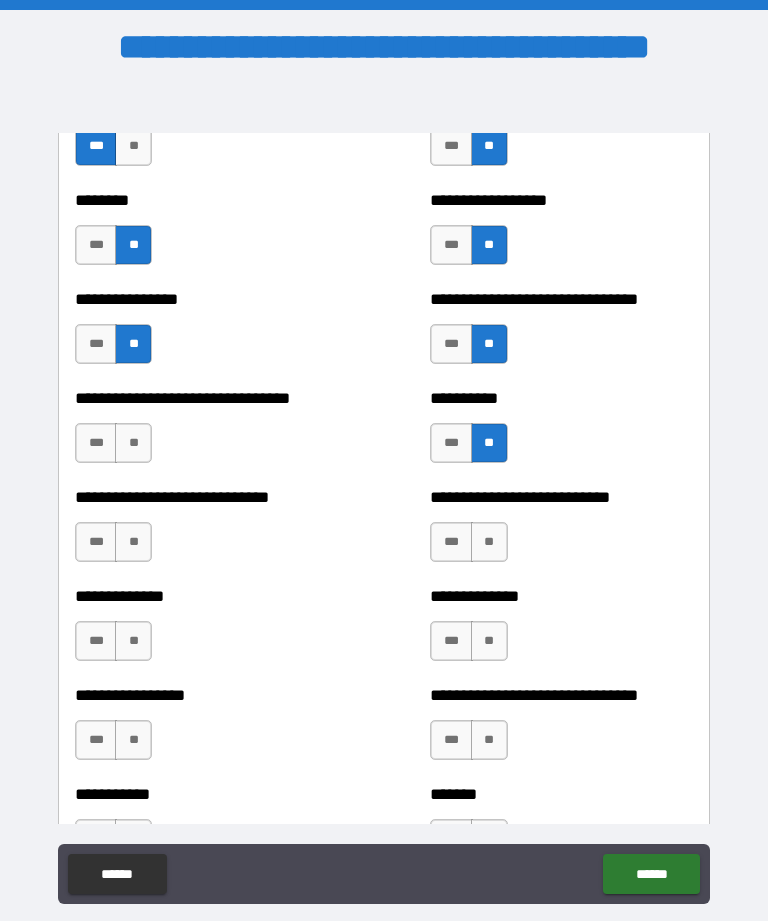 click on "**" at bounding box center [133, 443] 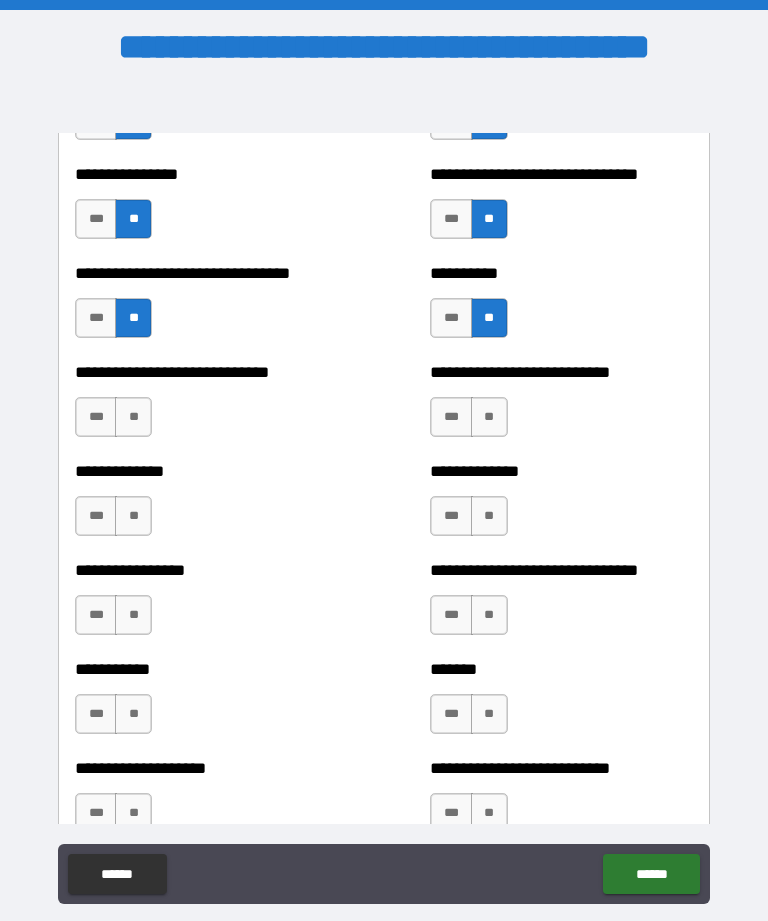 scroll, scrollTop: 7603, scrollLeft: 0, axis: vertical 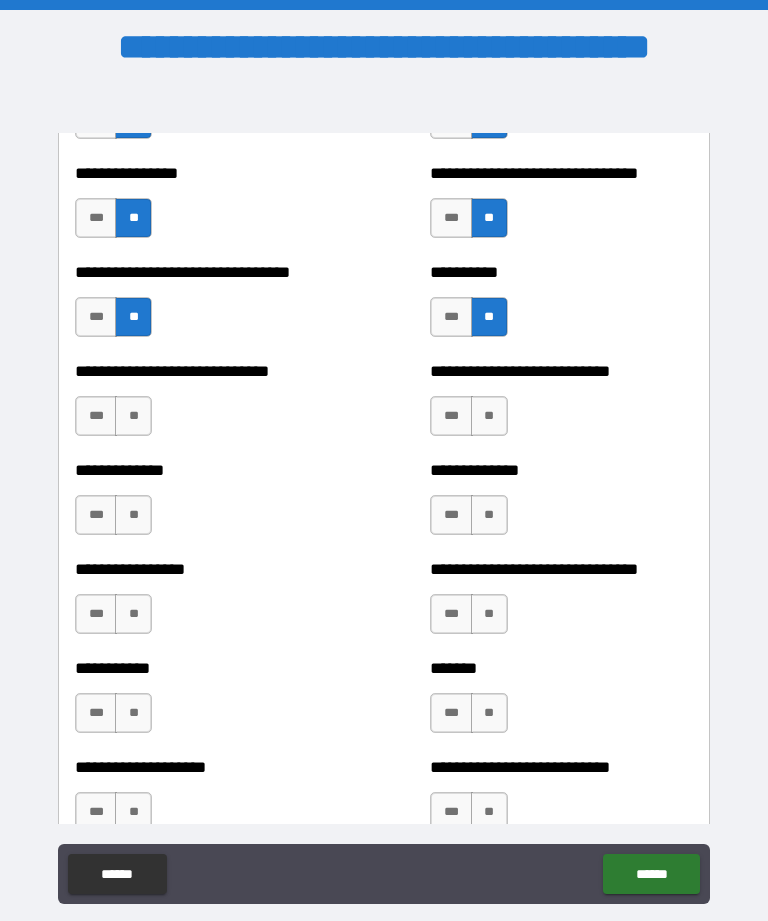 click on "**" at bounding box center [133, 416] 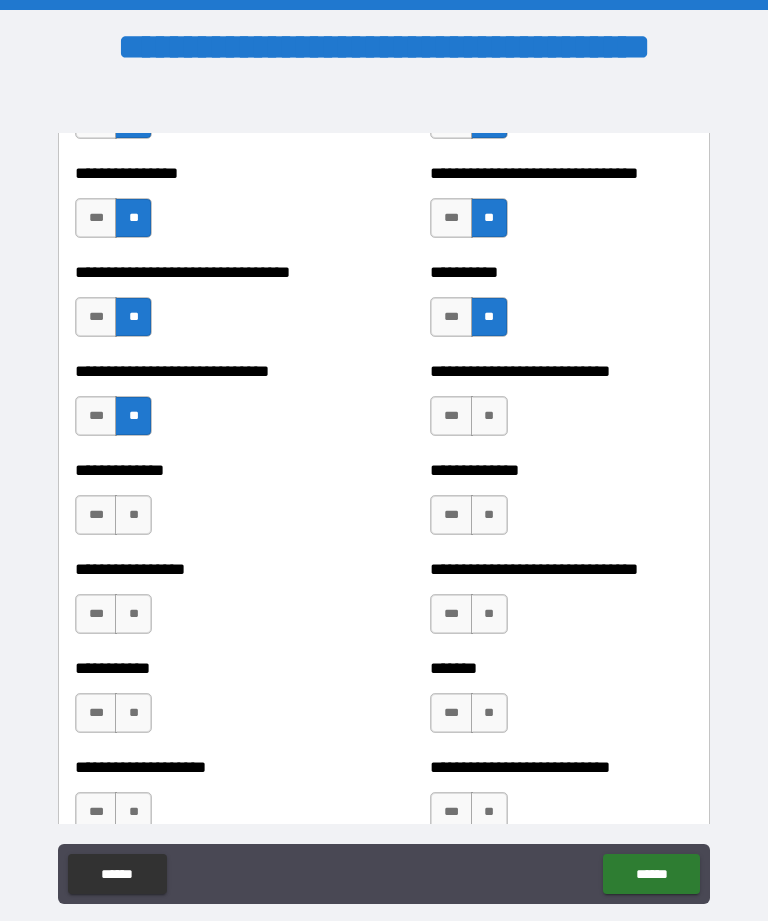 click on "**" at bounding box center [489, 416] 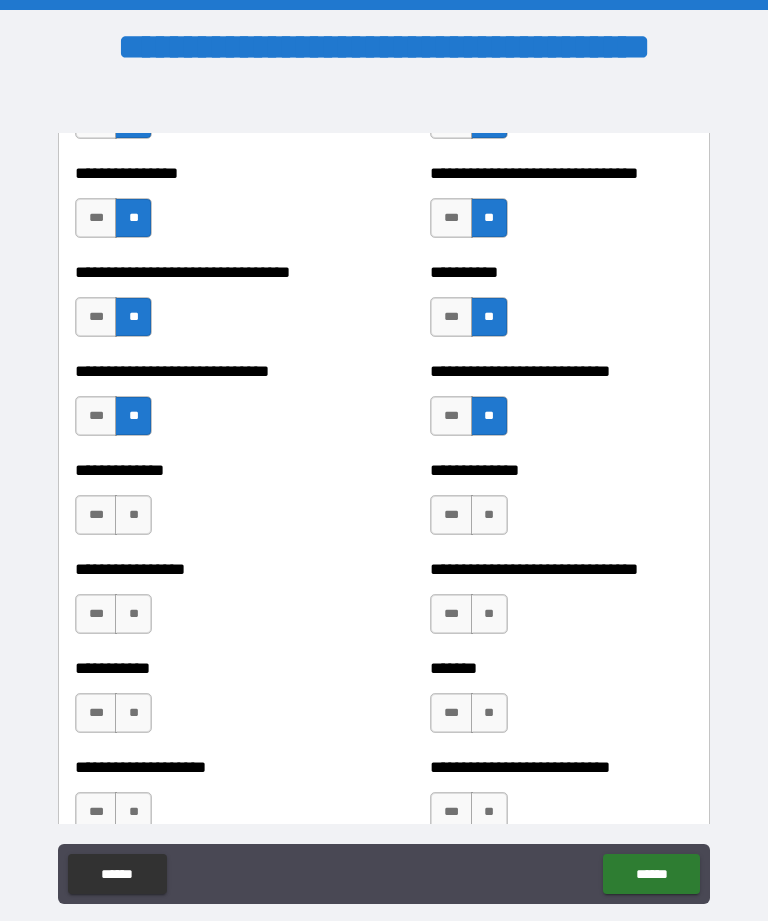 scroll, scrollTop: 7632, scrollLeft: 0, axis: vertical 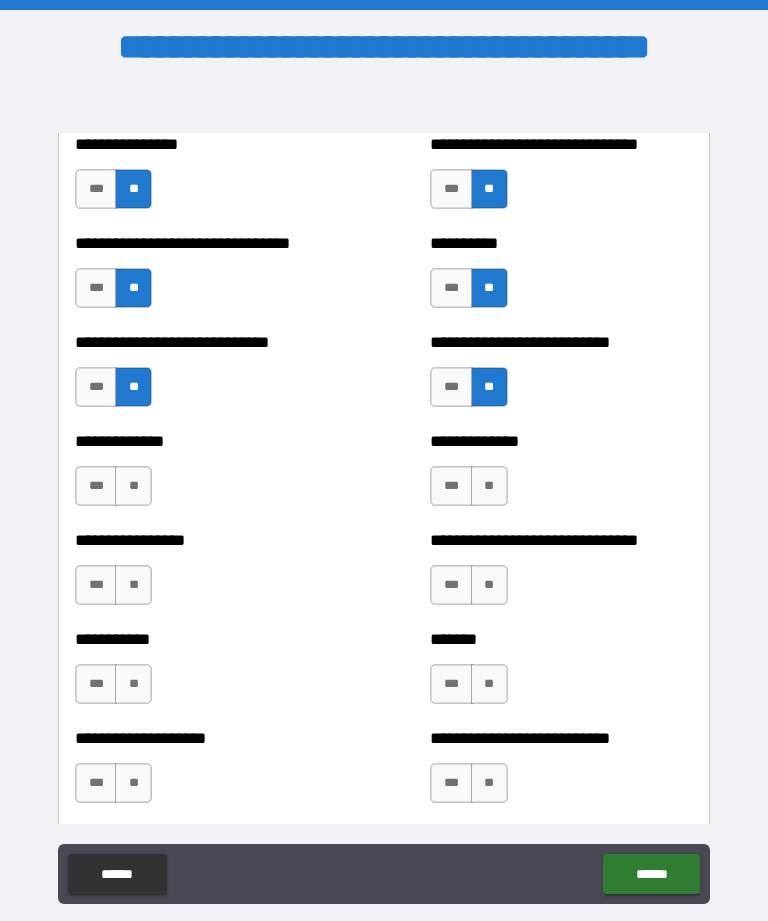 click on "**" at bounding box center (489, 486) 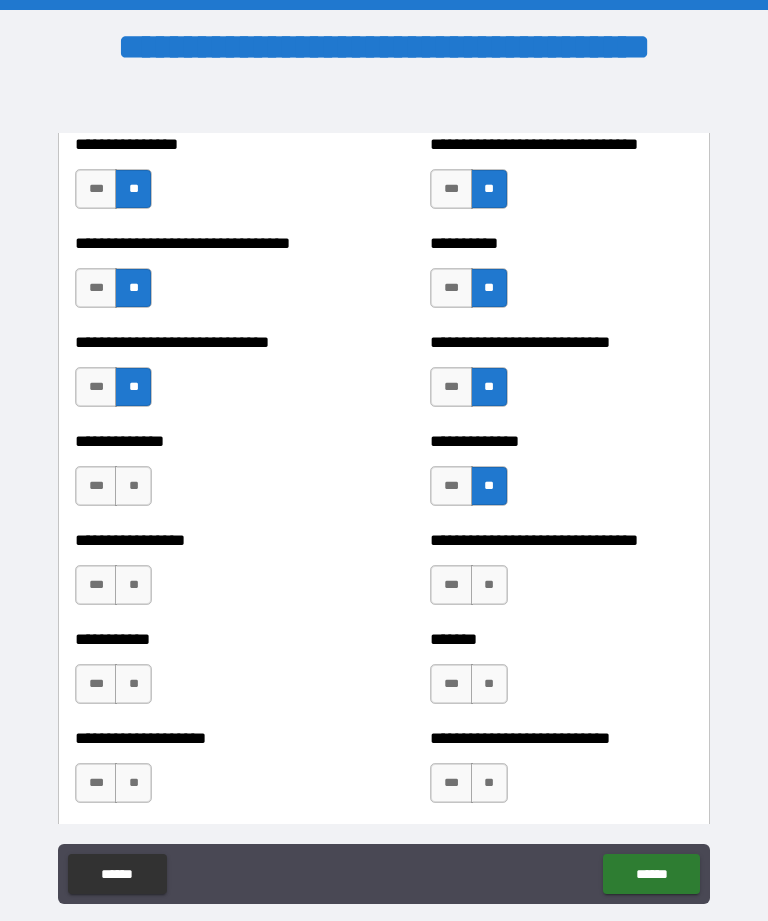 click on "**" at bounding box center [133, 486] 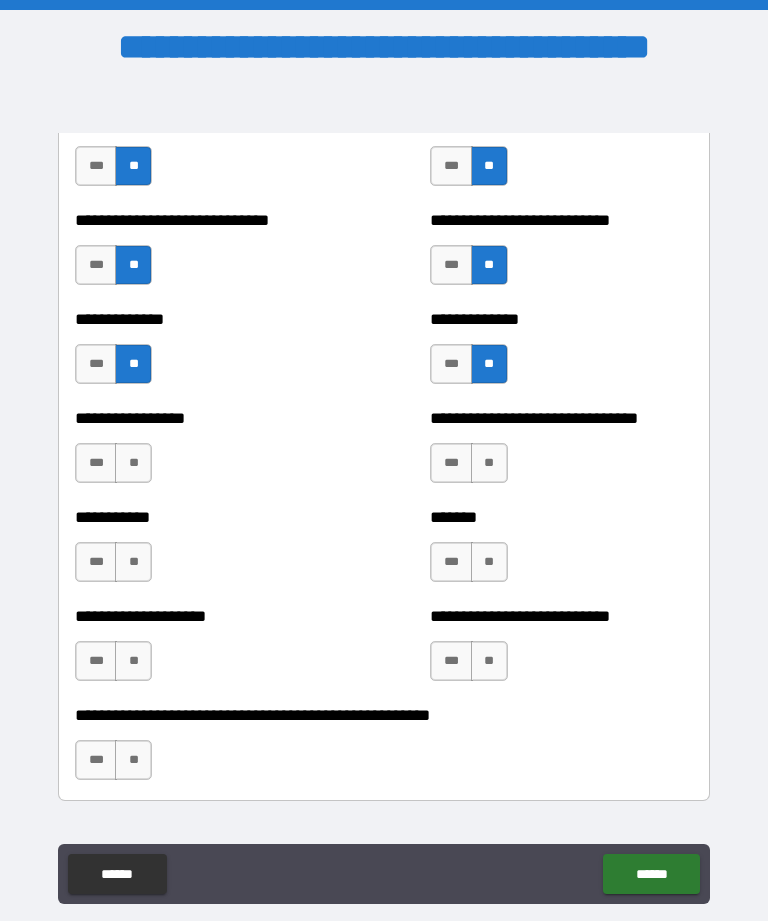 scroll, scrollTop: 7762, scrollLeft: 0, axis: vertical 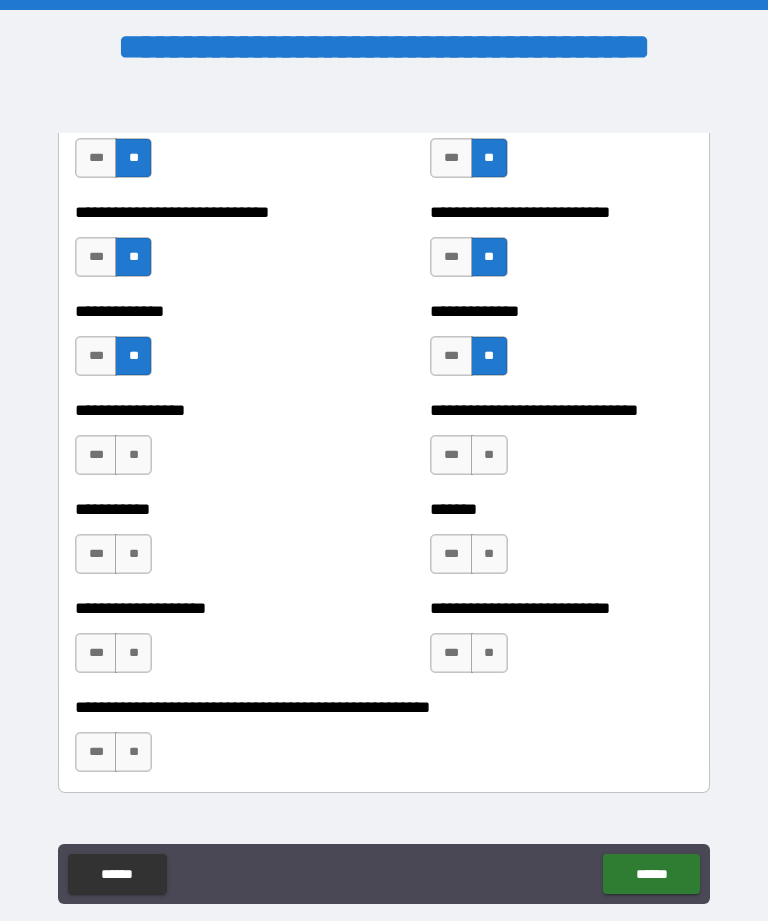 click on "**********" at bounding box center [206, 445] 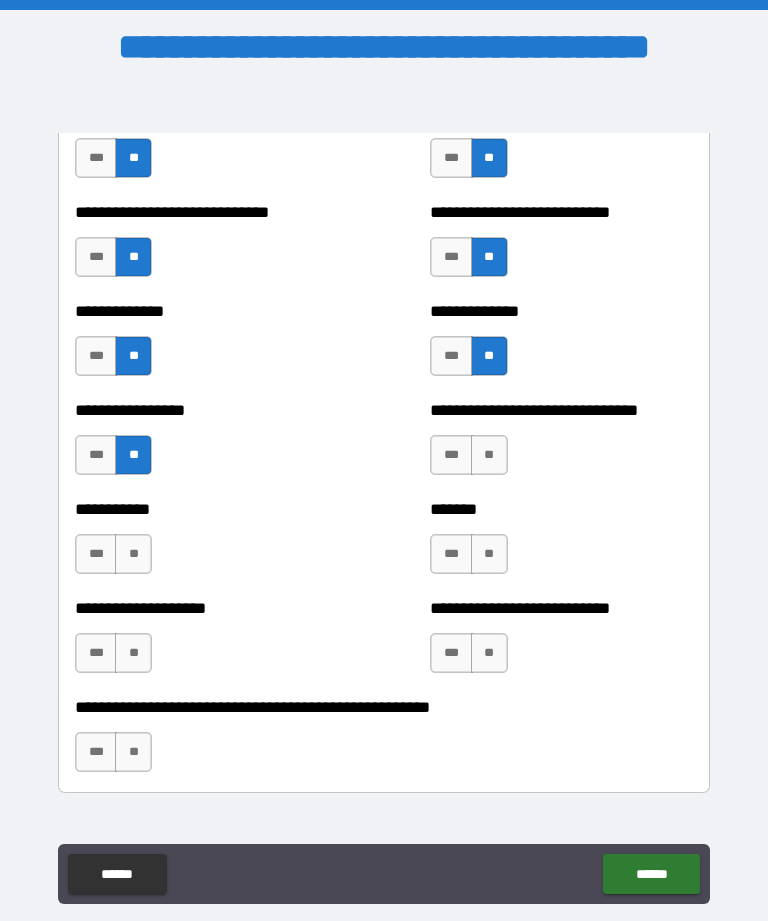 click on "**" at bounding box center (489, 455) 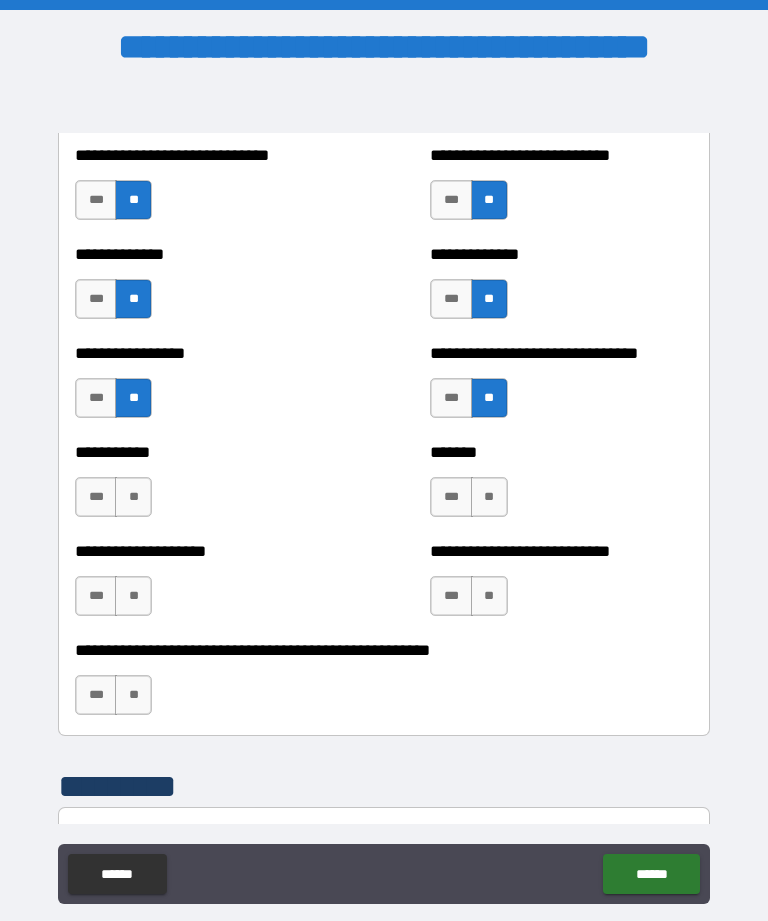 scroll, scrollTop: 7819, scrollLeft: 0, axis: vertical 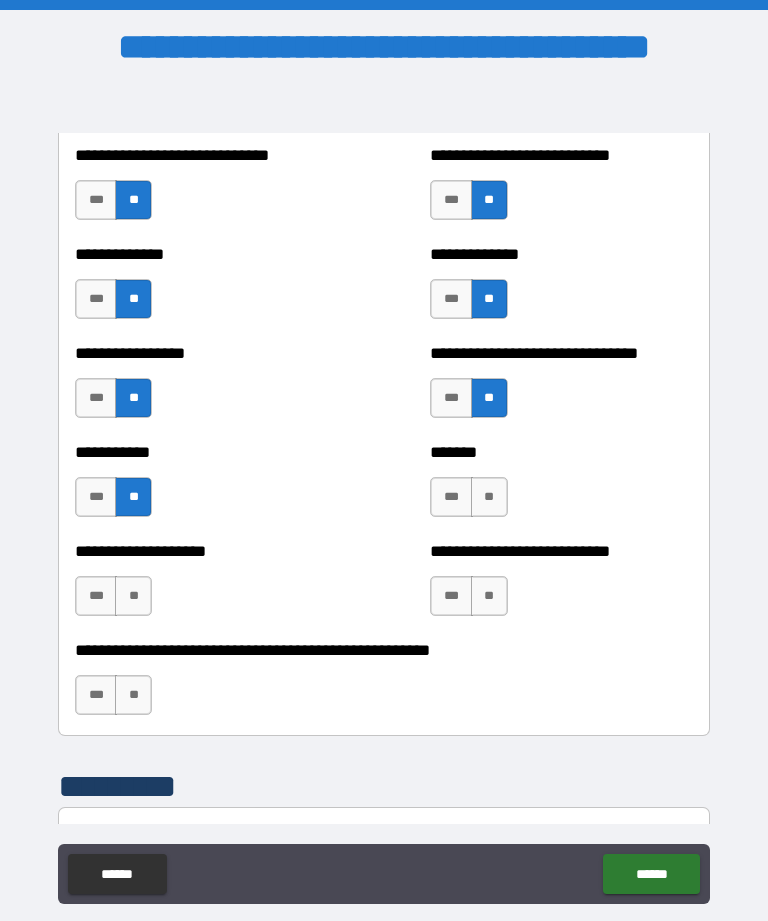click on "**" at bounding box center [133, 596] 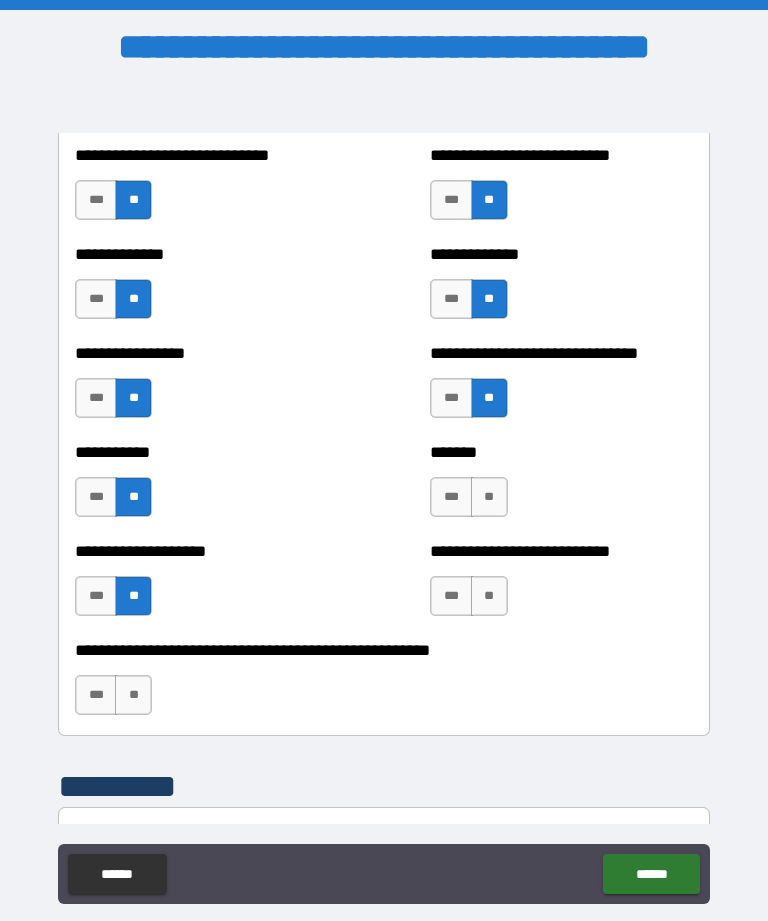 click on "**" at bounding box center (489, 497) 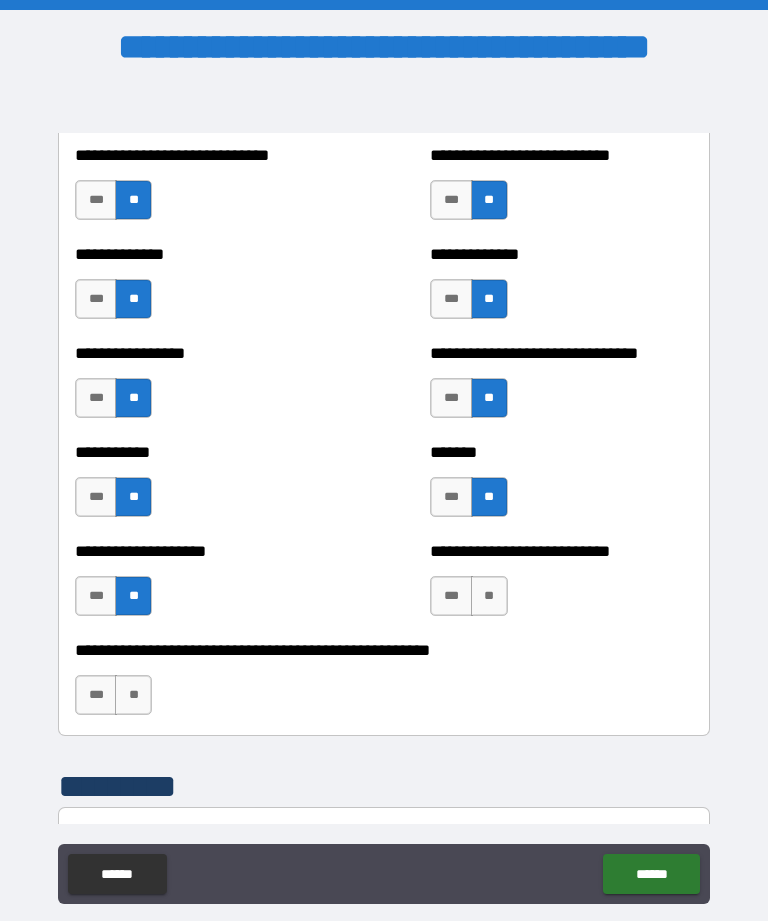 click on "**" at bounding box center (489, 596) 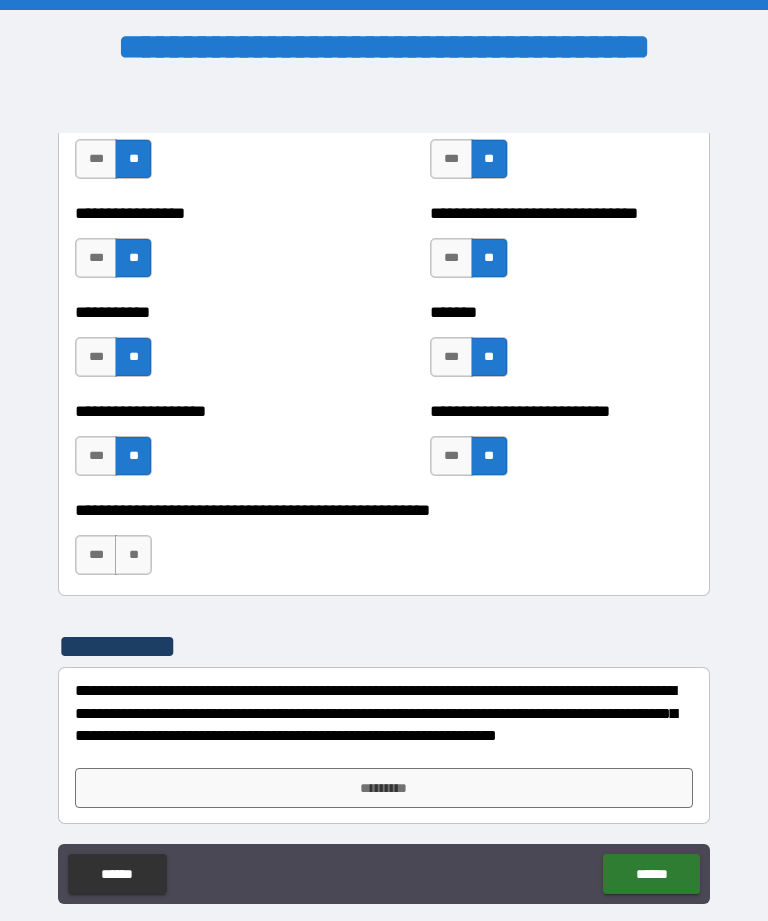 scroll, scrollTop: 7963, scrollLeft: 0, axis: vertical 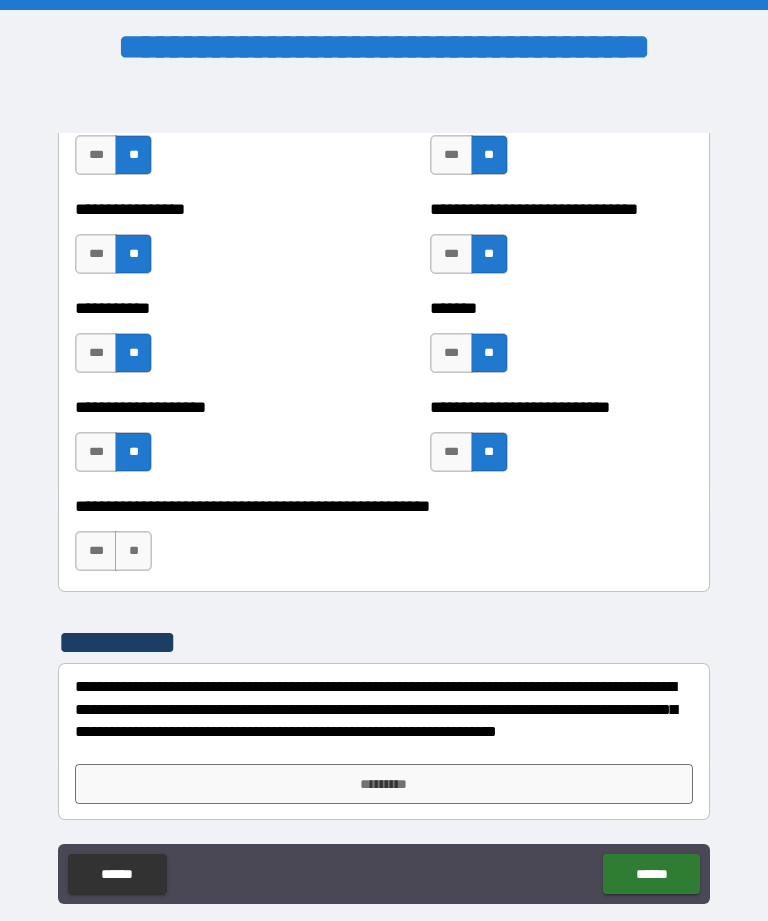 click on "**" at bounding box center (133, 551) 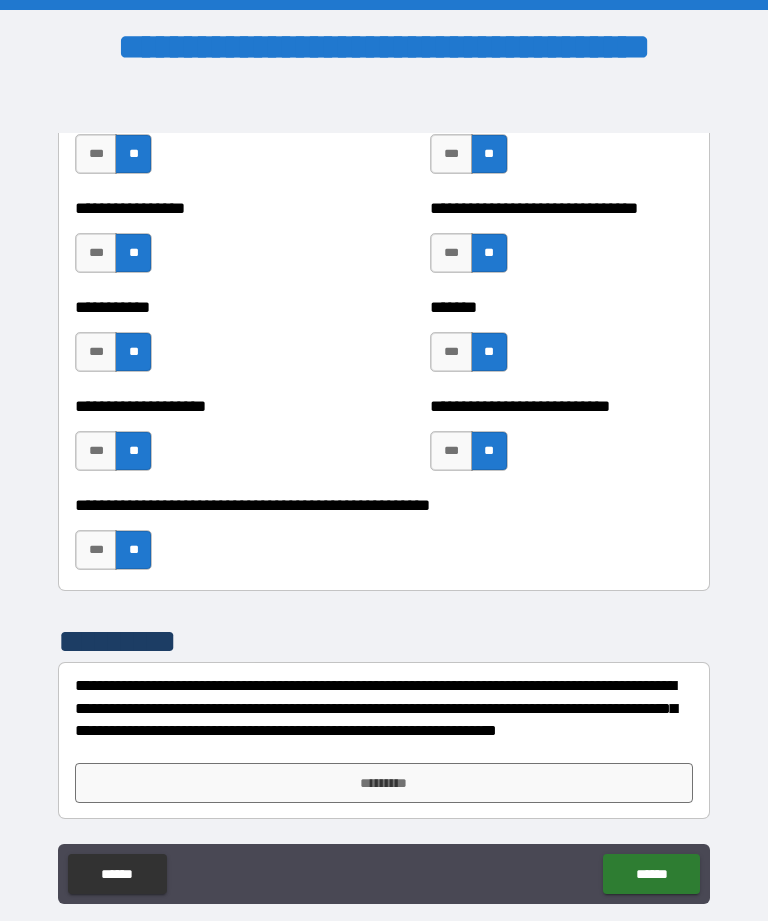scroll, scrollTop: 7964, scrollLeft: 0, axis: vertical 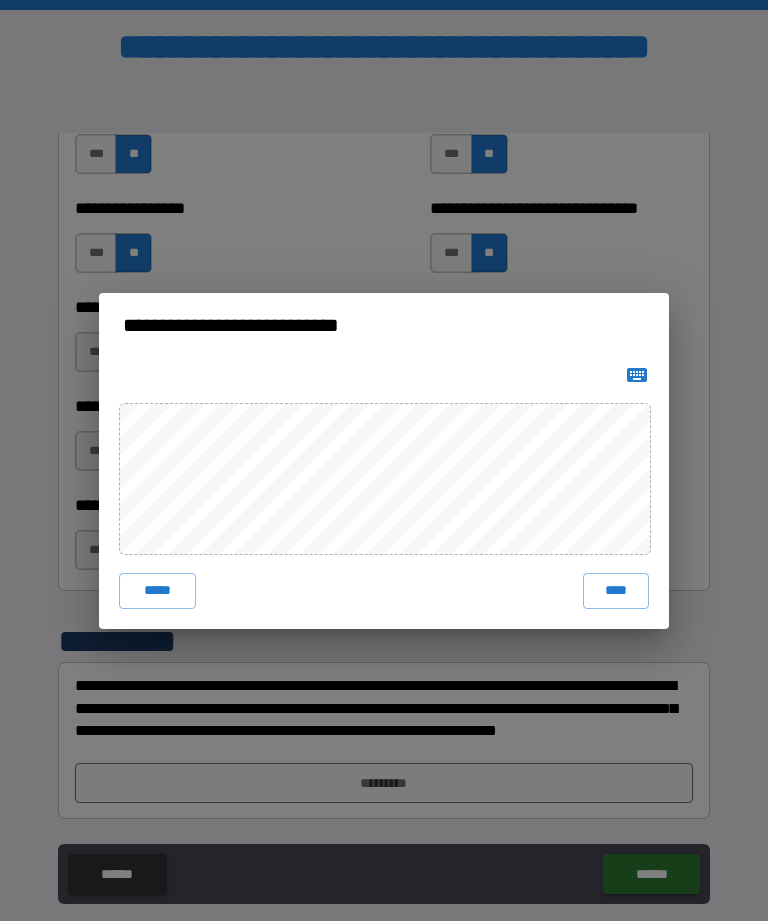 click on "****" at bounding box center (616, 591) 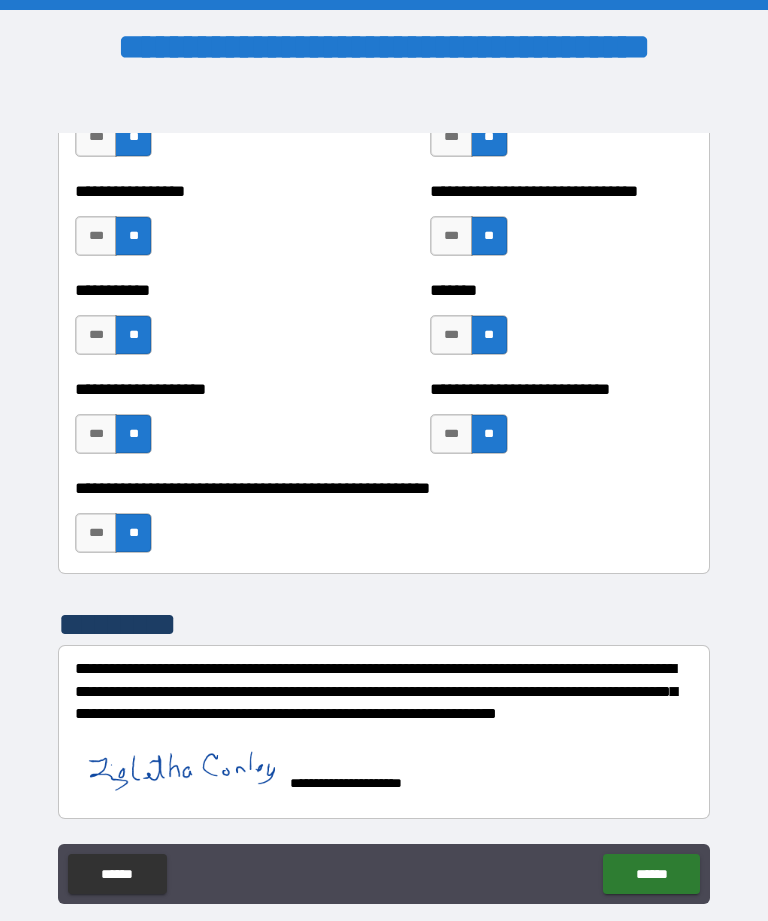 scroll, scrollTop: 7981, scrollLeft: 0, axis: vertical 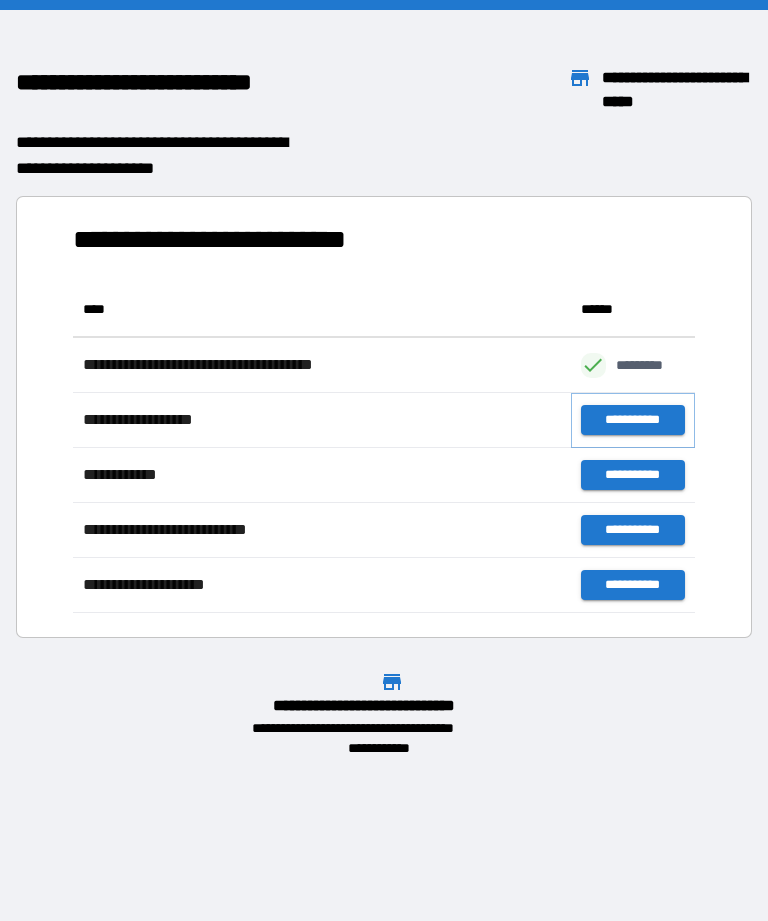 click on "**********" at bounding box center [633, 420] 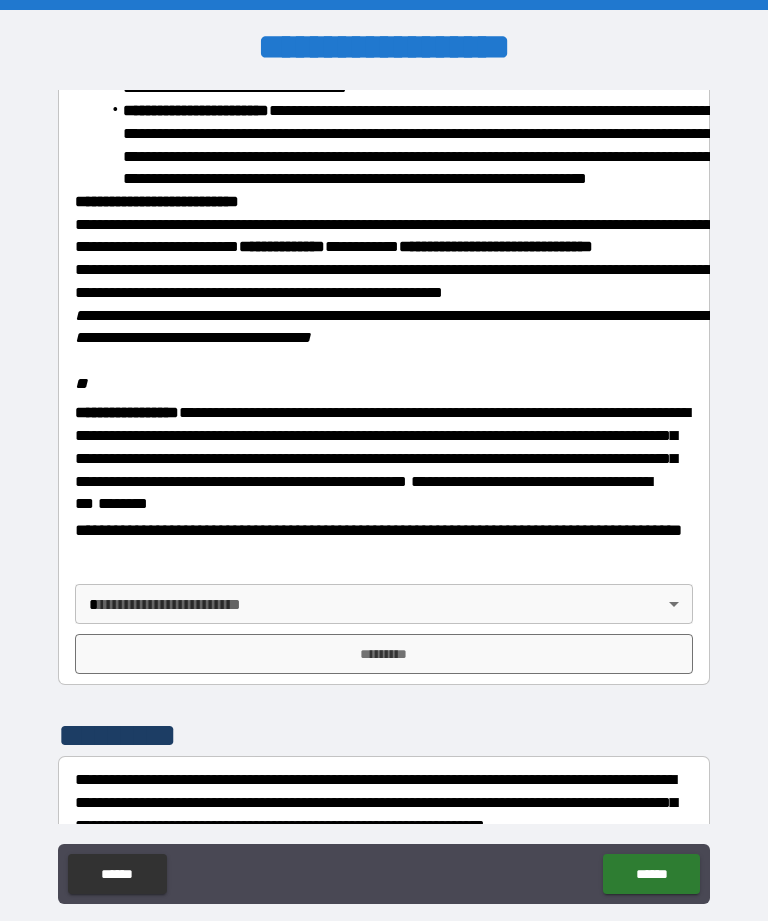 scroll, scrollTop: 2213, scrollLeft: 0, axis: vertical 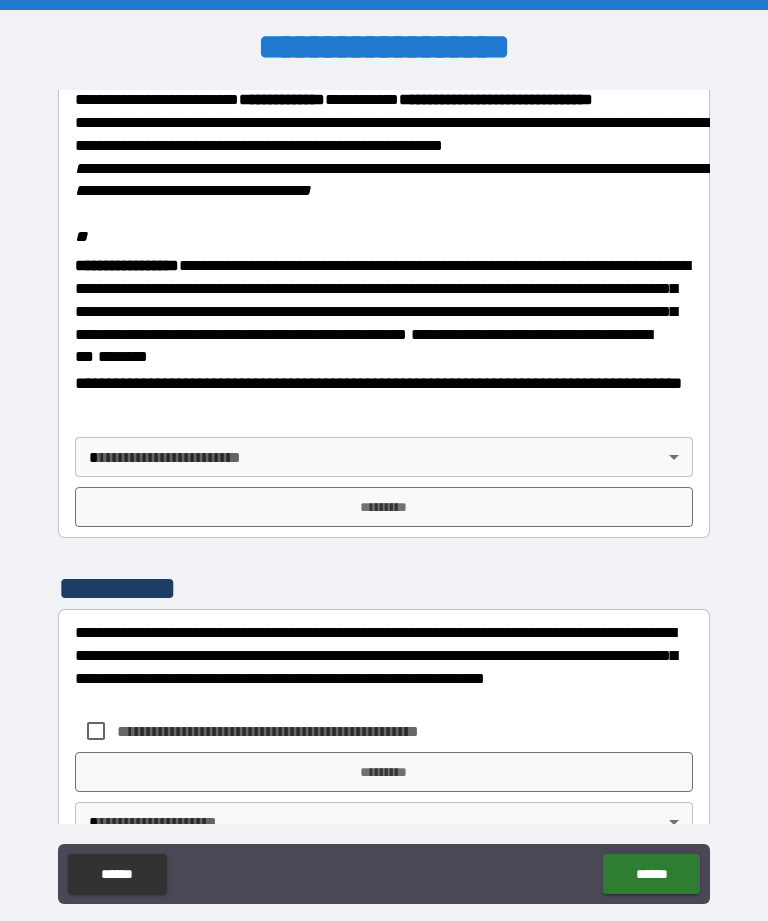 click on "**********" at bounding box center (384, 492) 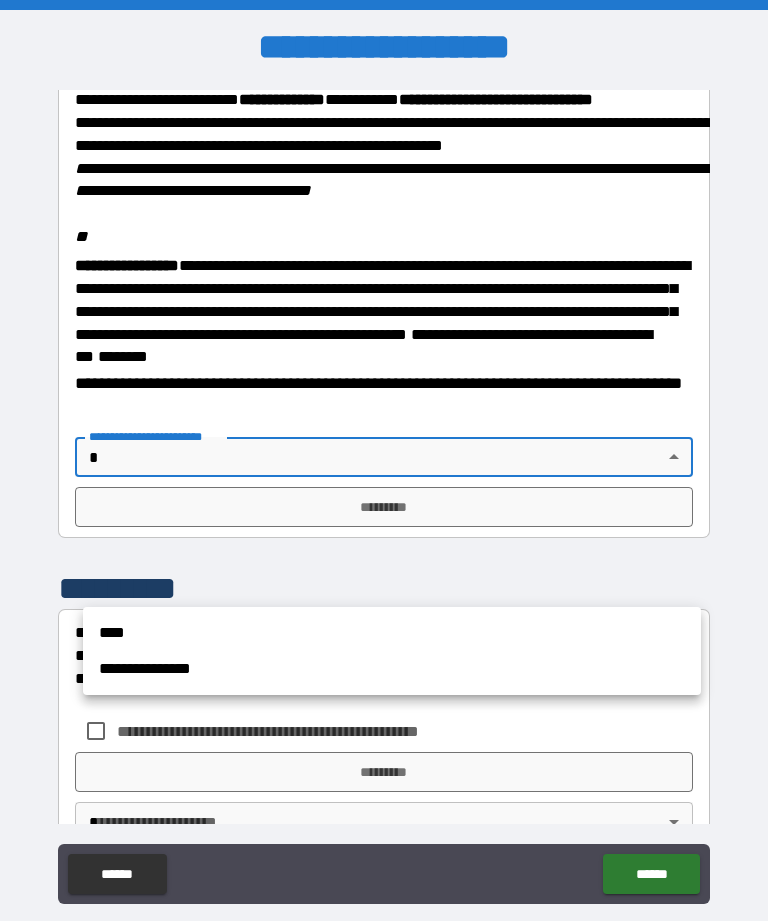 click on "****" at bounding box center (392, 633) 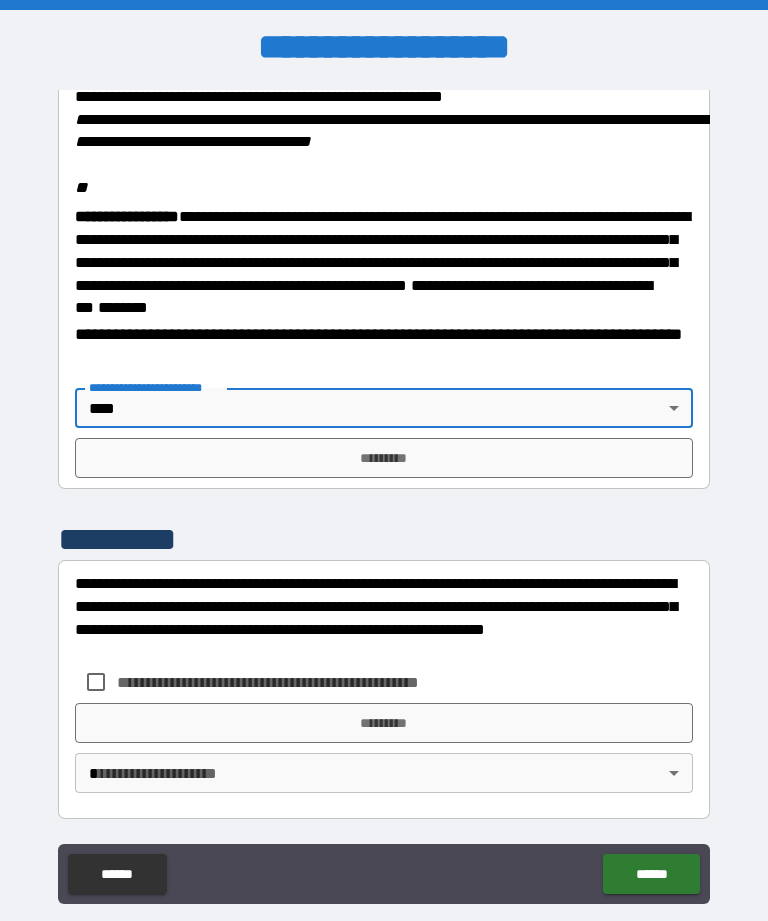 scroll, scrollTop: 2370, scrollLeft: 0, axis: vertical 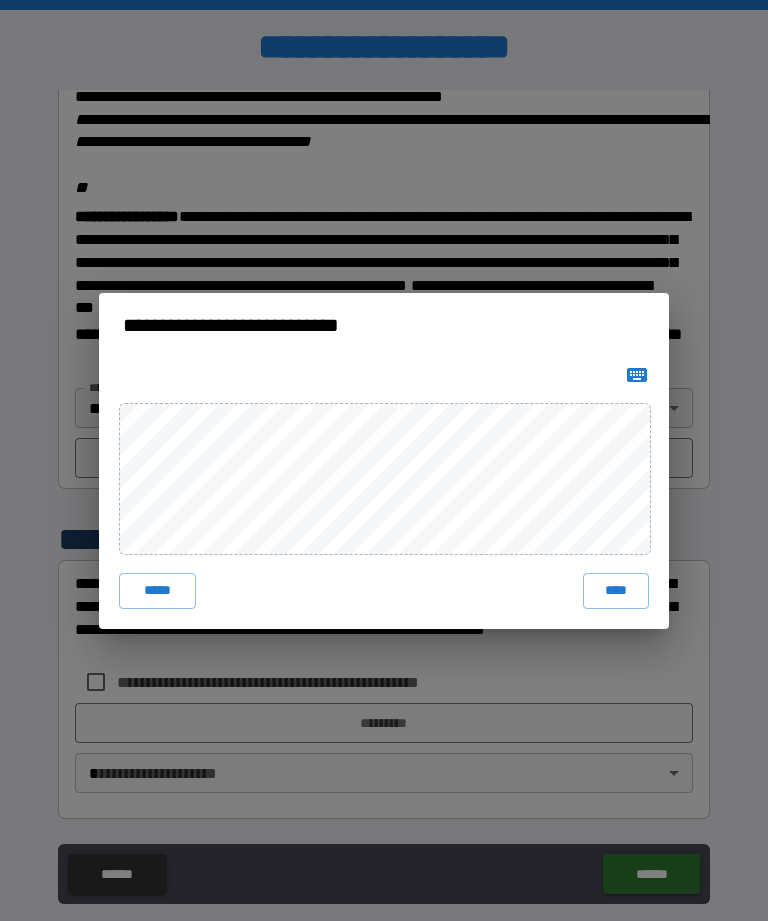click on "****" at bounding box center (616, 591) 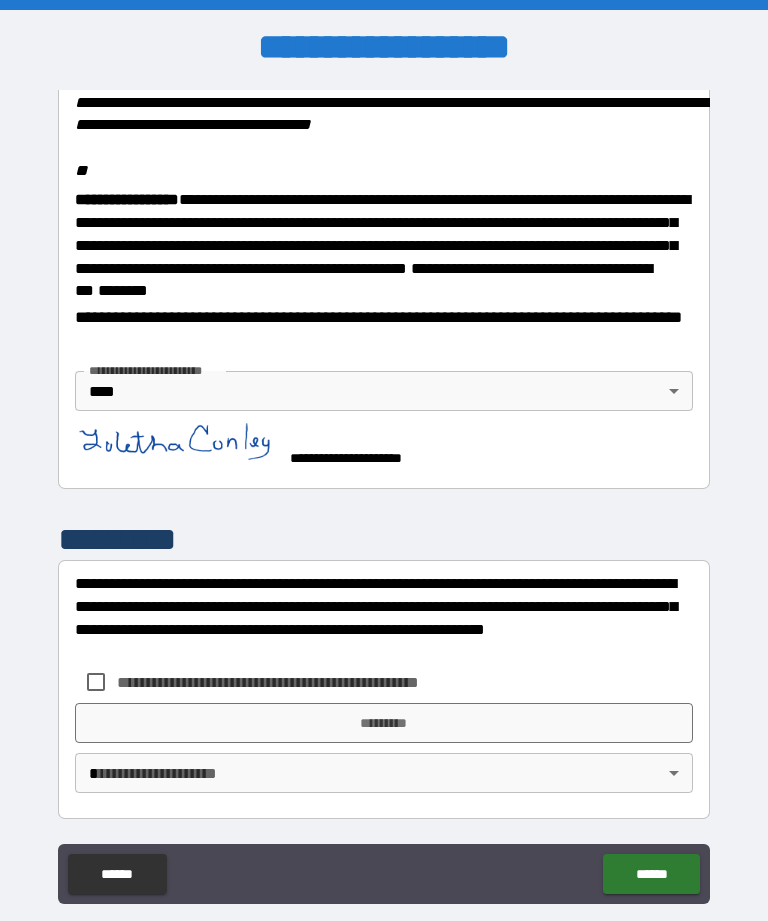 scroll, scrollTop: 2399, scrollLeft: 0, axis: vertical 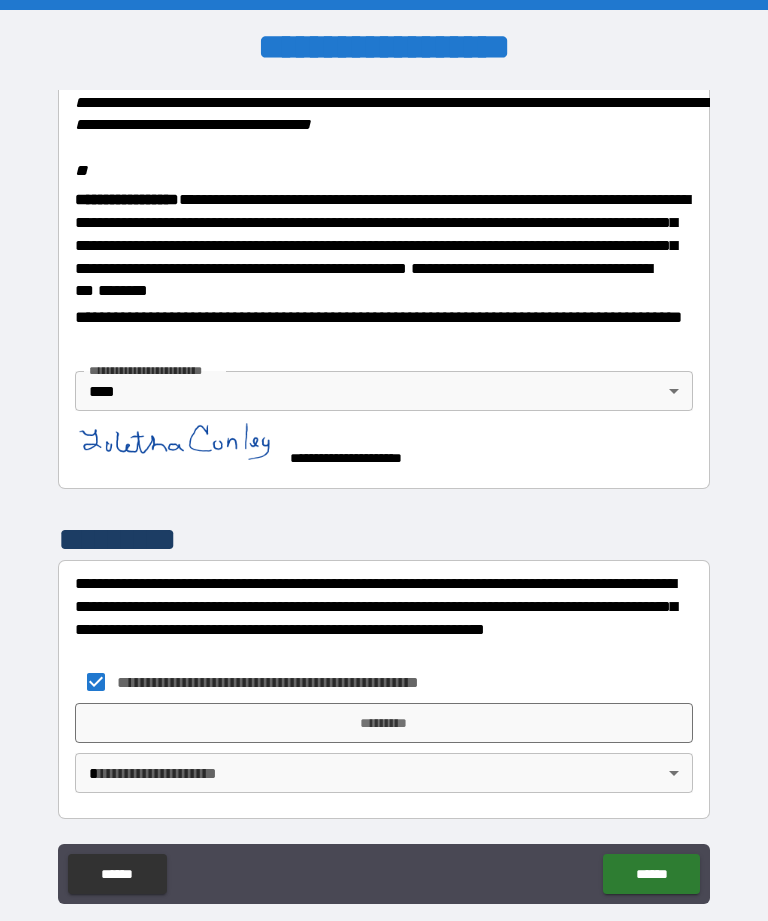 click on "*********" at bounding box center (384, 723) 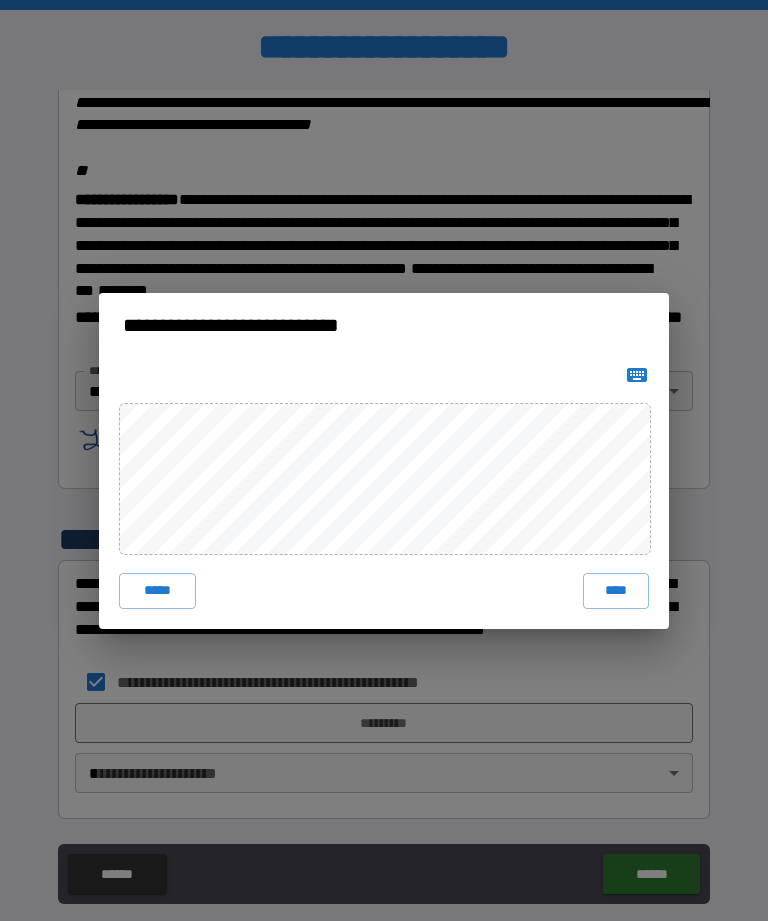 click 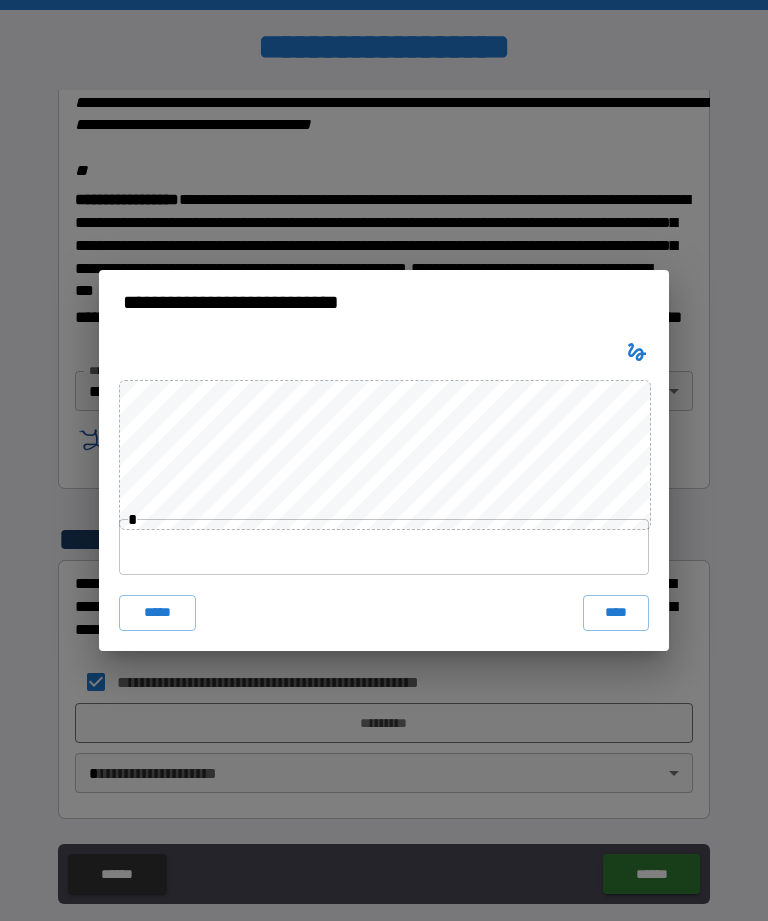 click 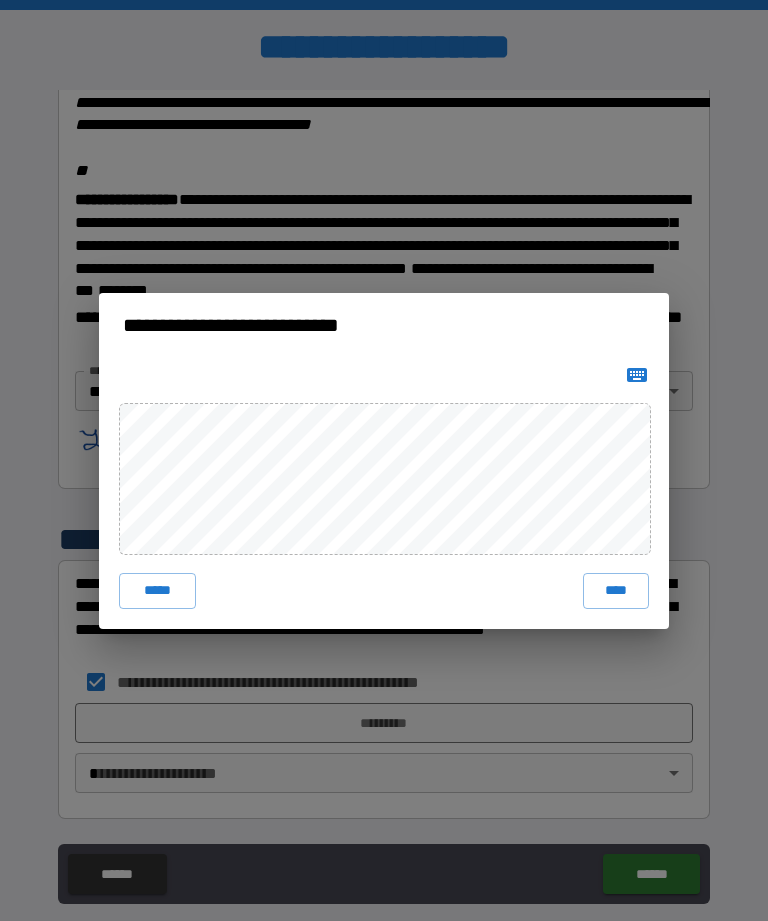 click on "**********" at bounding box center (384, 460) 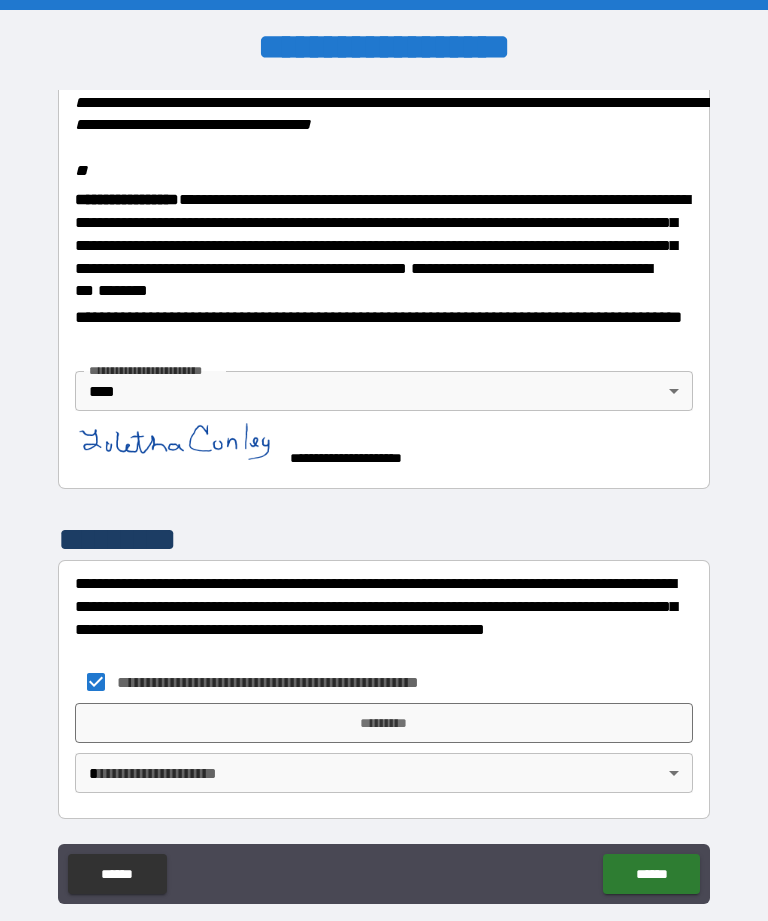 scroll, scrollTop: 2399, scrollLeft: 0, axis: vertical 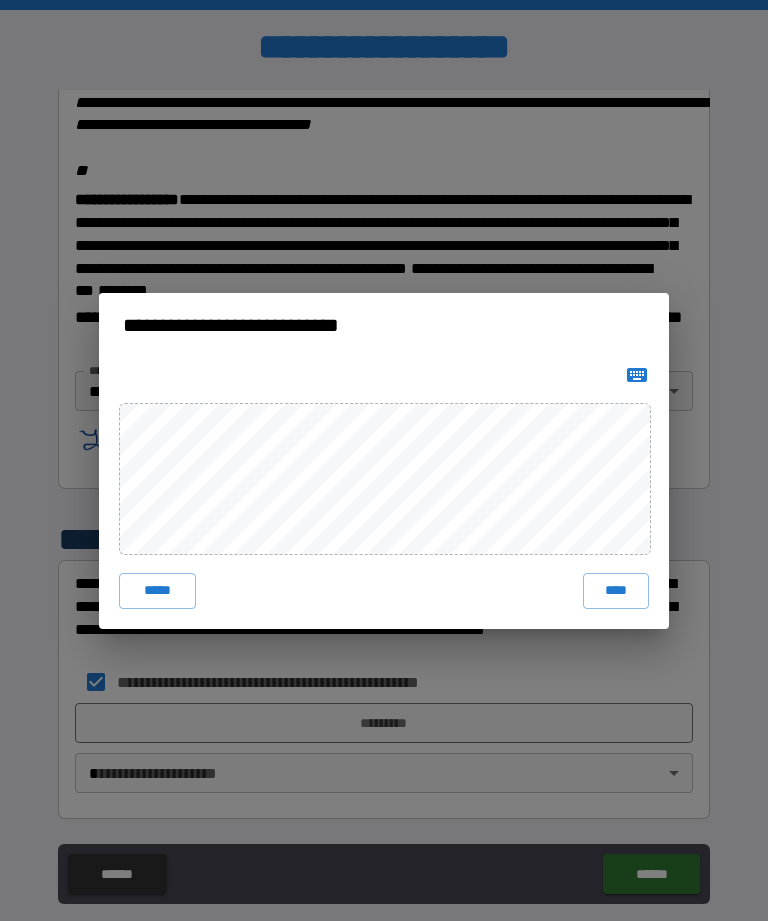 click on "*****" at bounding box center (157, 591) 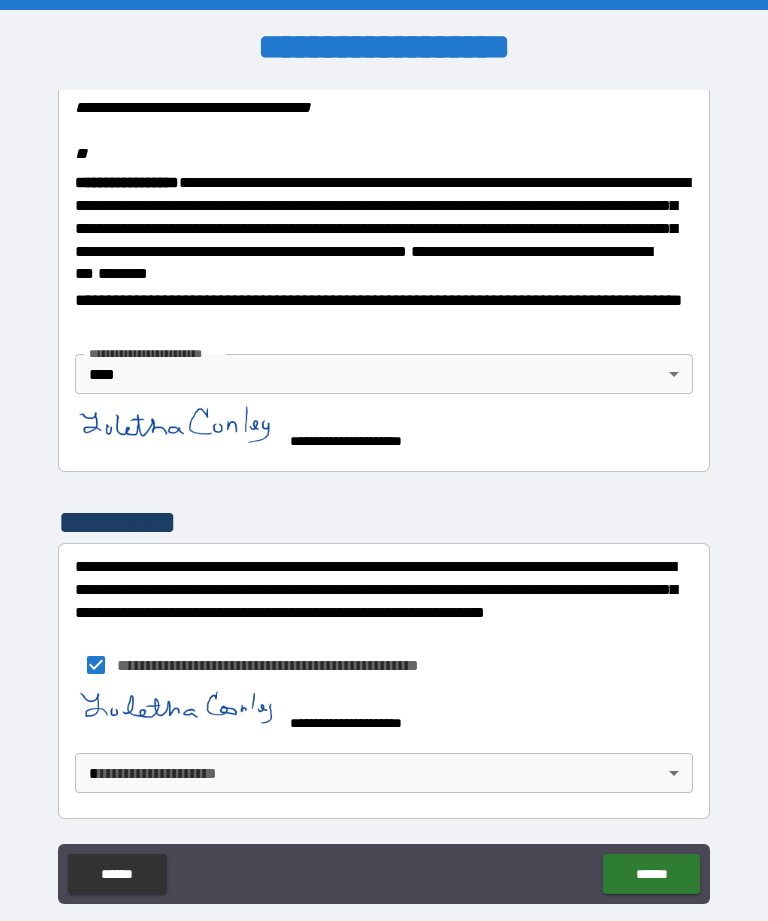 scroll, scrollTop: 2416, scrollLeft: 0, axis: vertical 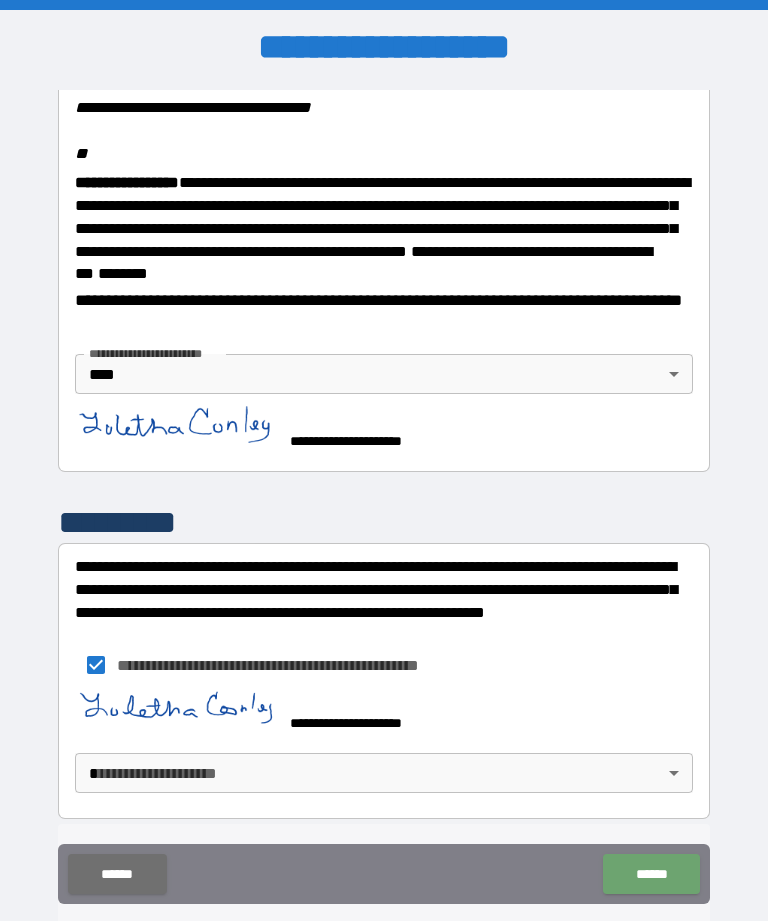click on "******" at bounding box center (651, 874) 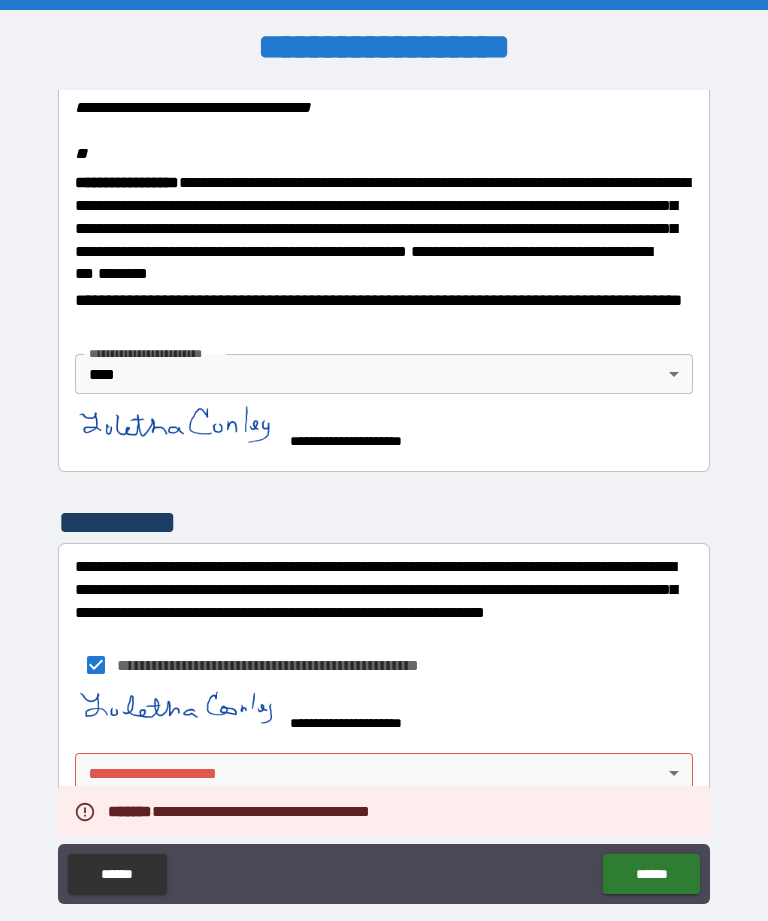 scroll, scrollTop: 2416, scrollLeft: 0, axis: vertical 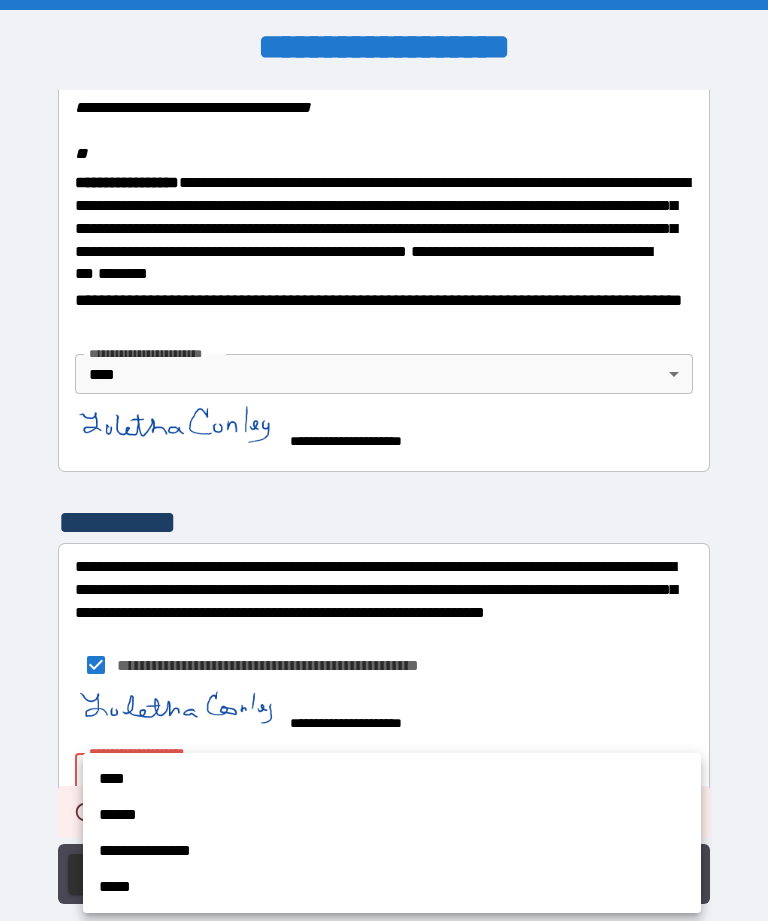 click on "****" at bounding box center [392, 779] 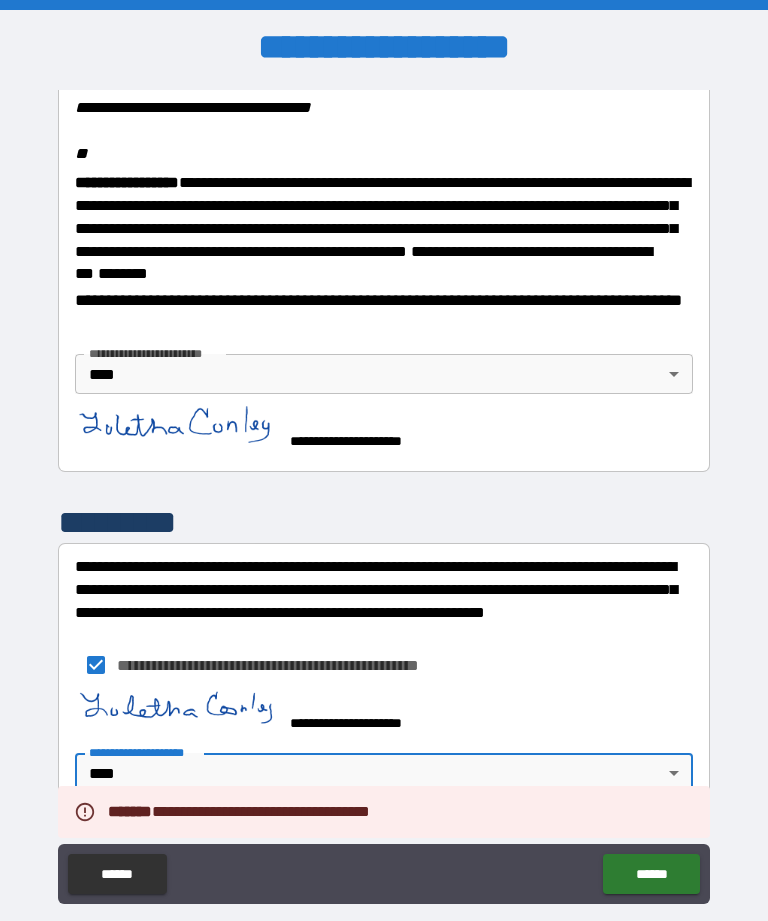 type on "****" 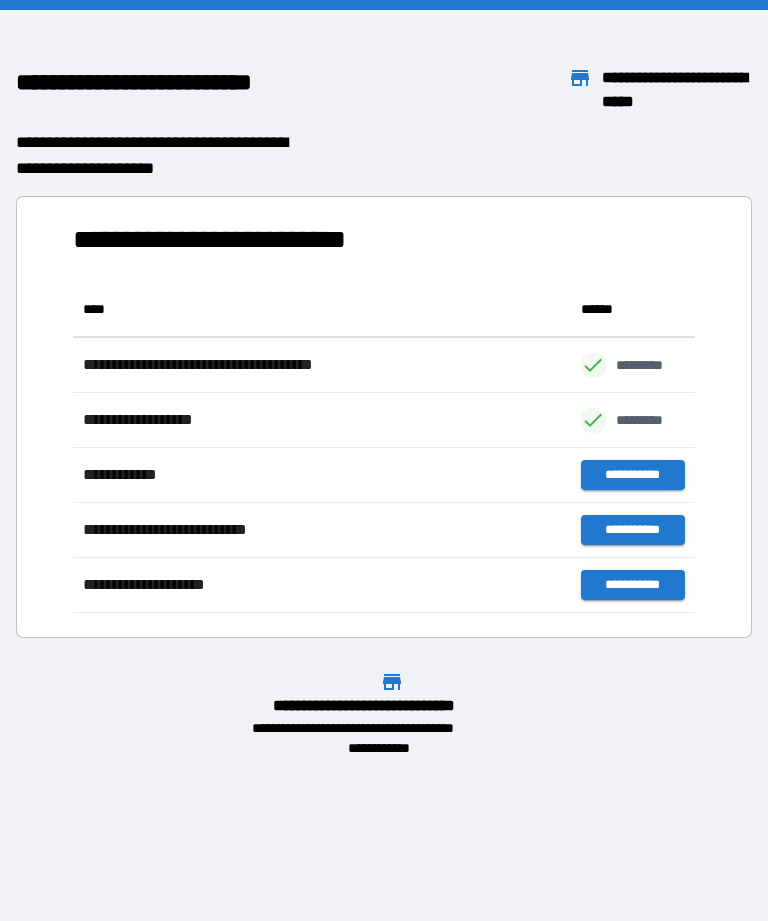 scroll, scrollTop: 1, scrollLeft: 1, axis: both 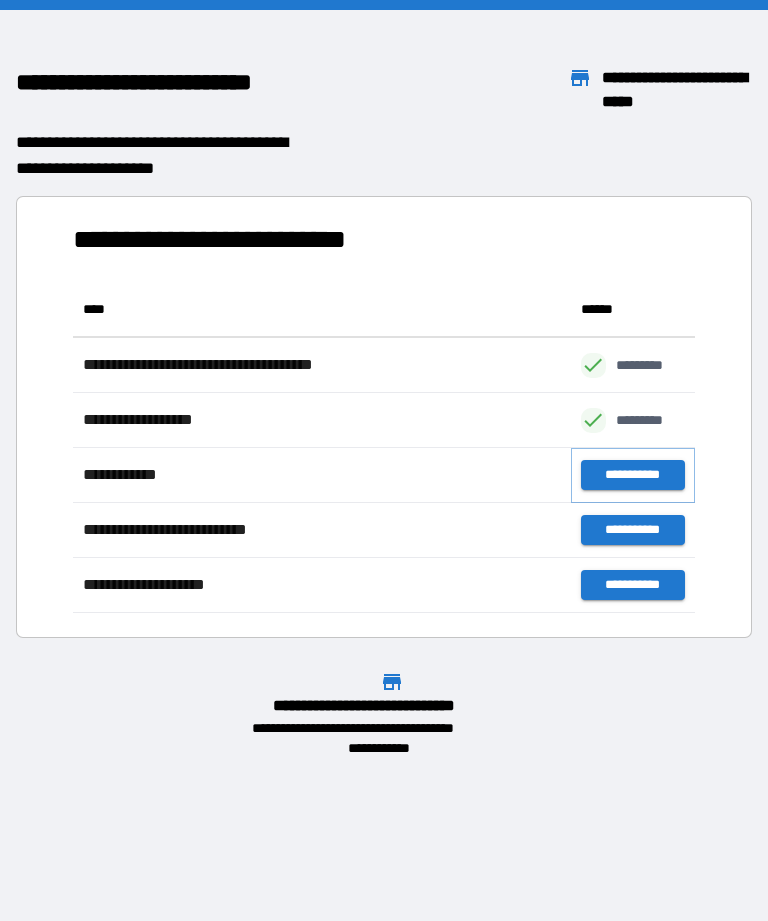 click on "**********" at bounding box center (633, 475) 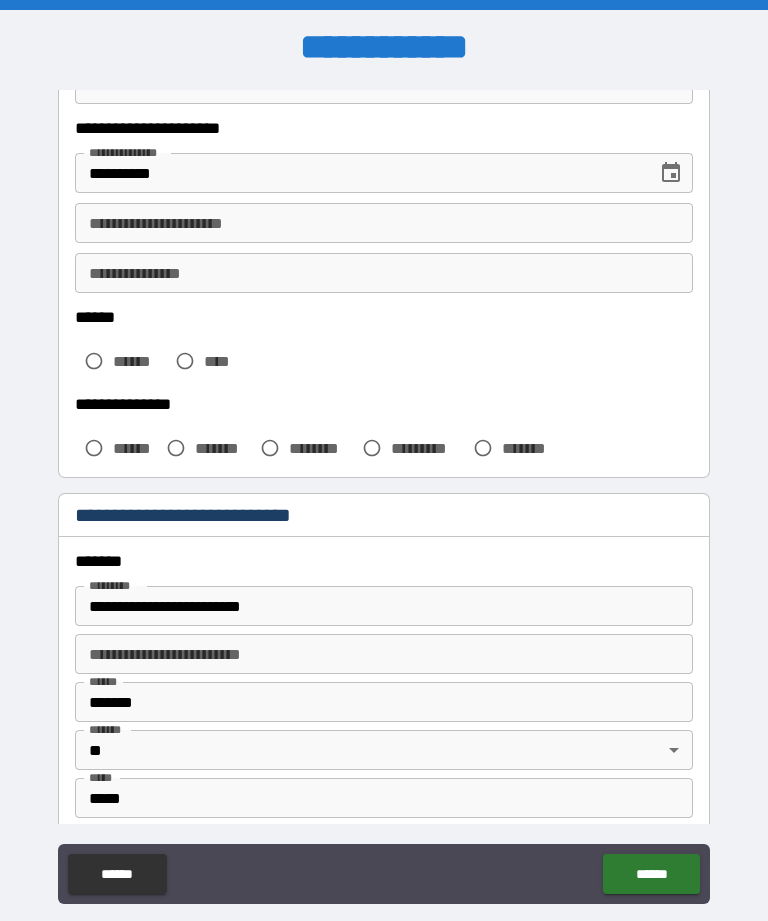 scroll, scrollTop: 290, scrollLeft: 0, axis: vertical 